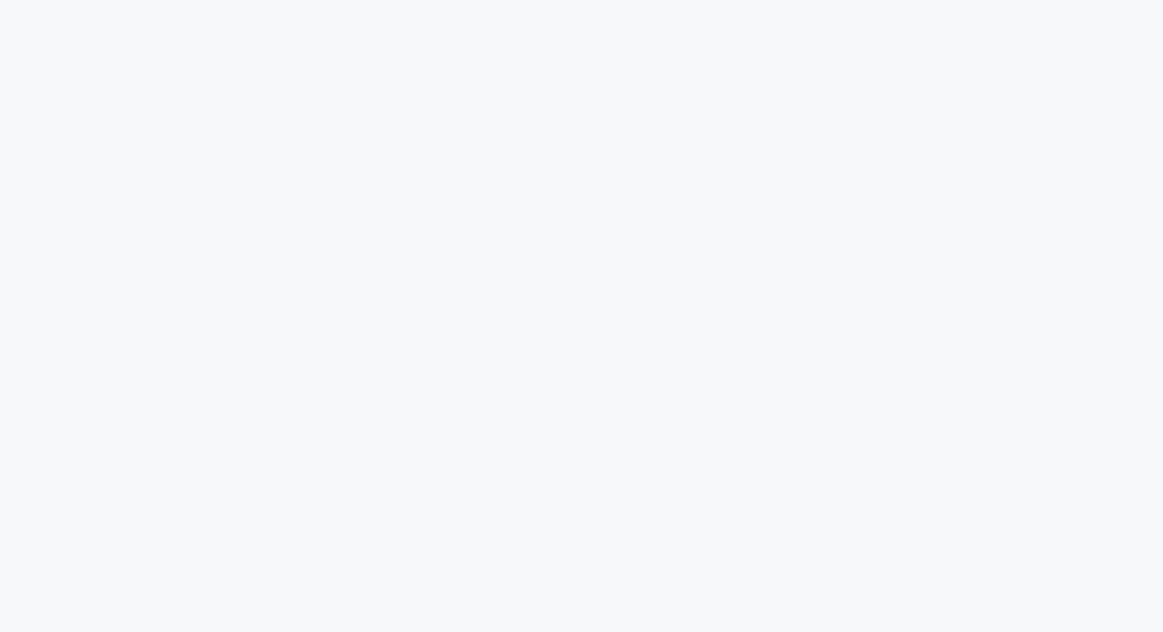 scroll, scrollTop: 0, scrollLeft: 0, axis: both 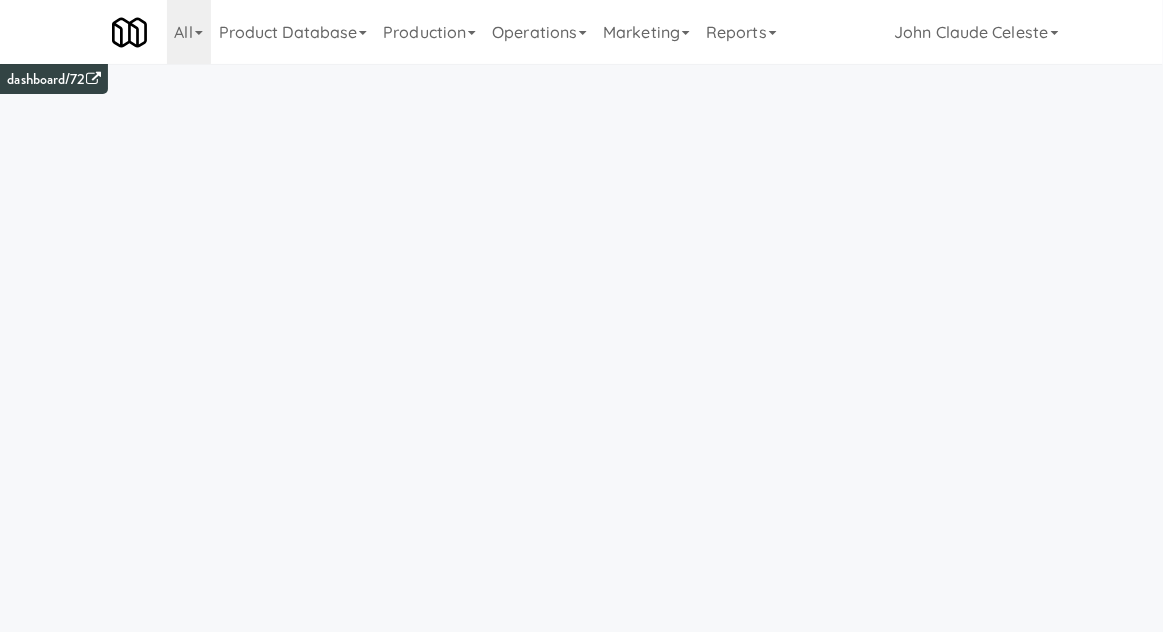 click on "Operations" at bounding box center (539, 32) 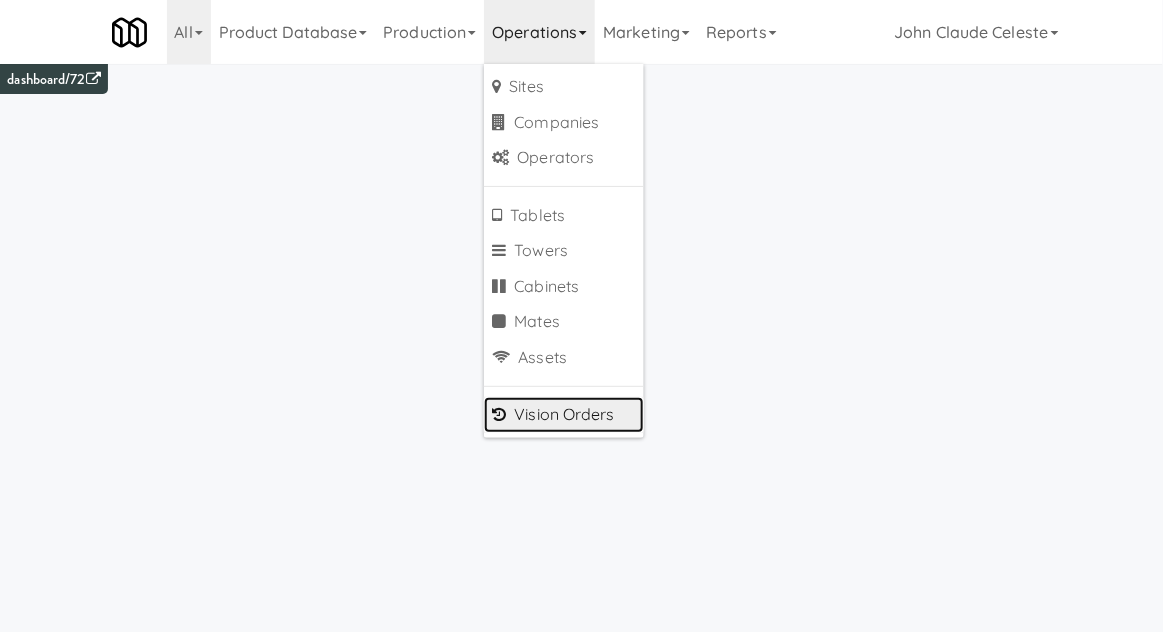 click on "Vision Orders" at bounding box center (564, 415) 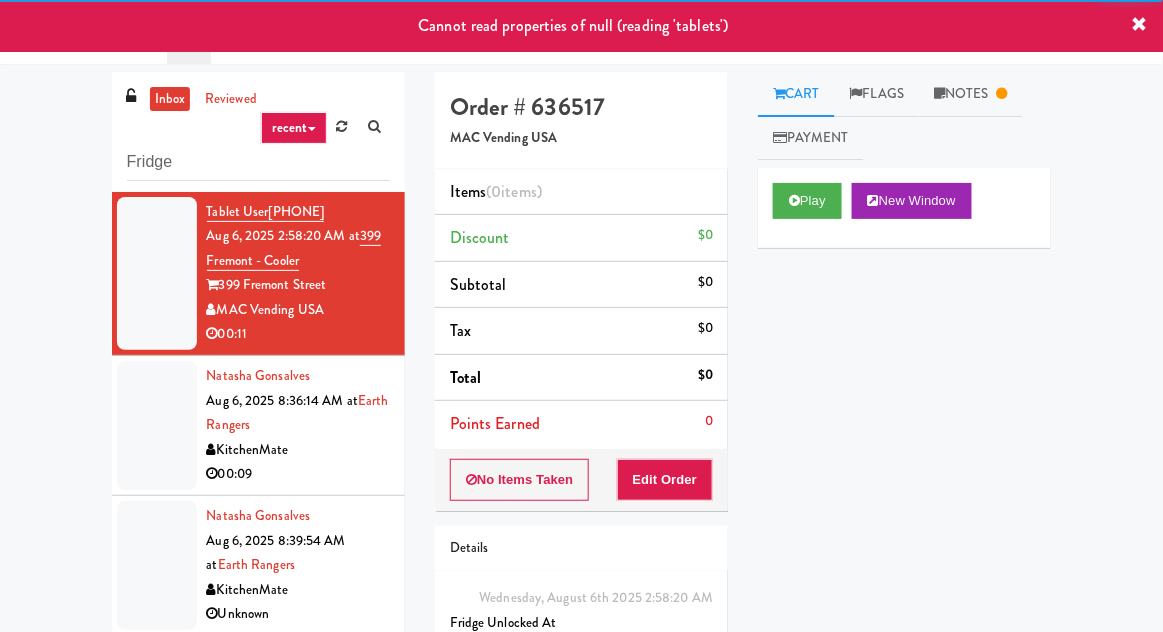 type on "Fridge" 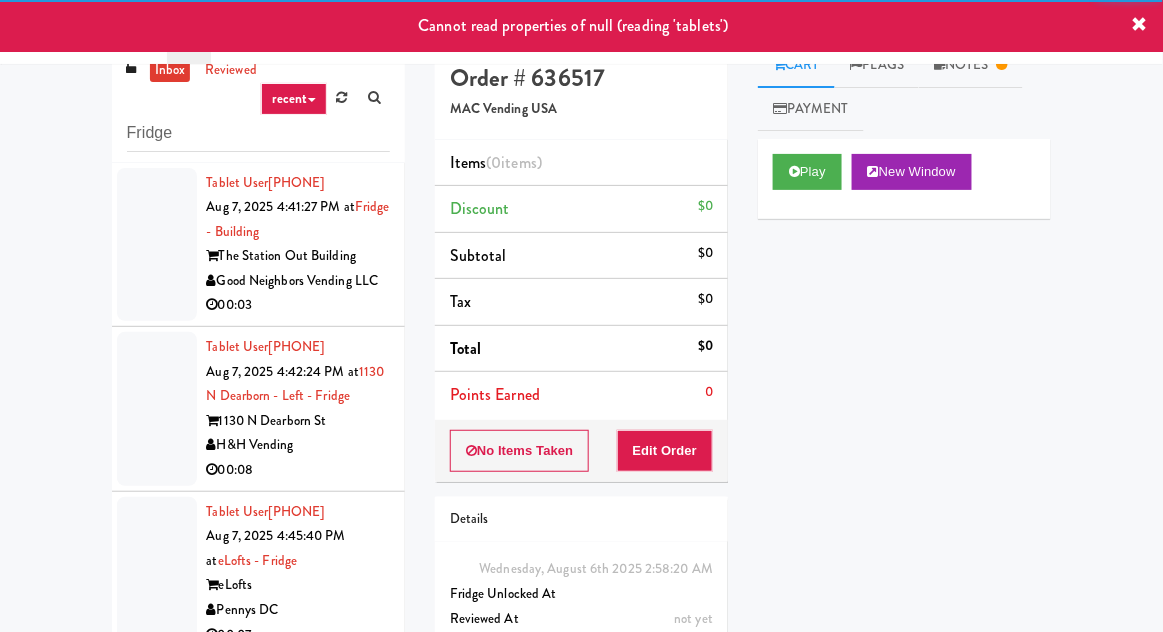 scroll, scrollTop: 29, scrollLeft: 0, axis: vertical 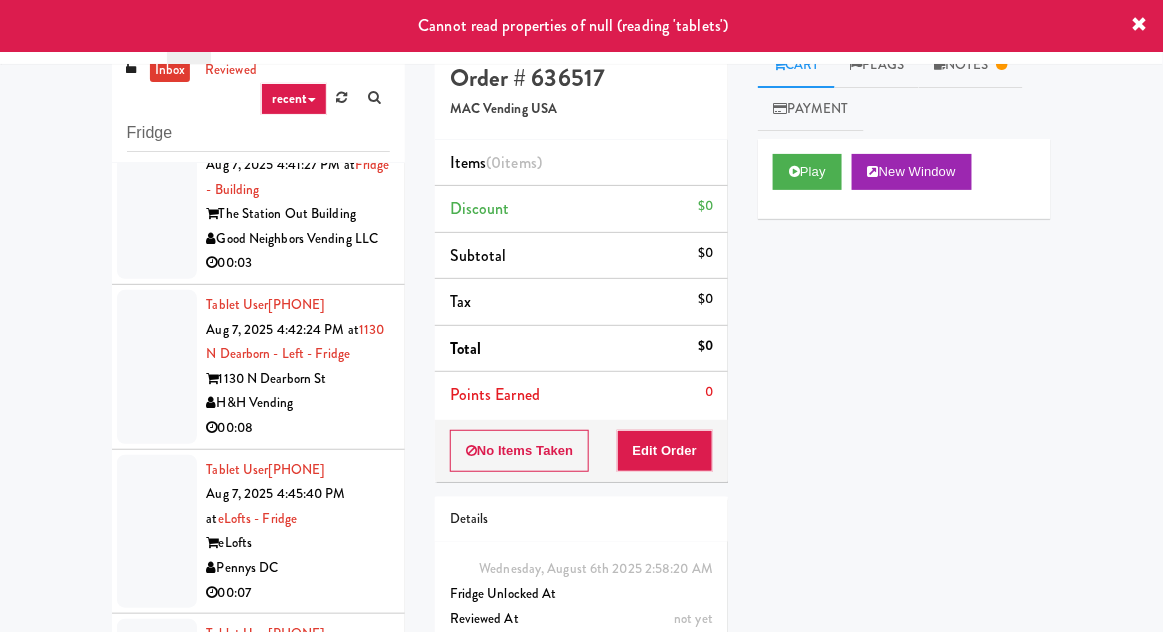 click at bounding box center (157, 203) 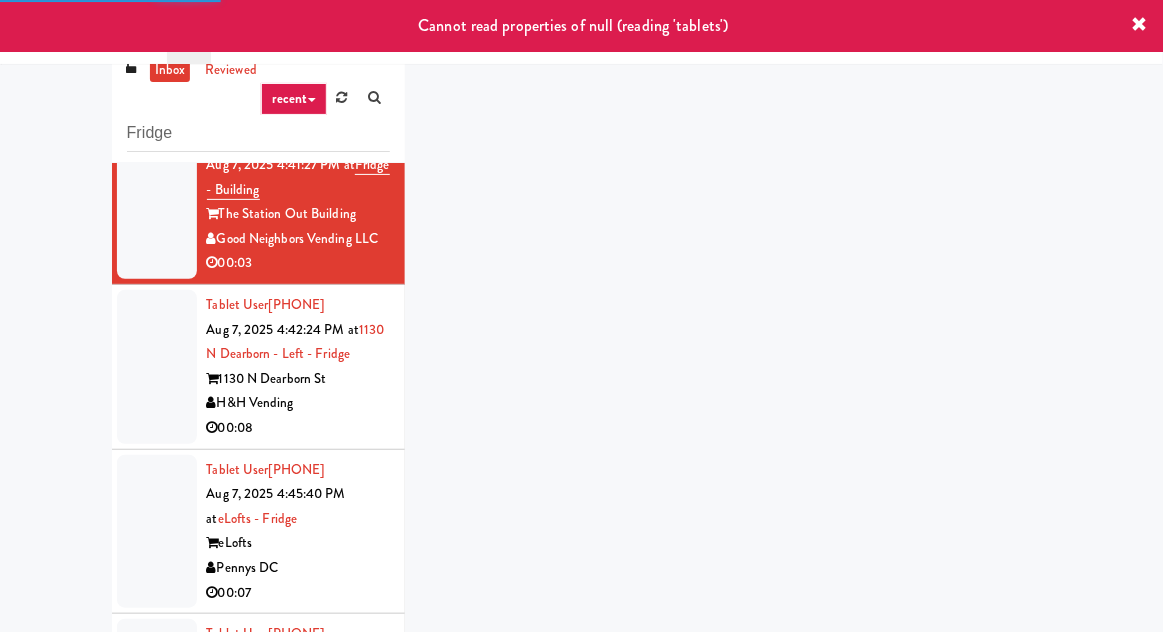 scroll, scrollTop: 0, scrollLeft: 0, axis: both 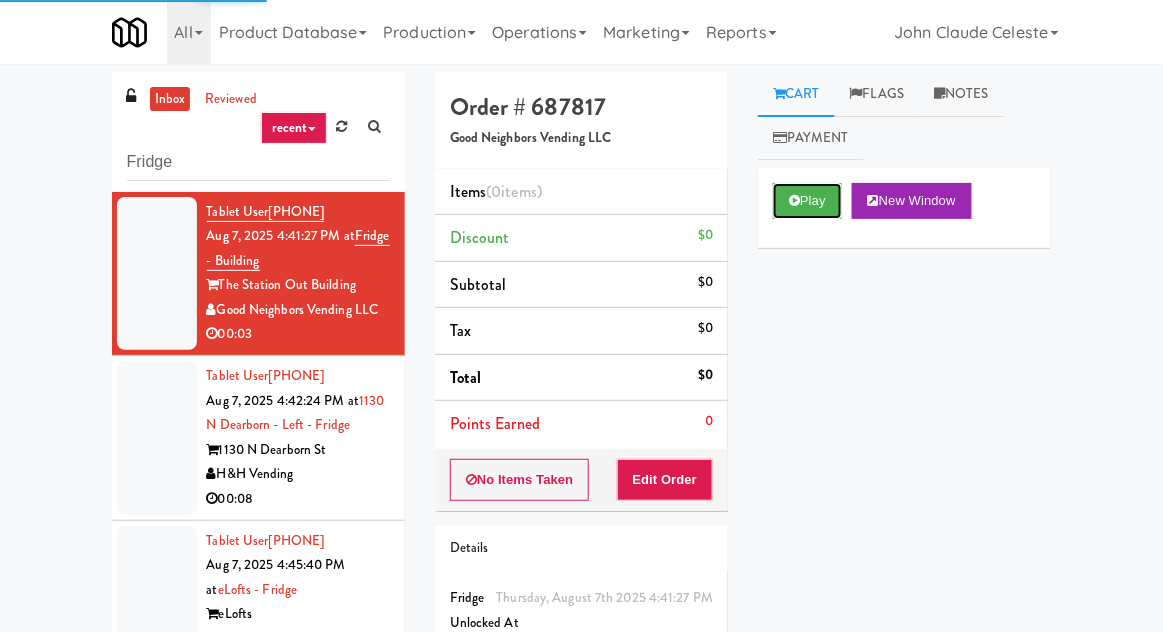 click on "Play" at bounding box center (807, 201) 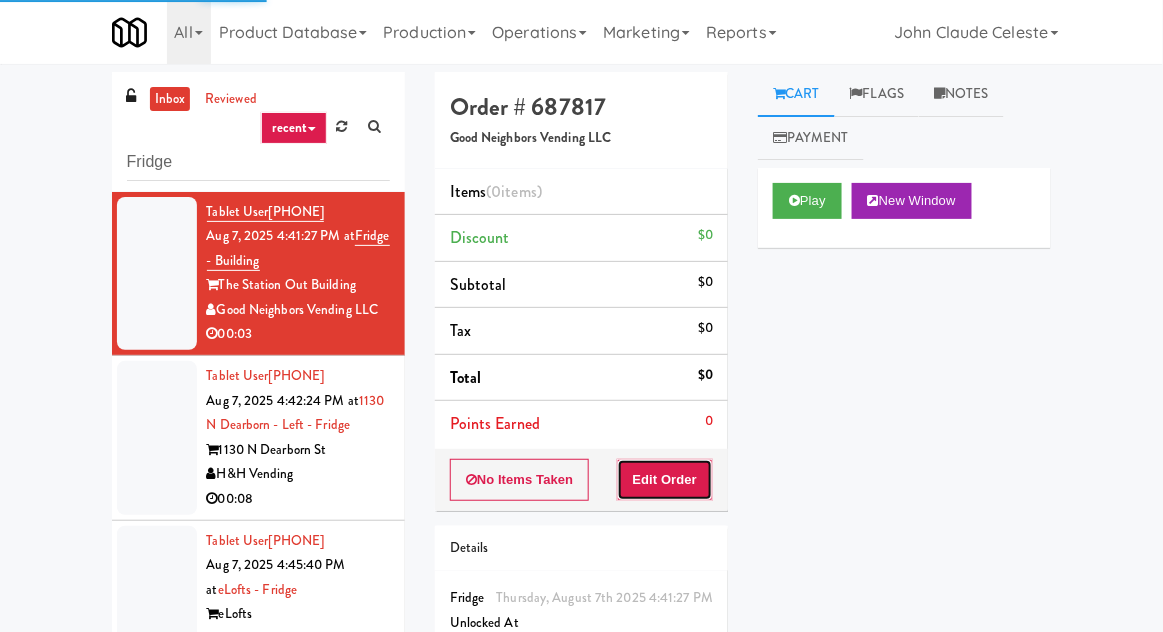 click on "Edit Order" at bounding box center (665, 480) 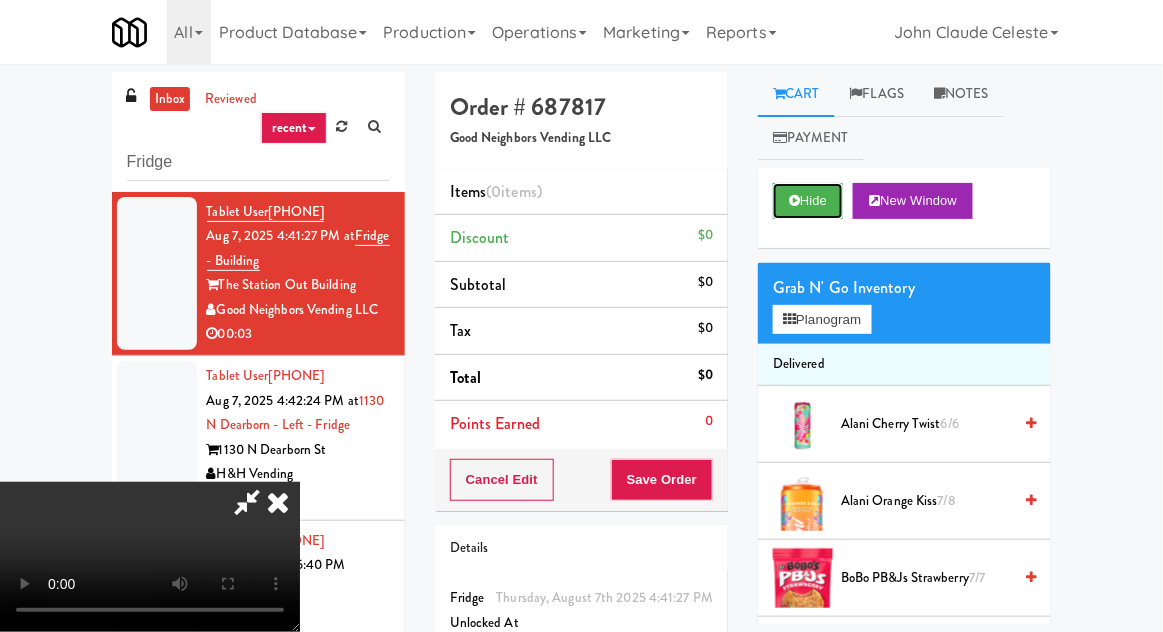 click on "Hide" at bounding box center (808, 201) 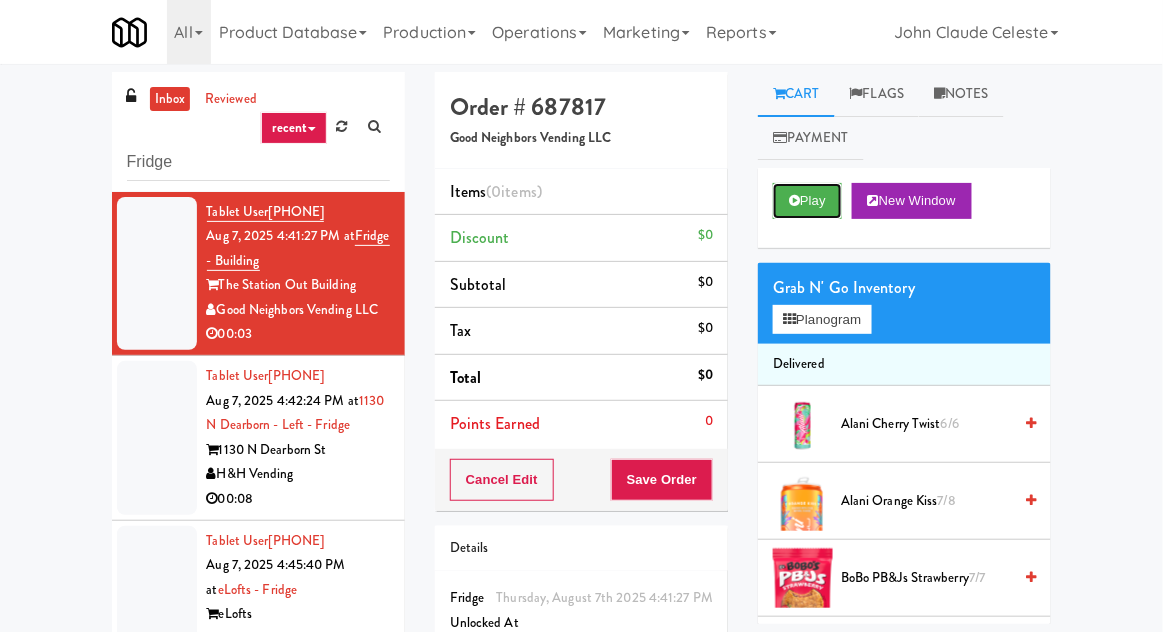 click on "Play" at bounding box center (807, 201) 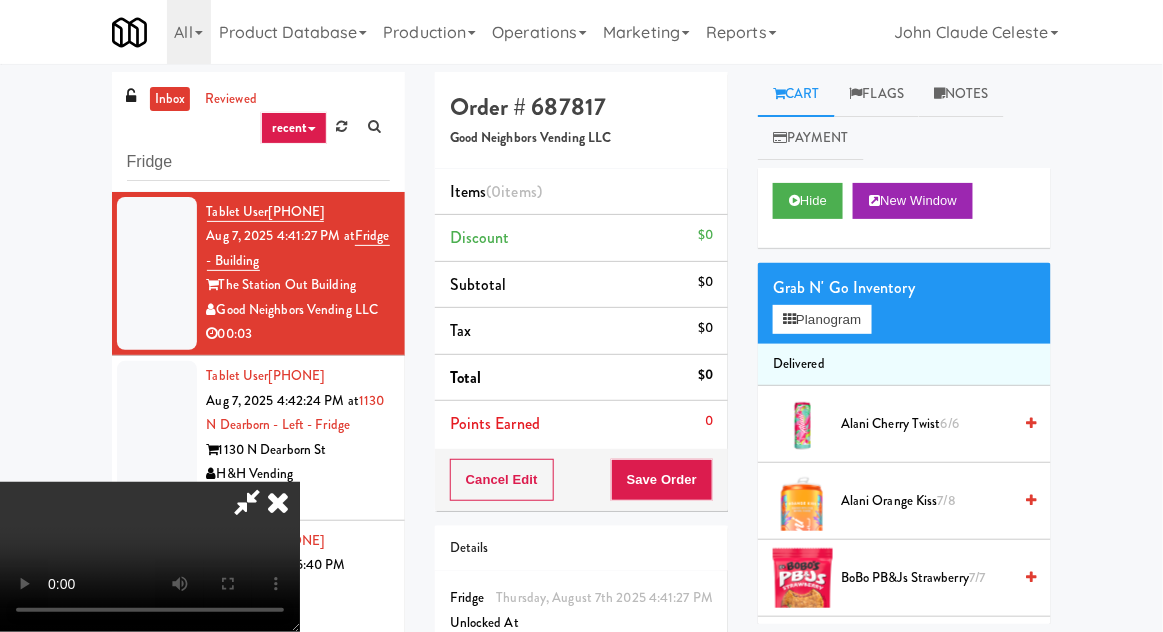 type 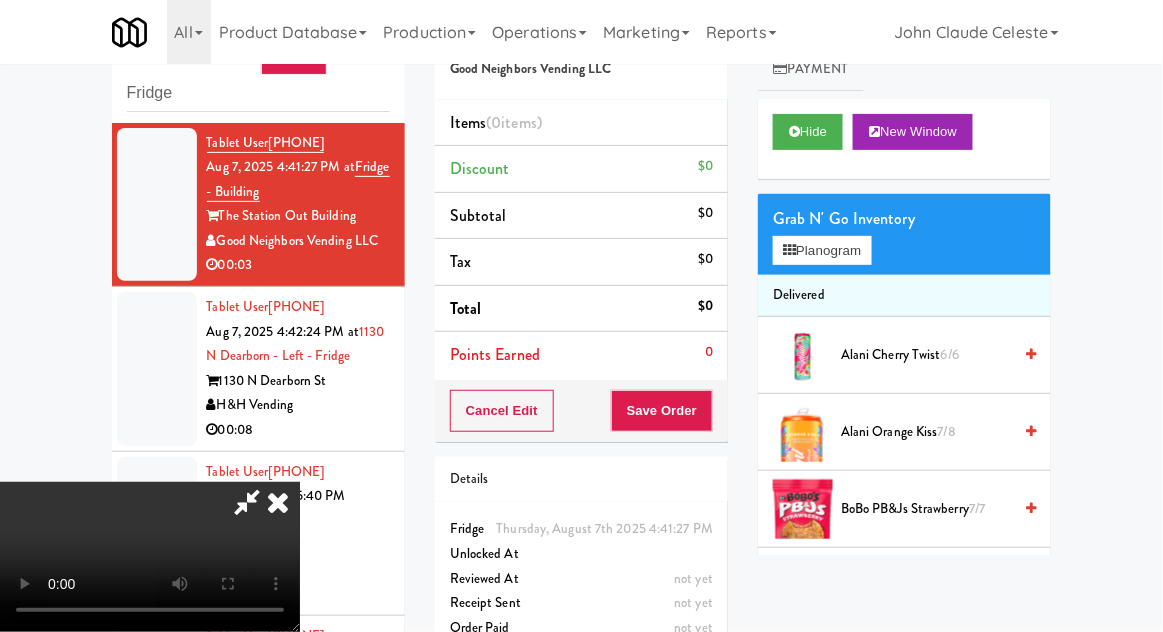 scroll, scrollTop: 0, scrollLeft: 0, axis: both 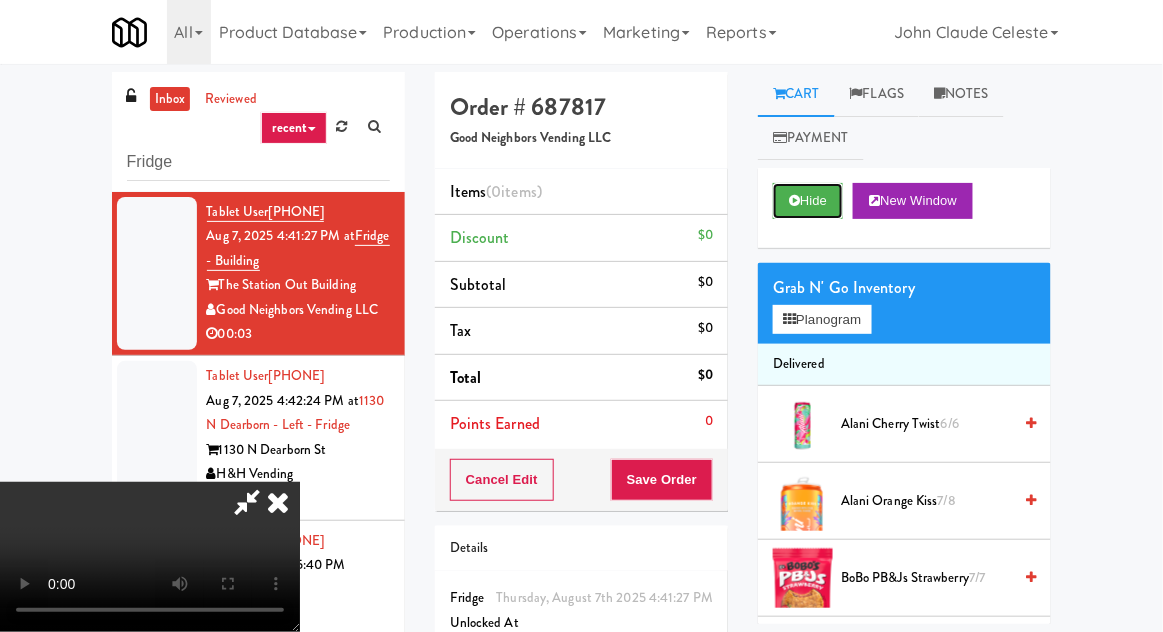 click on "Hide" at bounding box center [808, 201] 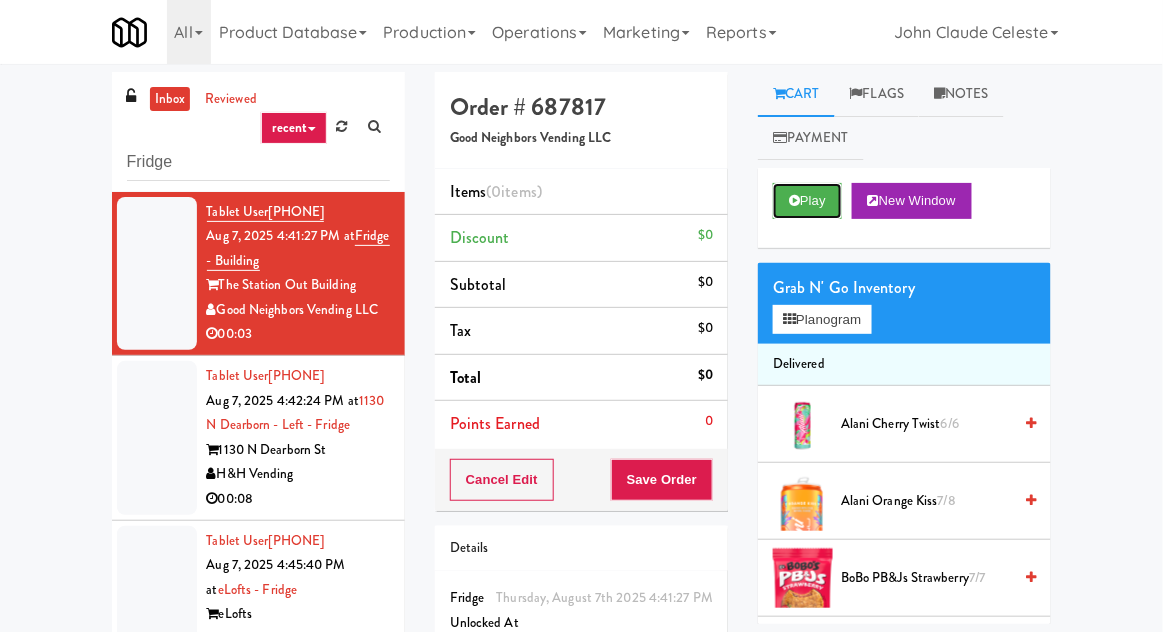 click on "Play" at bounding box center (807, 201) 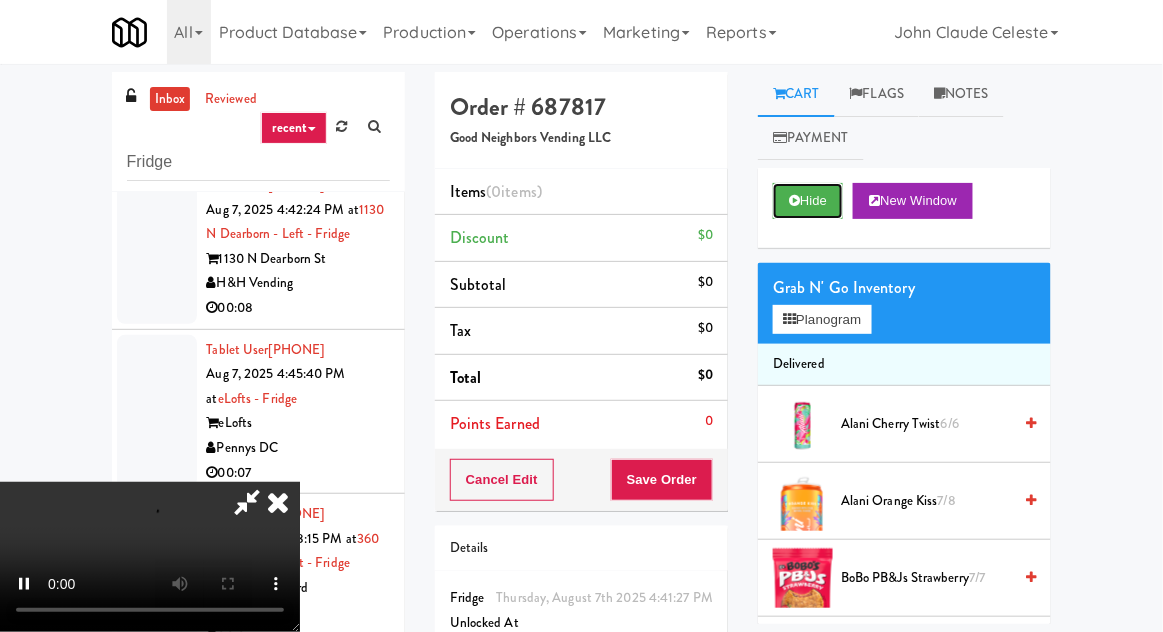 scroll, scrollTop: 181, scrollLeft: 0, axis: vertical 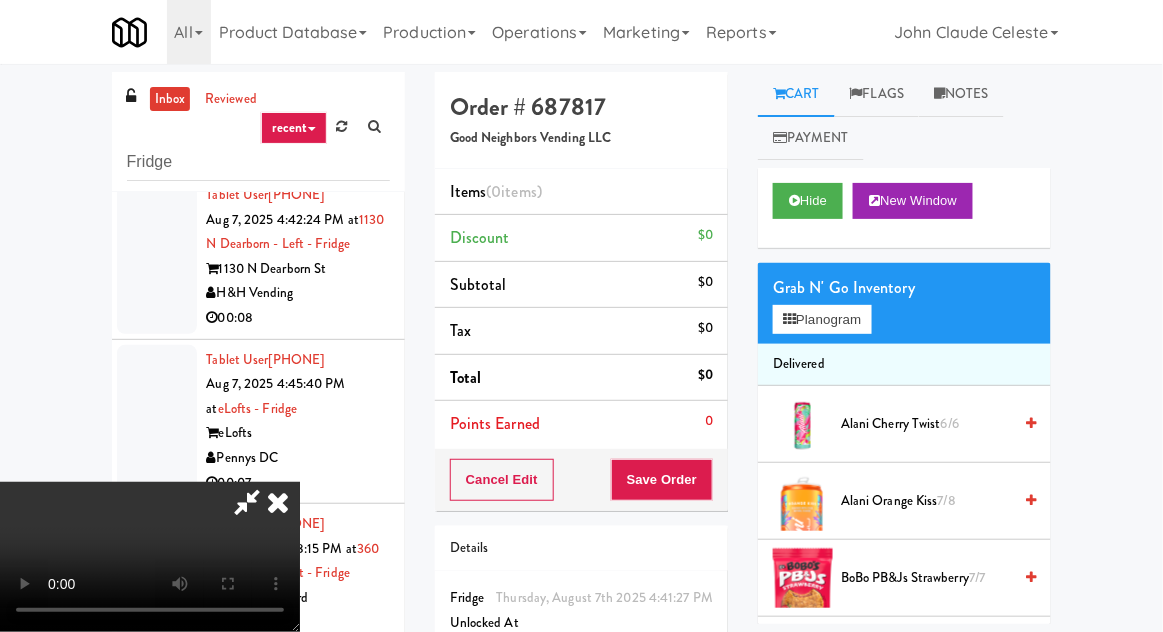 click at bounding box center [157, 257] 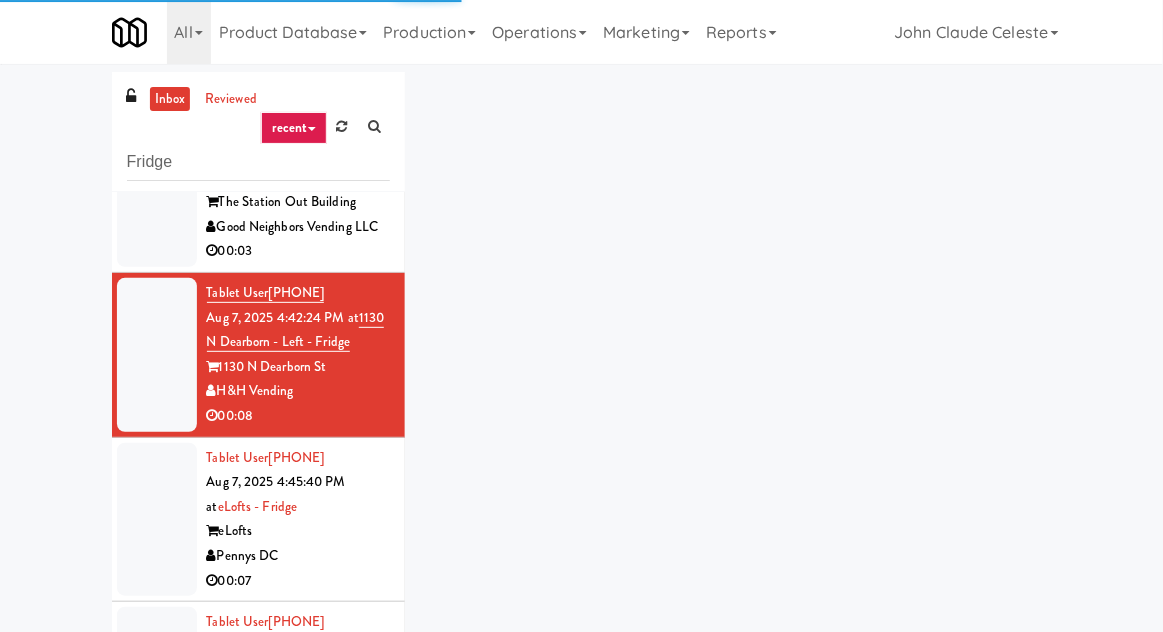 scroll, scrollTop: 0, scrollLeft: 0, axis: both 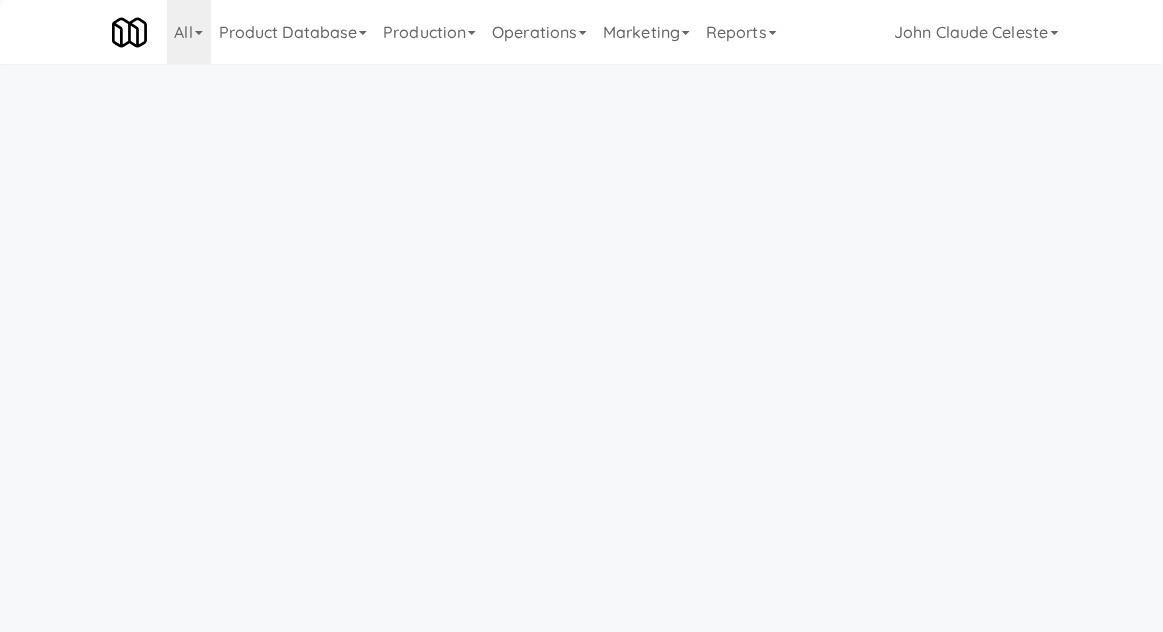 click on "Operations" at bounding box center [539, 32] 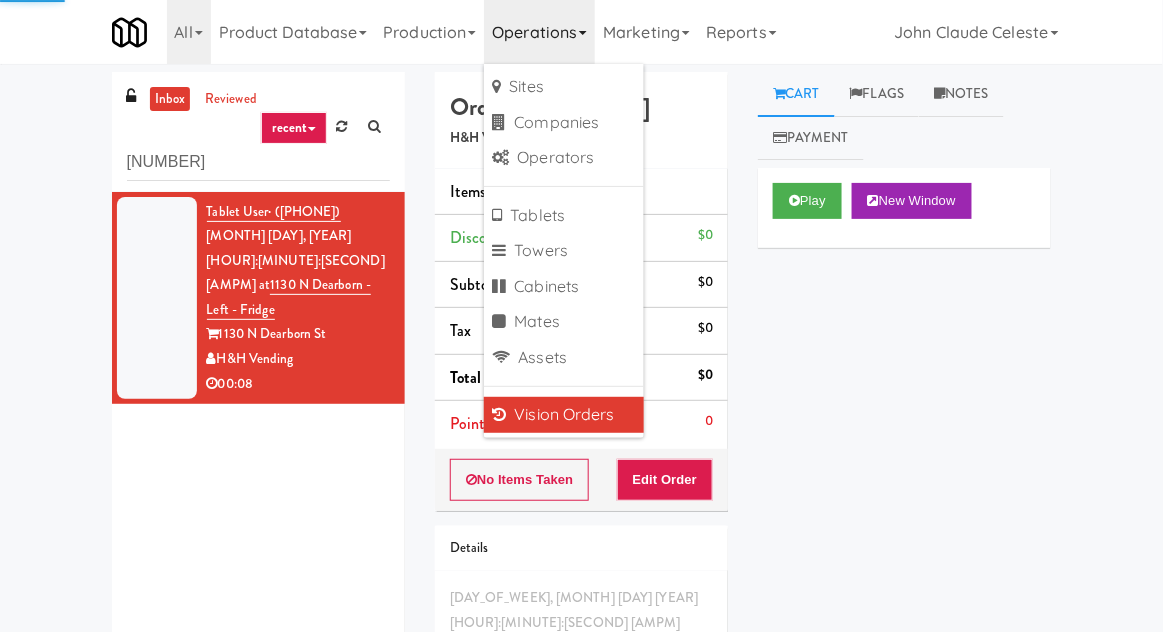 click on "inbox reviewed recent    all     unclear take     inventory issue     suspicious     failed     recent   860892 Tablet User  · ([PHONE]) Aug 7, 2025 4:42:24 PM at  [NUMBER] [STREET] - Left - Fridge  [NUMBER] [STREET] [CITY]  00:08     Order # 796728  Items  (0  items ) Discount  $0 Subtotal $0 Tax $0 Total $0 Points Earned  0  No Items Taken Edit Order Details Thursday, August 7th 2025 4:42:24 PM Fridge Unlocked At not yet Reviewed At not yet Receipt Sent not yet Order Paid  Cart  Flags  Notes  Payment  Play  New Window  Primary Flag  Clear     Flag if unable to determine what was taken or order not processable due to inventory issues Unclear Take - No Video Unclear Take - Short or Cut Off Unclear Take - Obstructed Inventory Issue - Product Not in Inventory Inventory Issue - Product prices as $0  Additional Concerns  Clear Flag as Suspicious Returned Product Place a foreign product in  Internal Notes" at bounding box center [581, 418] 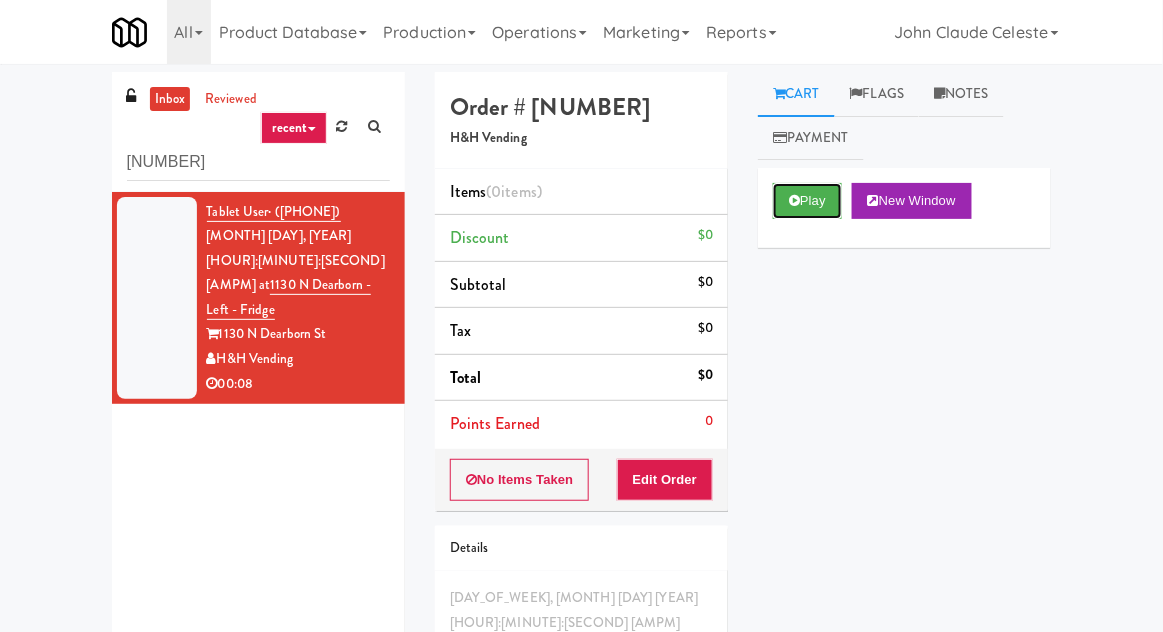 click on "Play" at bounding box center [807, 201] 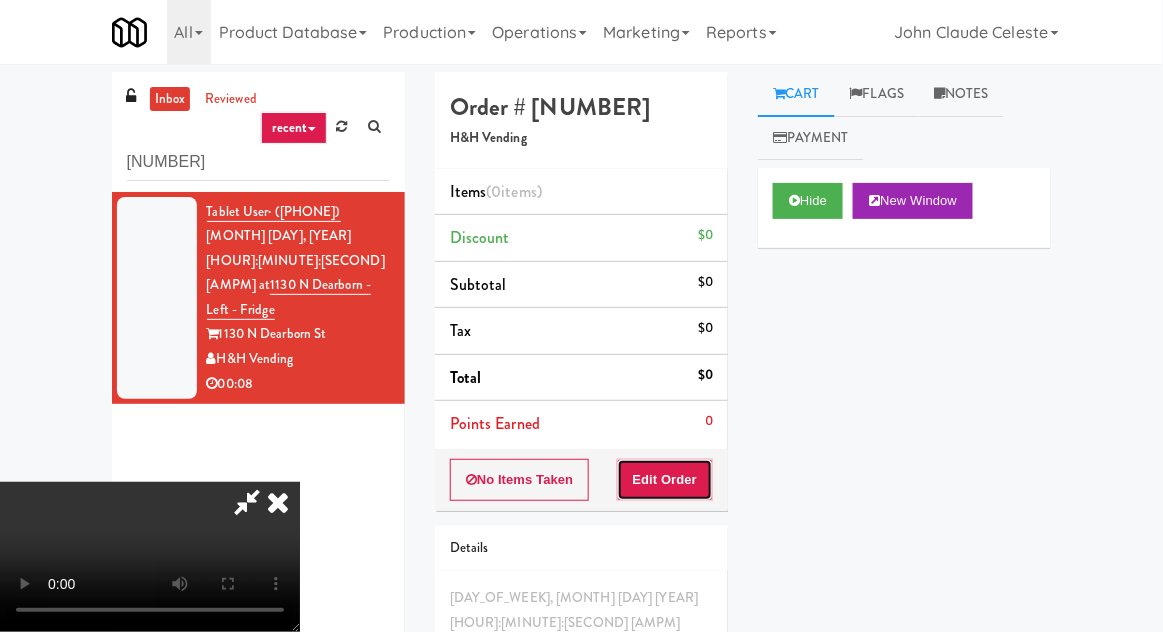 click on "Edit Order" at bounding box center [665, 480] 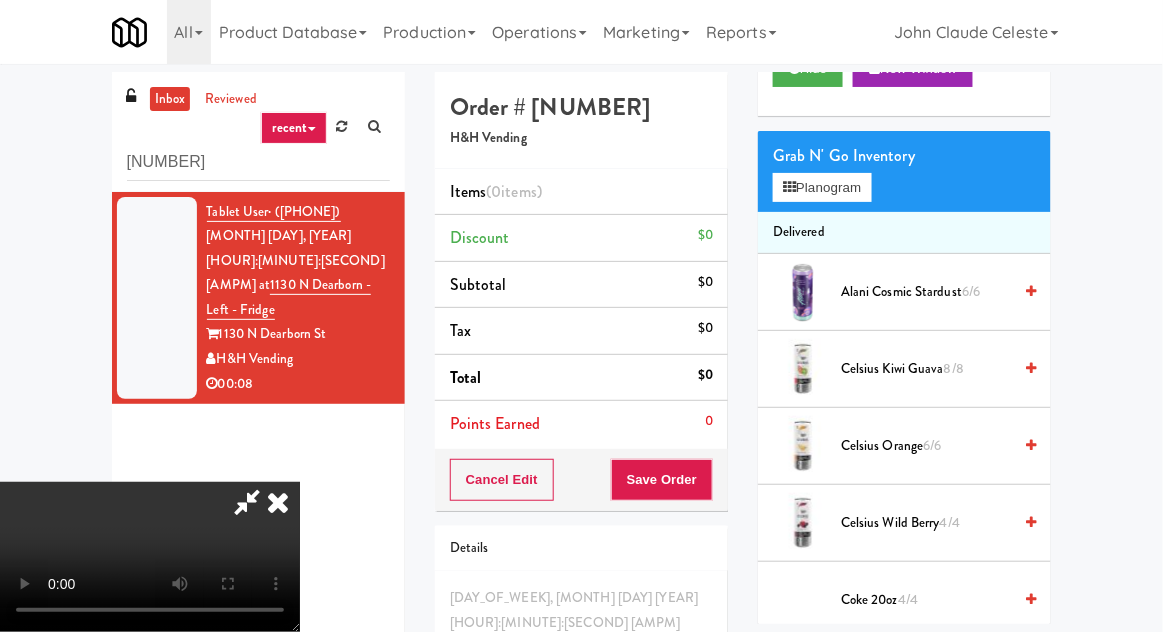 scroll, scrollTop: 146, scrollLeft: 0, axis: vertical 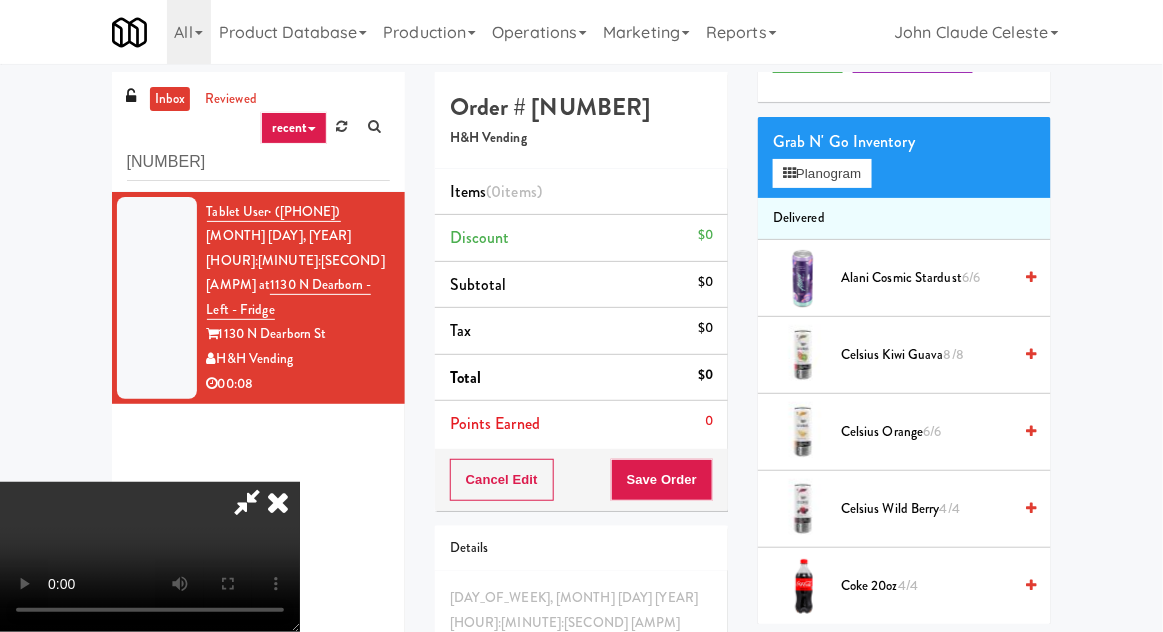 type 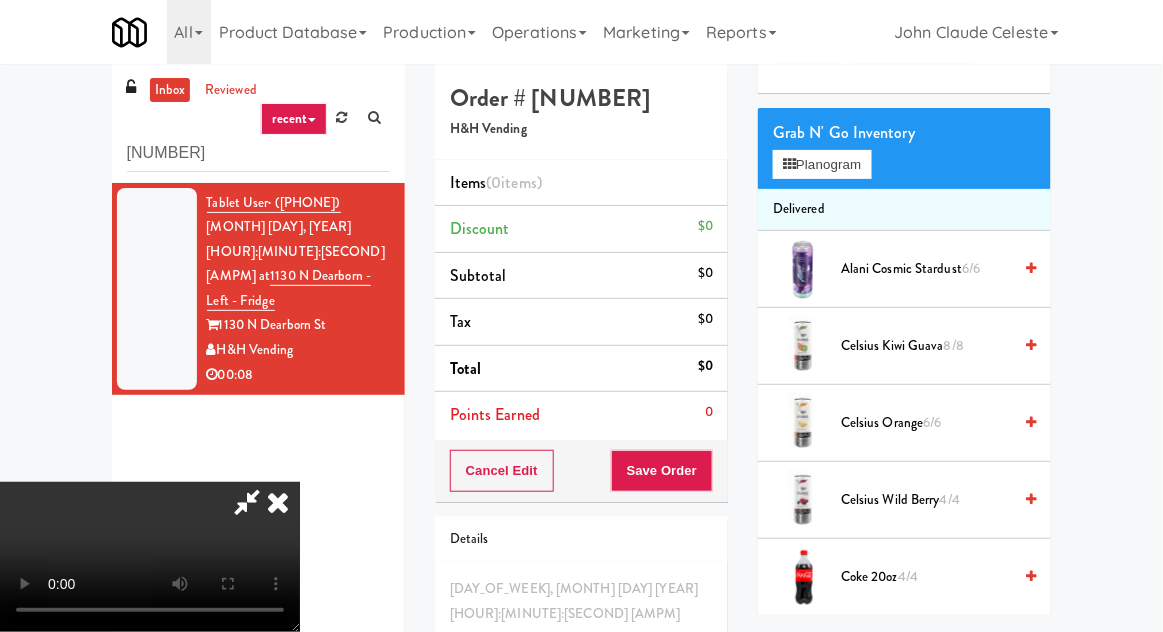 scroll, scrollTop: 0, scrollLeft: 0, axis: both 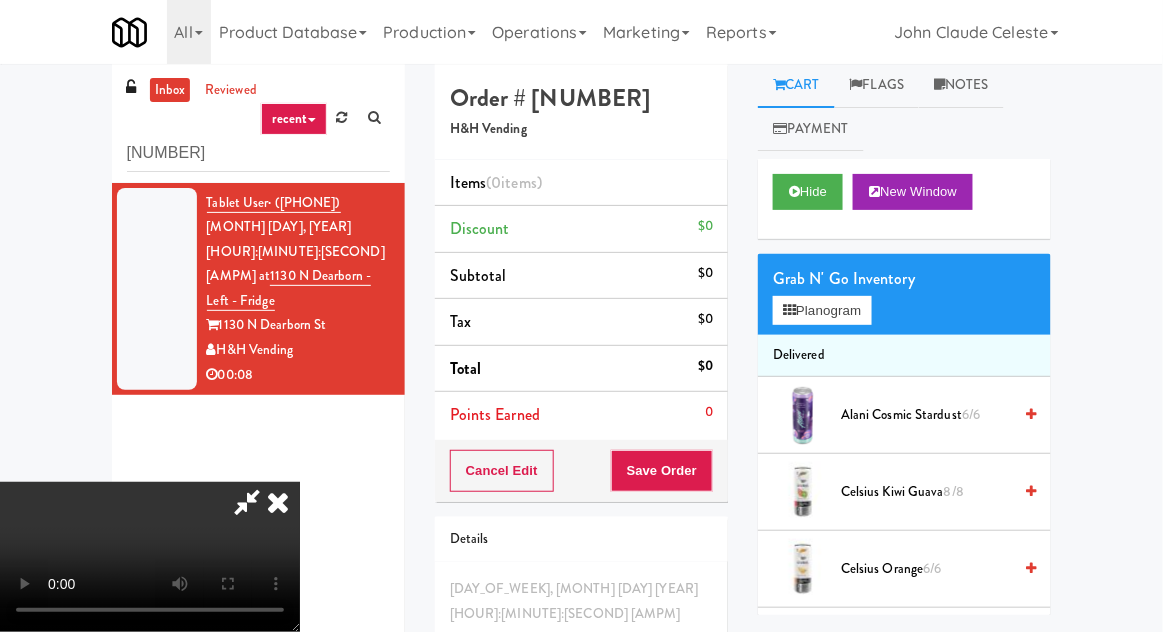 click at bounding box center [278, 502] 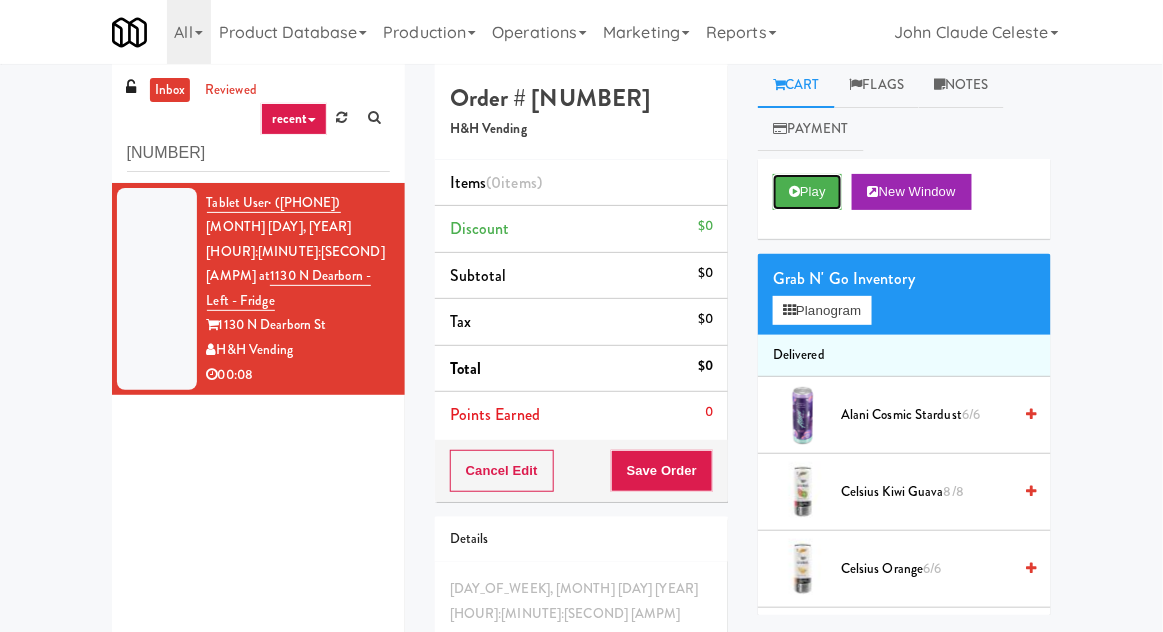 click on "Play" at bounding box center (807, 192) 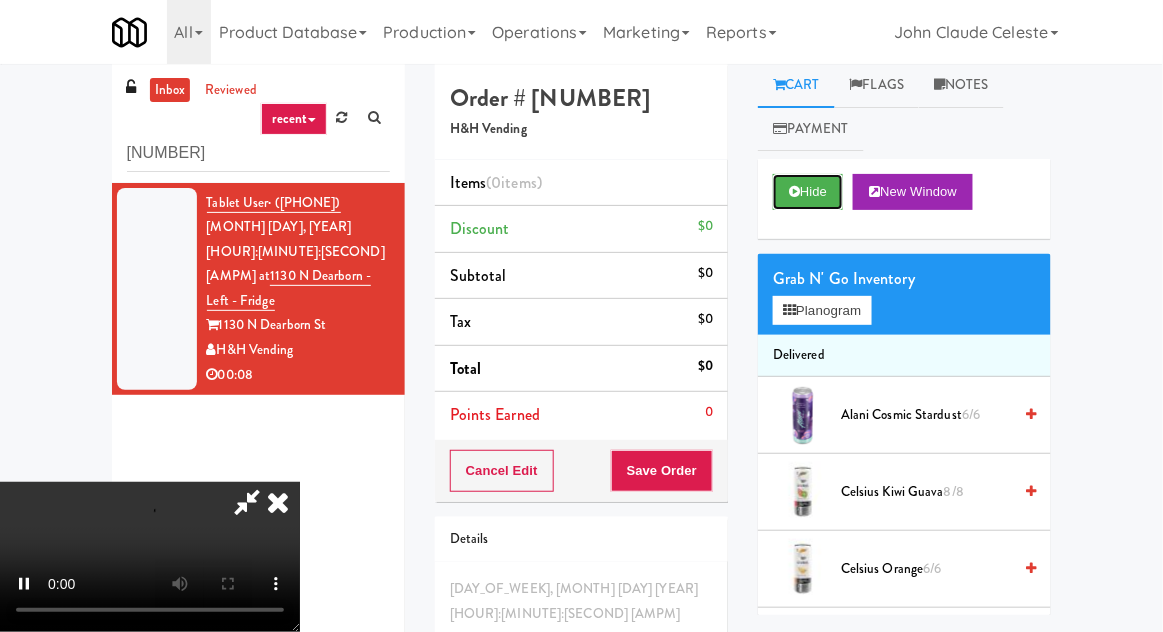 scroll, scrollTop: 73, scrollLeft: 0, axis: vertical 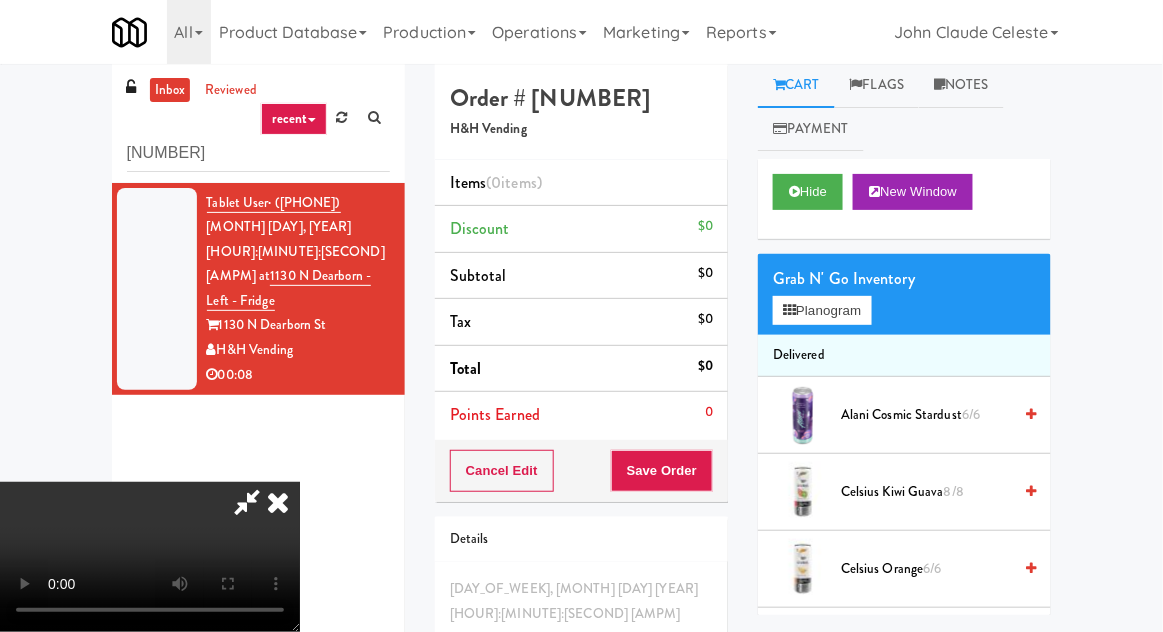 type 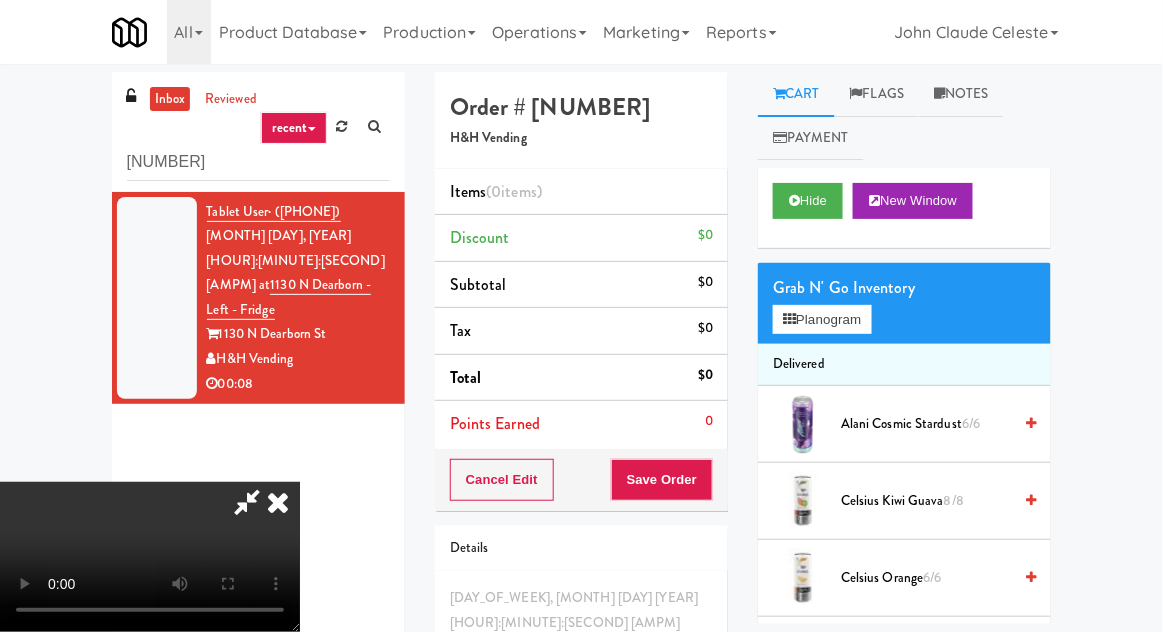 scroll, scrollTop: 73, scrollLeft: 0, axis: vertical 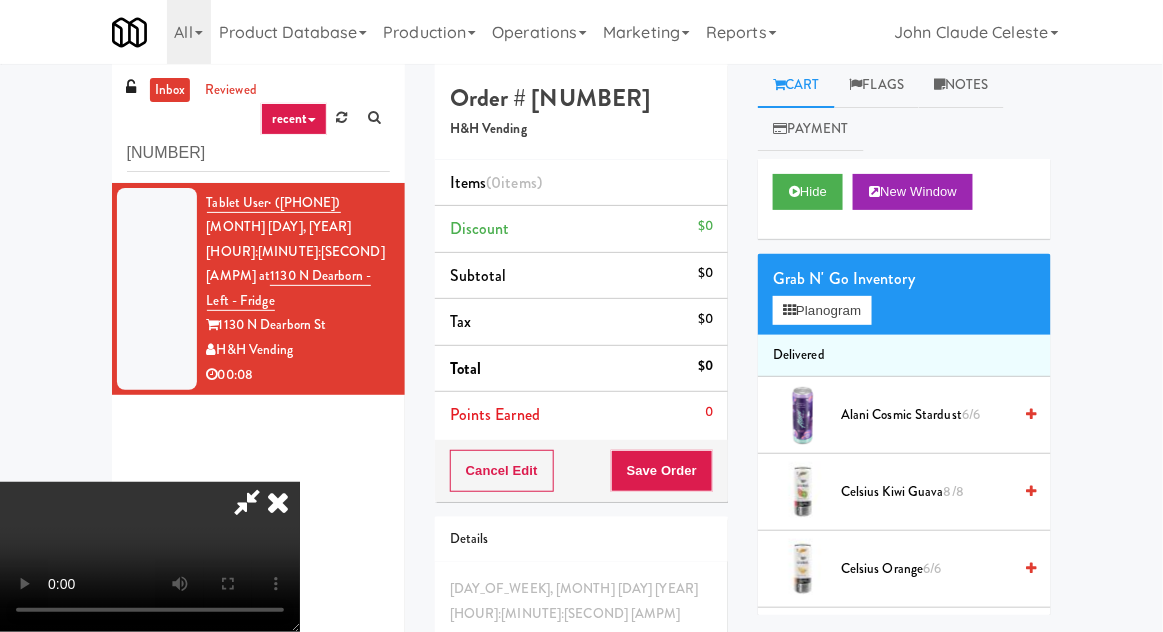click at bounding box center [278, 502] 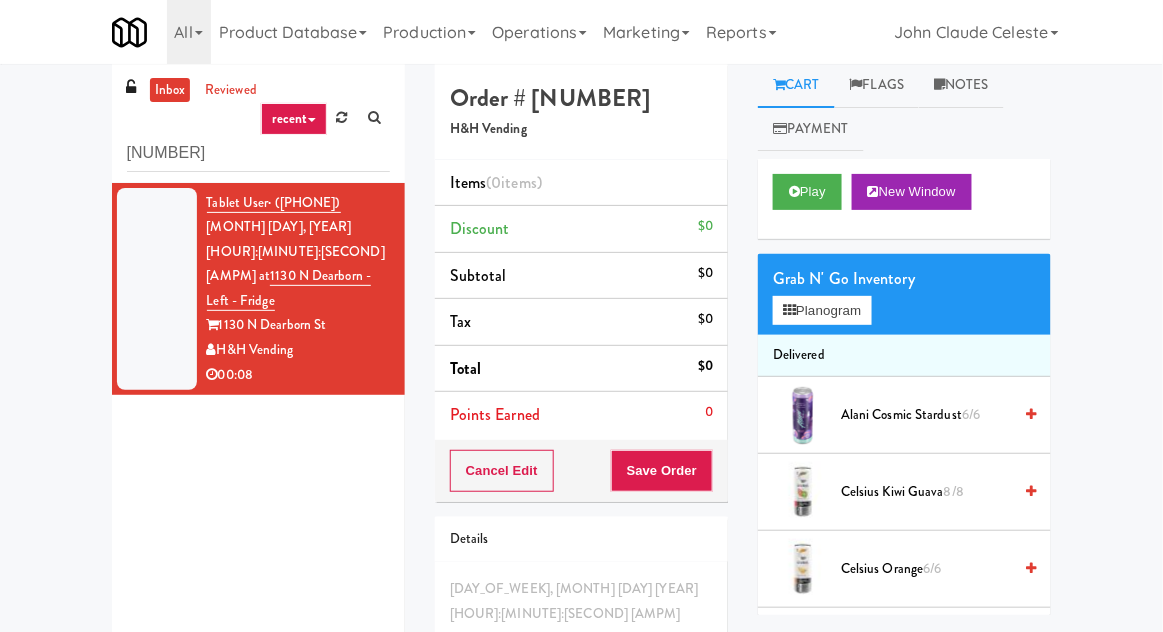 scroll, scrollTop: 0, scrollLeft: 0, axis: both 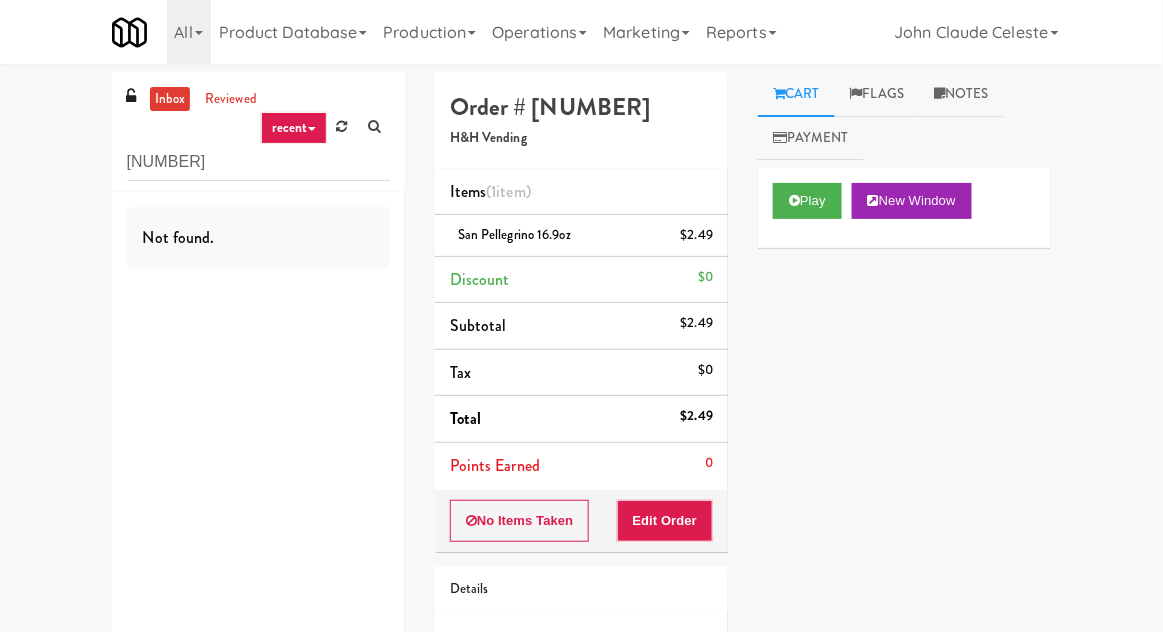 click on "[NUMBER]" at bounding box center (258, 162) 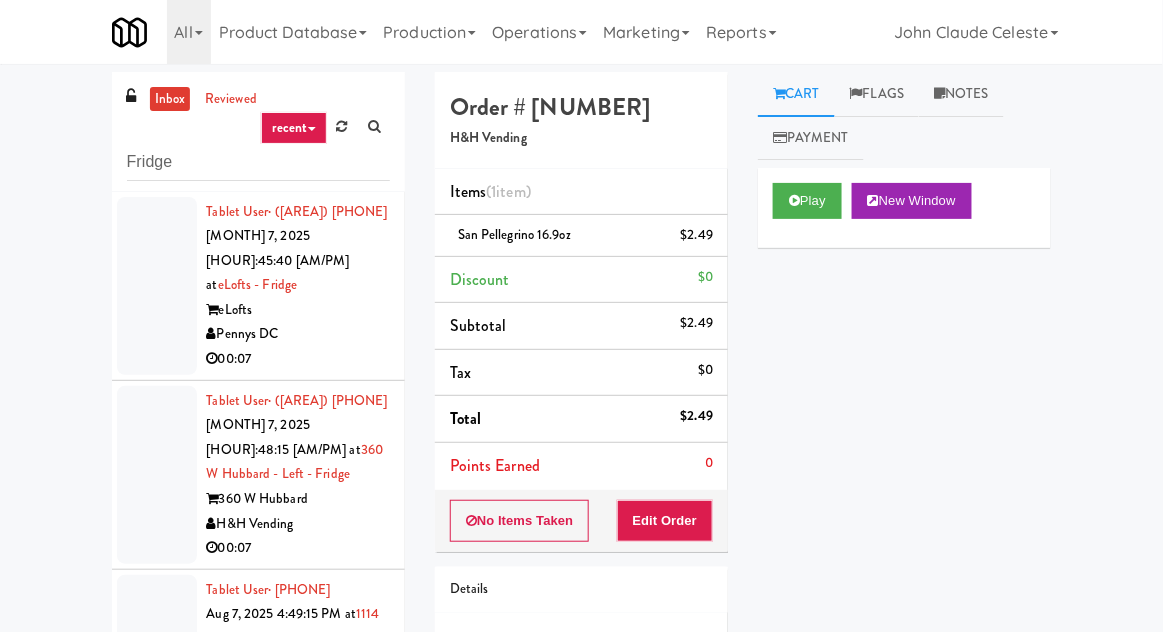 type on "Fridge" 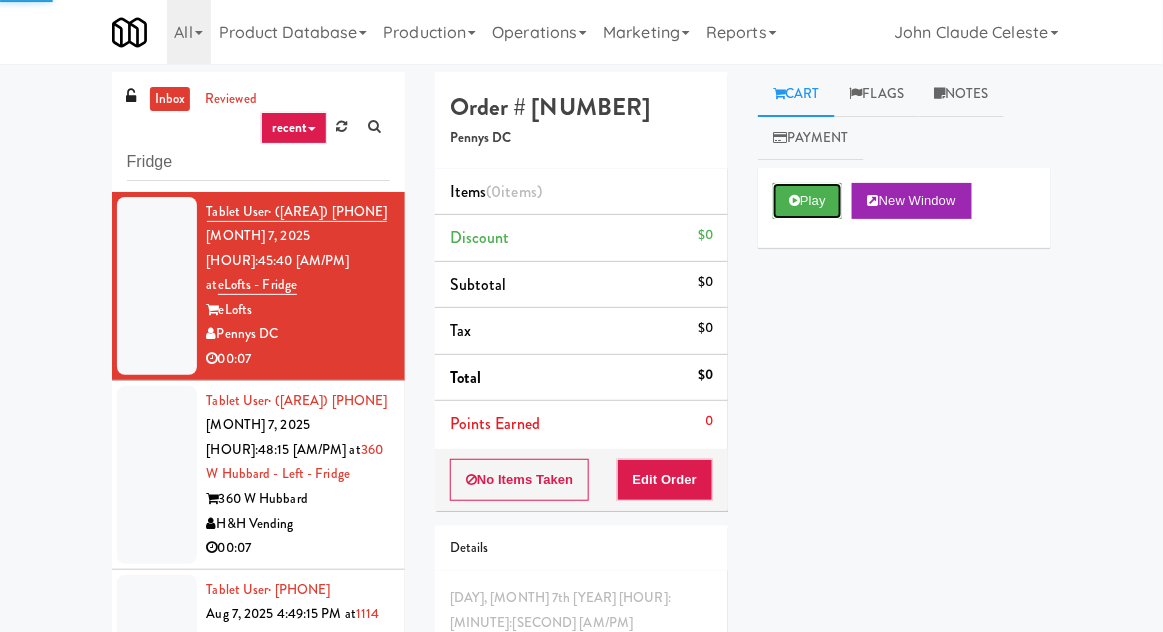 click on "Play" at bounding box center (807, 201) 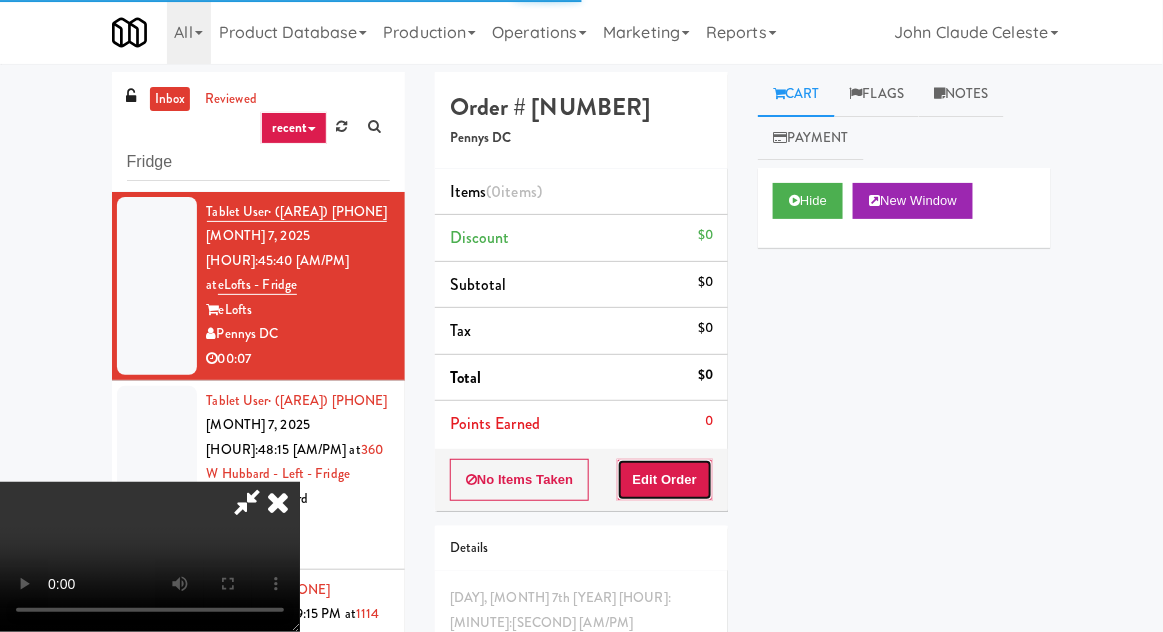click on "Edit Order" at bounding box center [665, 480] 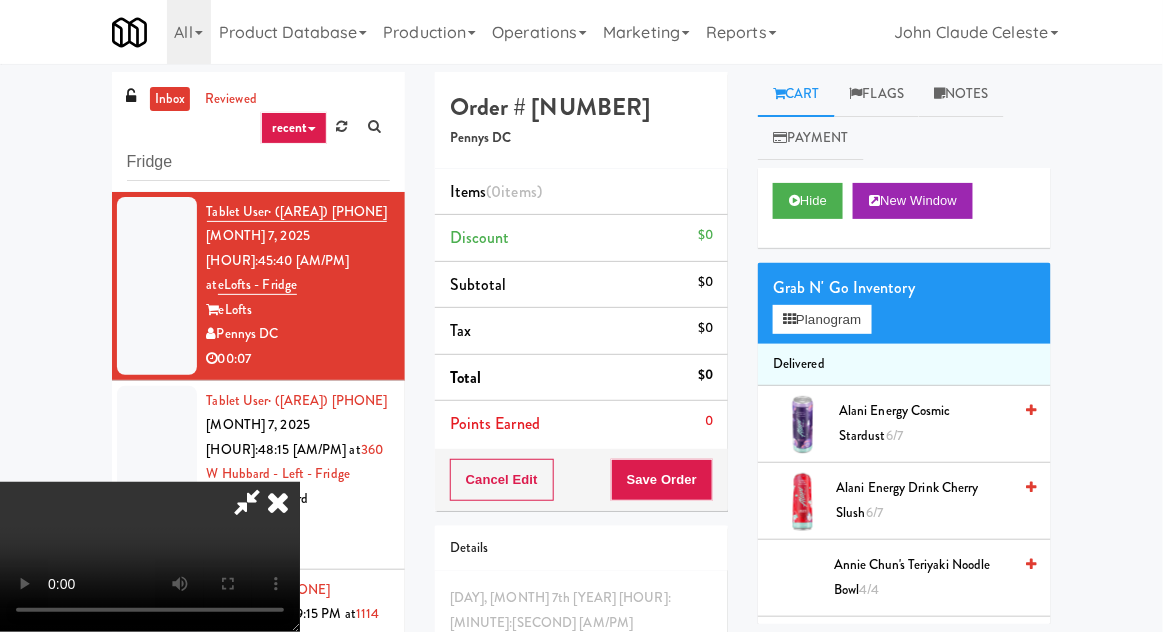 scroll, scrollTop: 73, scrollLeft: 0, axis: vertical 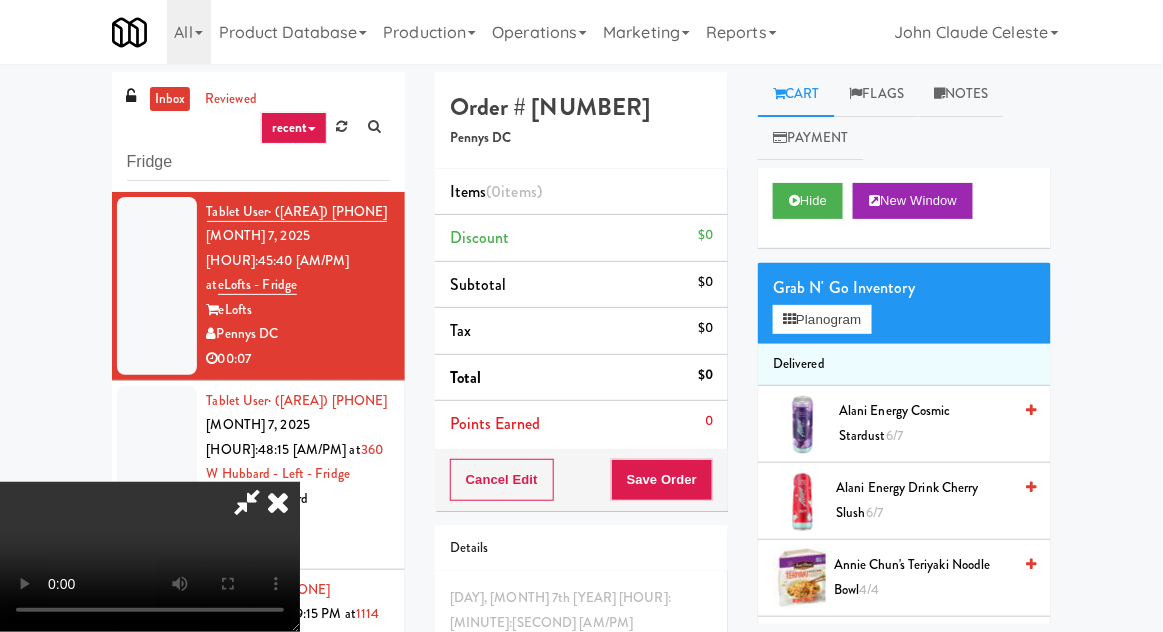 type 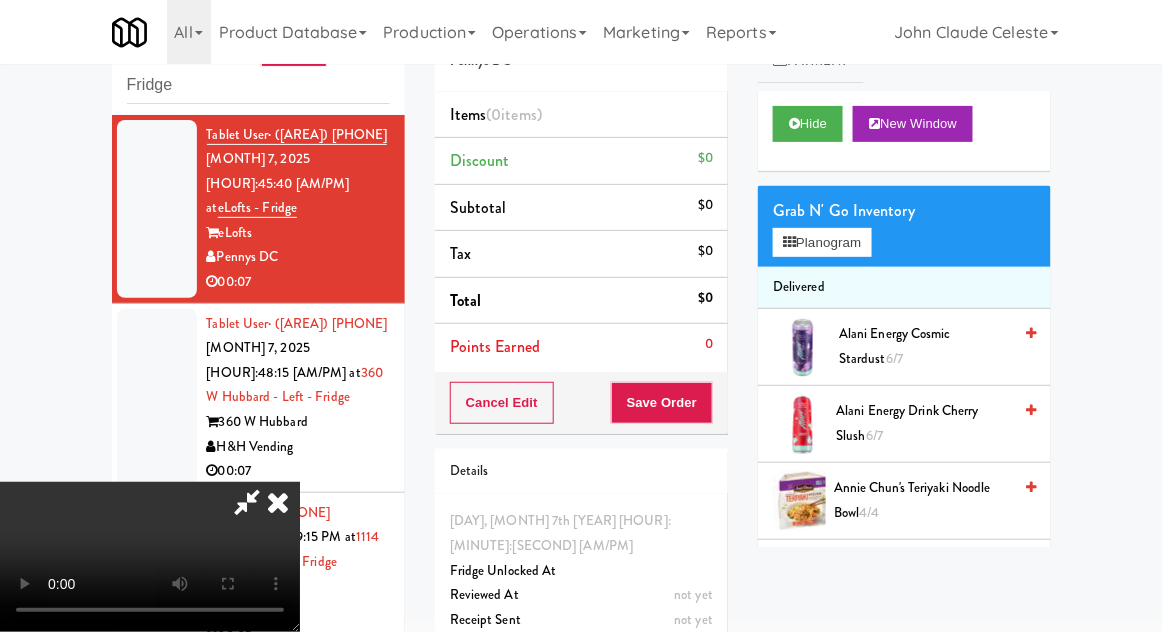scroll, scrollTop: 0, scrollLeft: 0, axis: both 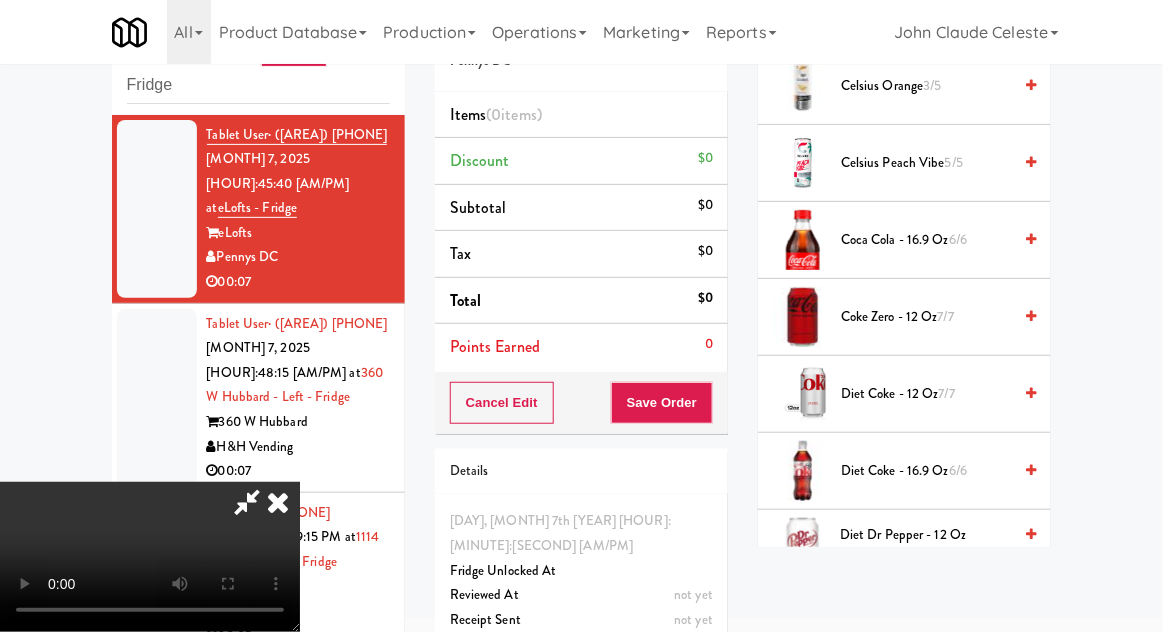 click at bounding box center [278, 502] 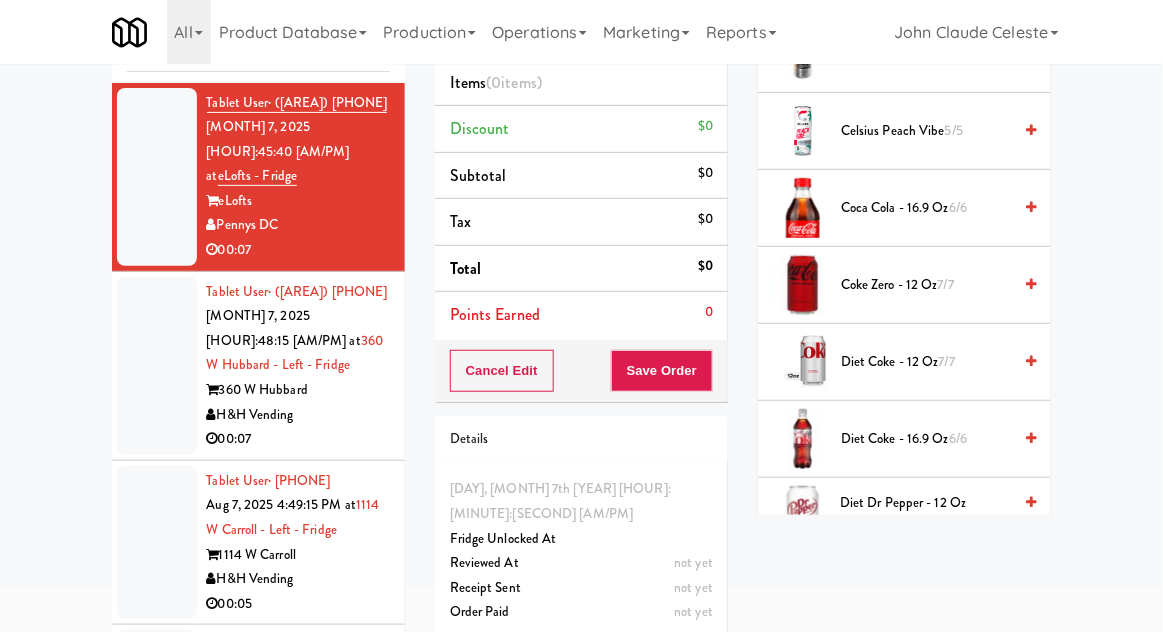 scroll, scrollTop: 0, scrollLeft: 0, axis: both 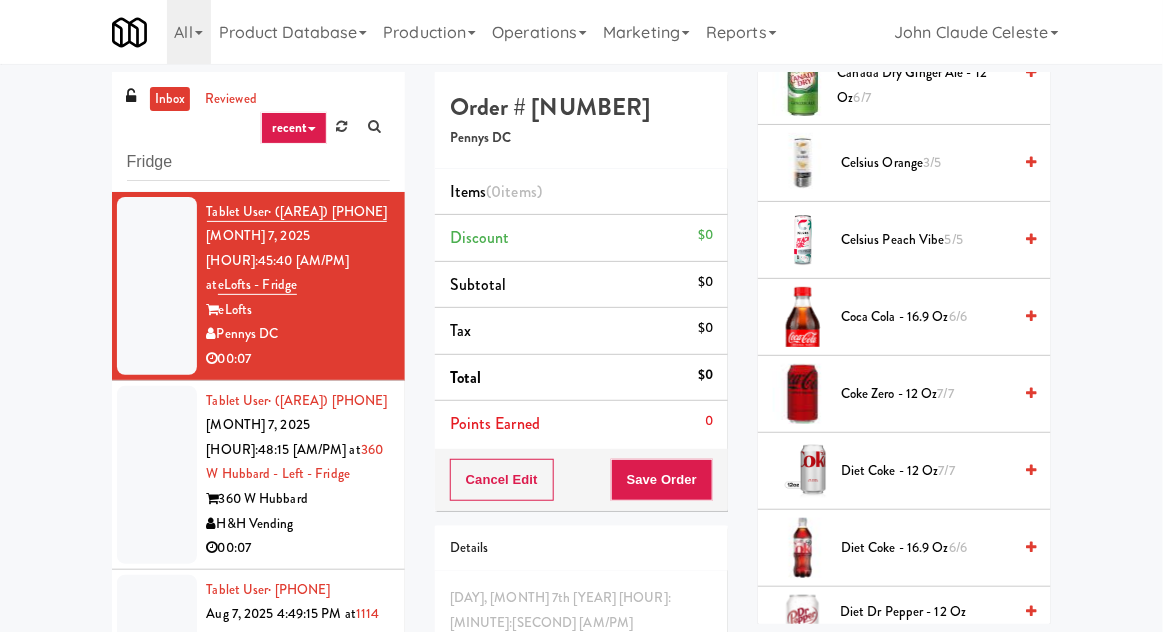 click on "inbox" at bounding box center [170, 99] 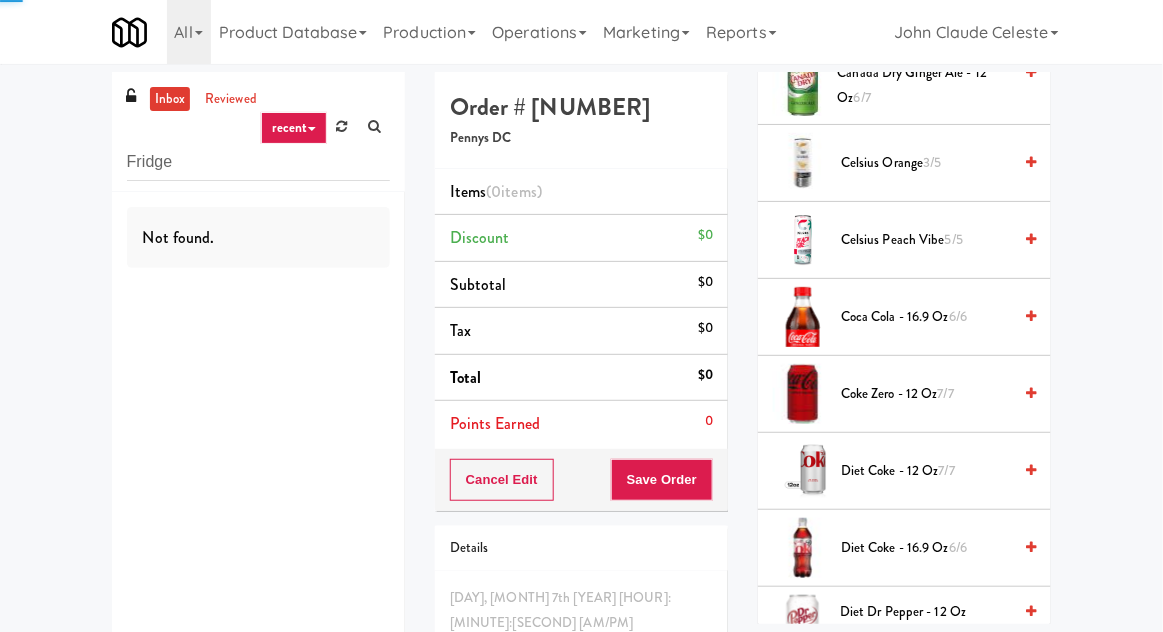 click on "inbox reviewed recent    all     unclear take     inventory issue     suspicious     failed     recent   Fridge   Not found. Order # 237316 Pennys DC Items  (0  items ) Discount  $0 Subtotal $0 Tax $0 Total $0 Points Earned  0 Cancel Edit Save Order Details Thursday, August 7th 2025 4:45:40 PM Fridge Unlocked At not yet Reviewed At not yet Receipt Sent not yet Order Paid  Cart  Flags  Notes  Payment  Play  New Window Grab N' Go Inventory  Planogram Delivered  Alani Energy Cosmic Stardust  6/7 Alani Energy Drink Cherry Slush  6/7 Annie Chun's Teriyaki Noodle Bowl  4/4 Blueberry, Chobani Greek Yogurt  4/4 Canada Dry Ginger Ale - 12 oz   6/7 Celsius Orange  3/5 Celsius Peach Vibe  5/5 Coca Cola - 16.9 oz   6/6 Coke Zero - 12 oz   7/7 Diet Coke - 12 oz   7/7 Diet Coke - 16.9 oz  6/6 Diet Dr Pepper - 12 oz Cans  5/7 Diet Dr Pepper - 16.9 oz Bottle  6/7 Dr Pepper - 20 oz Bottle  6/7 Fairlife Protein Shake  1/3 Gatorade Fierce, Fruit Punch - 20 oz   5/5 Gatorade Frost, Glacier Freeze  4/5 5/6 6/7 5/5 1/7" at bounding box center (581, 418) 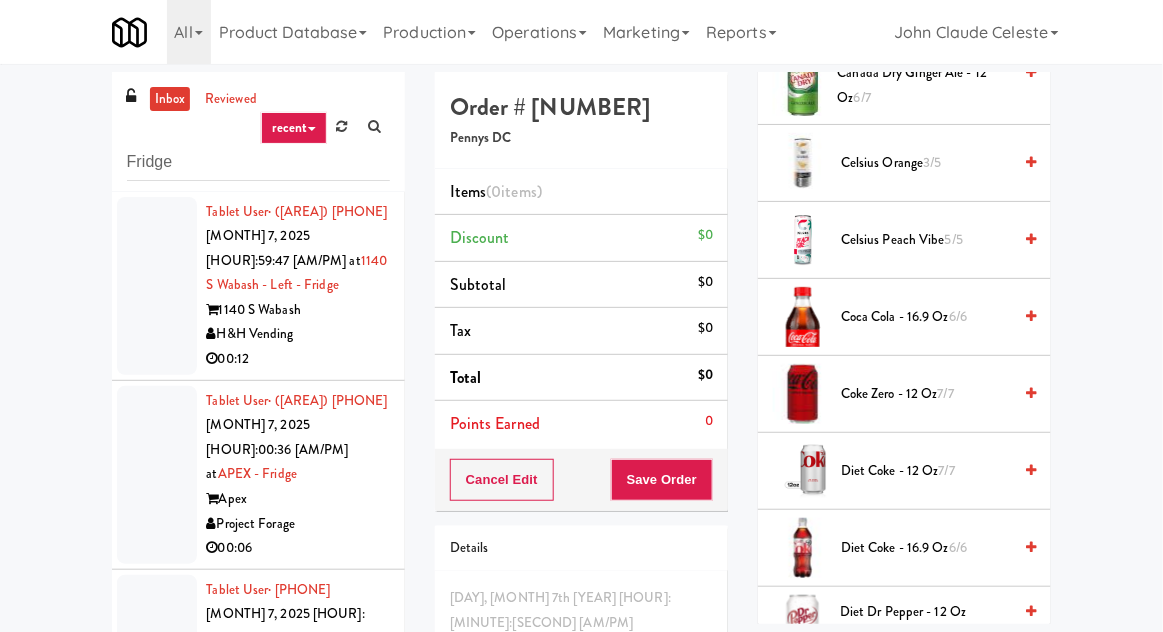 click at bounding box center [157, 286] 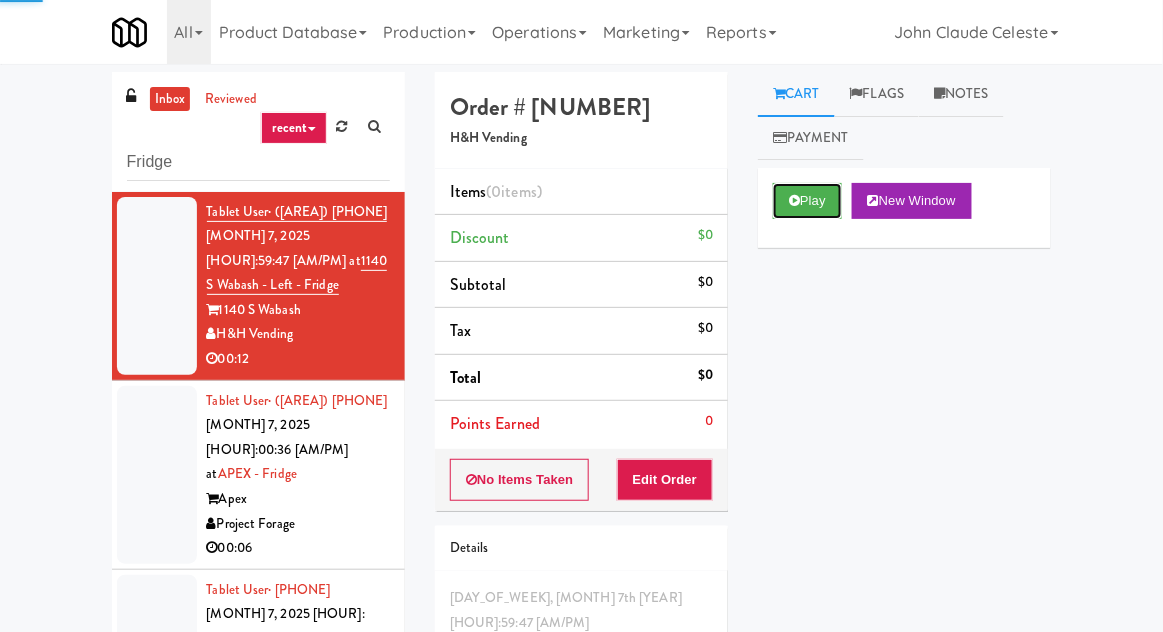 click at bounding box center [794, 200] 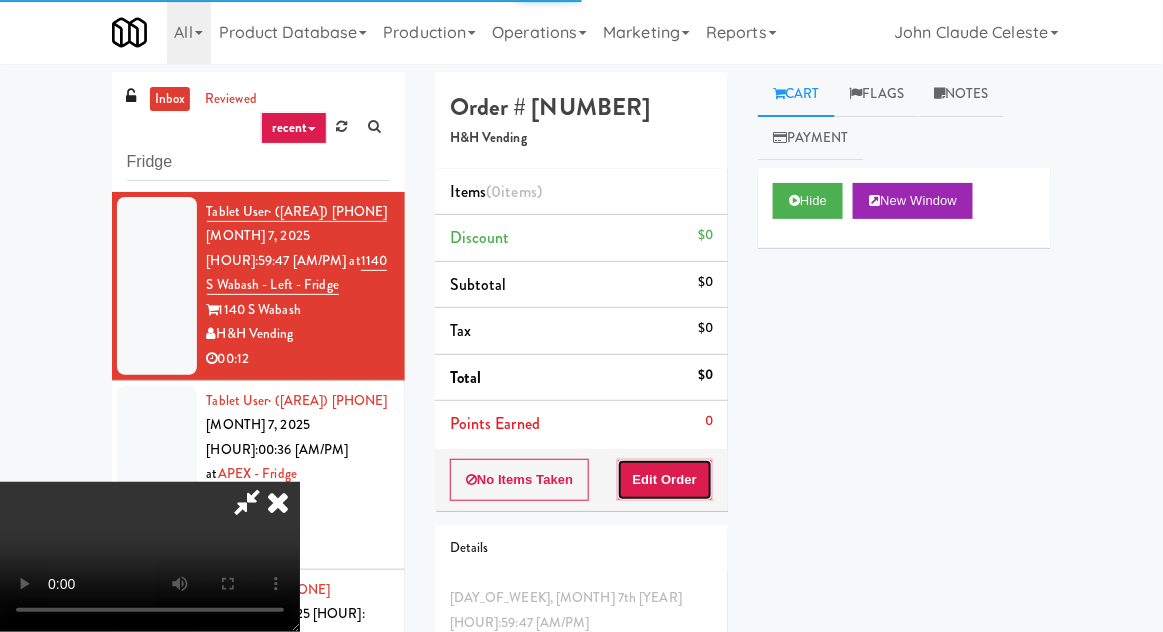 click on "Edit Order" at bounding box center (665, 480) 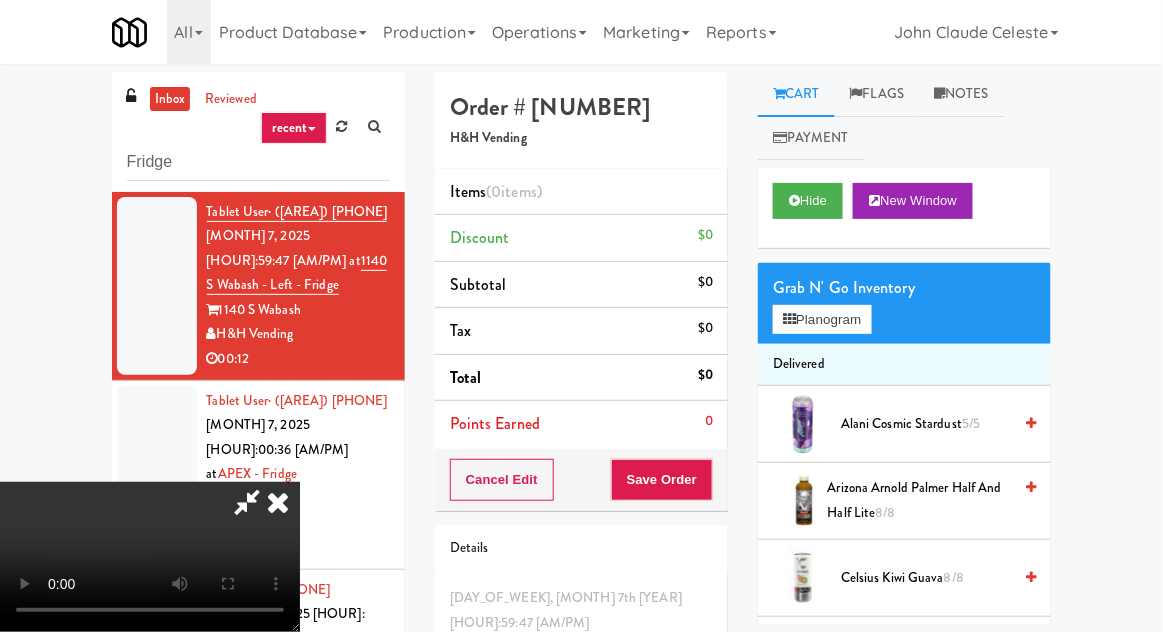 click on "inbox" at bounding box center [170, 99] 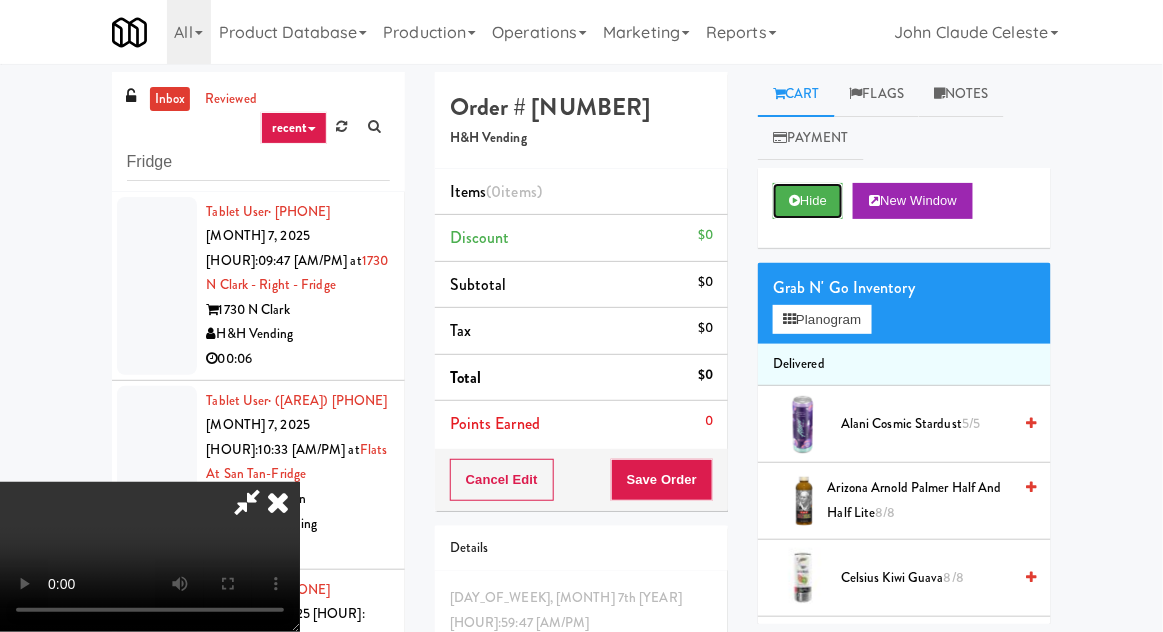 click on "Hide" at bounding box center [808, 201] 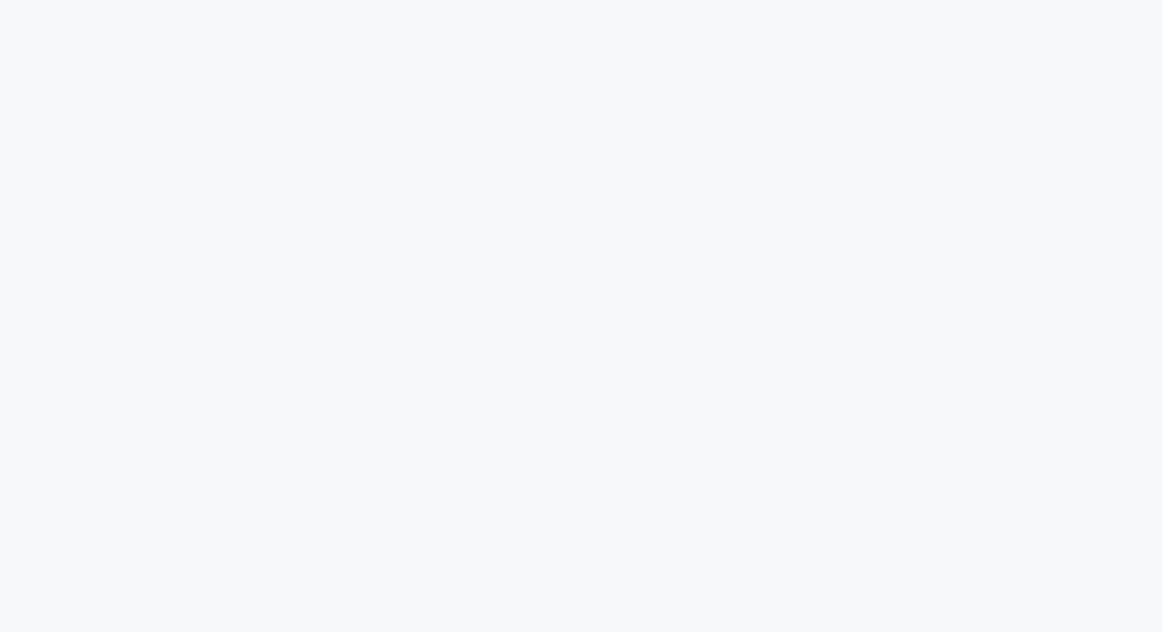 scroll, scrollTop: 0, scrollLeft: 0, axis: both 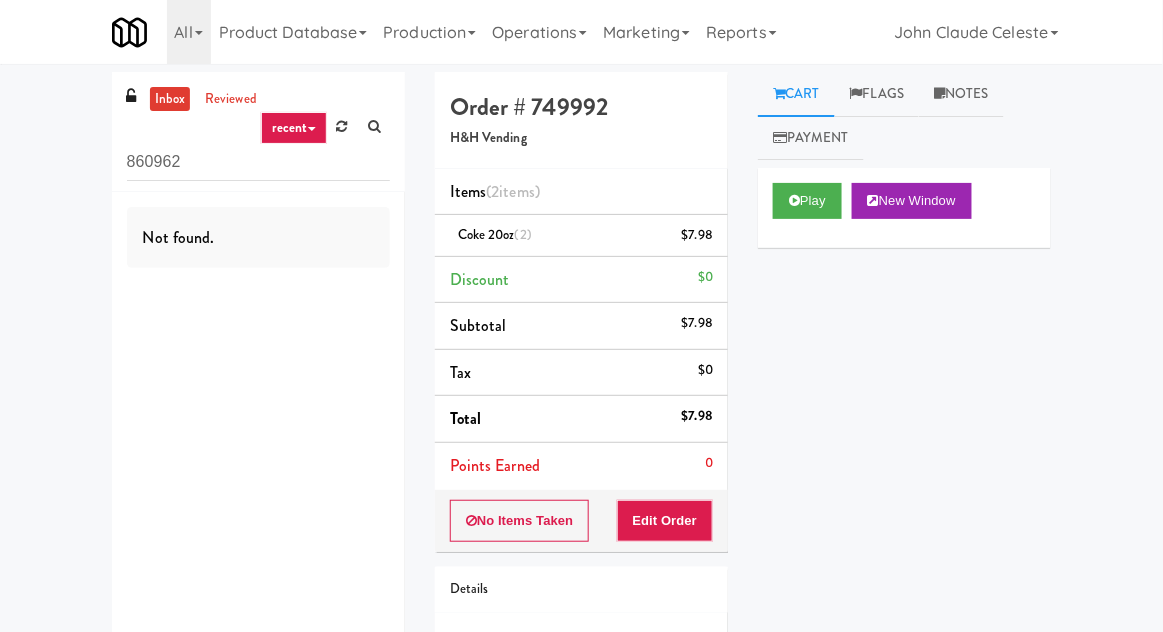 click on "inbox" at bounding box center [170, 99] 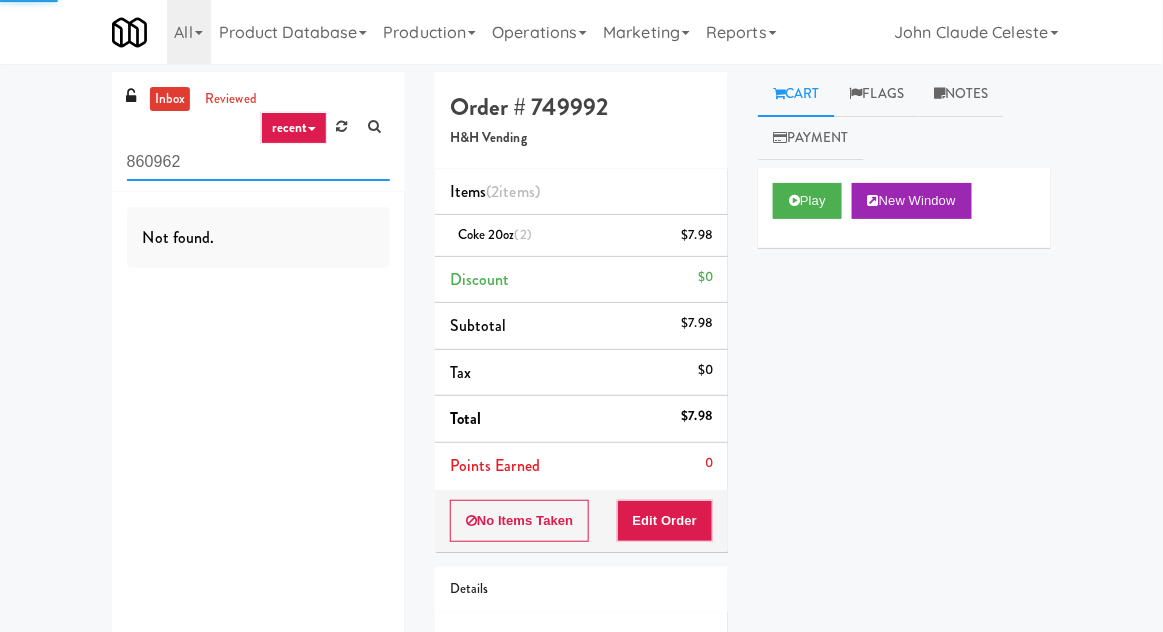 click on "860962" at bounding box center (258, 162) 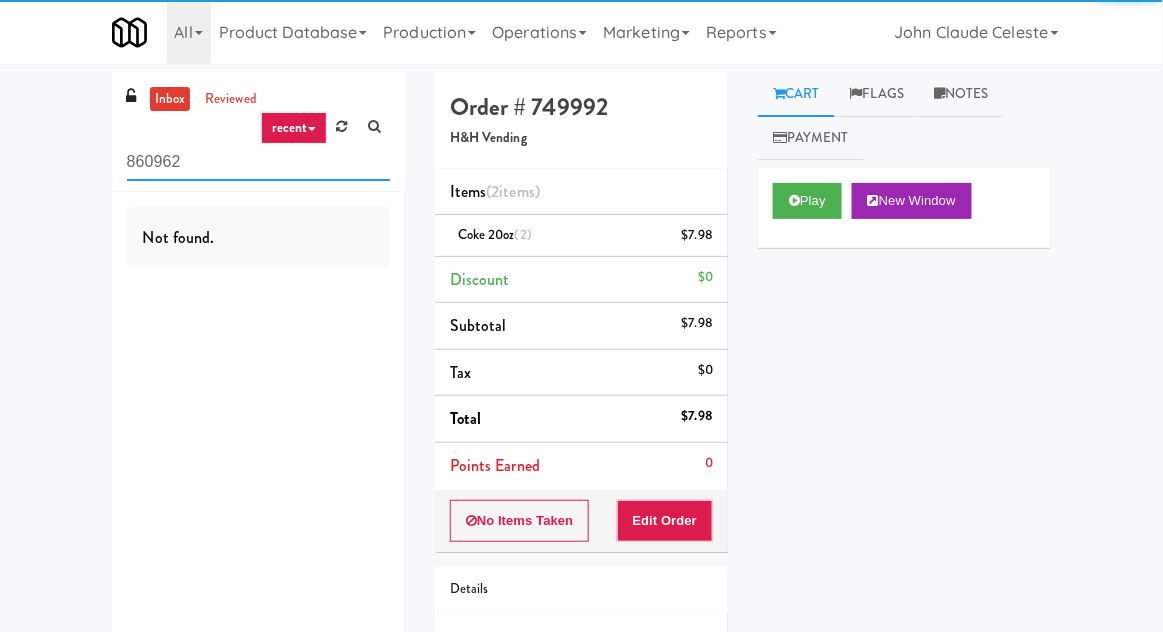 click on "860962" at bounding box center (258, 162) 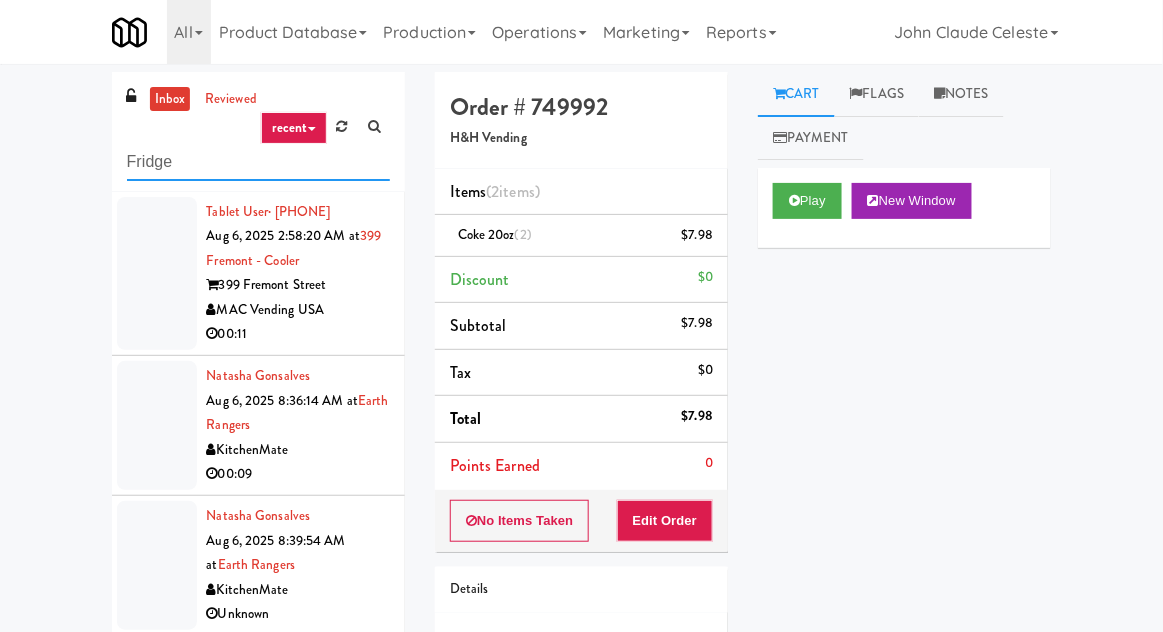 type on "Fridge" 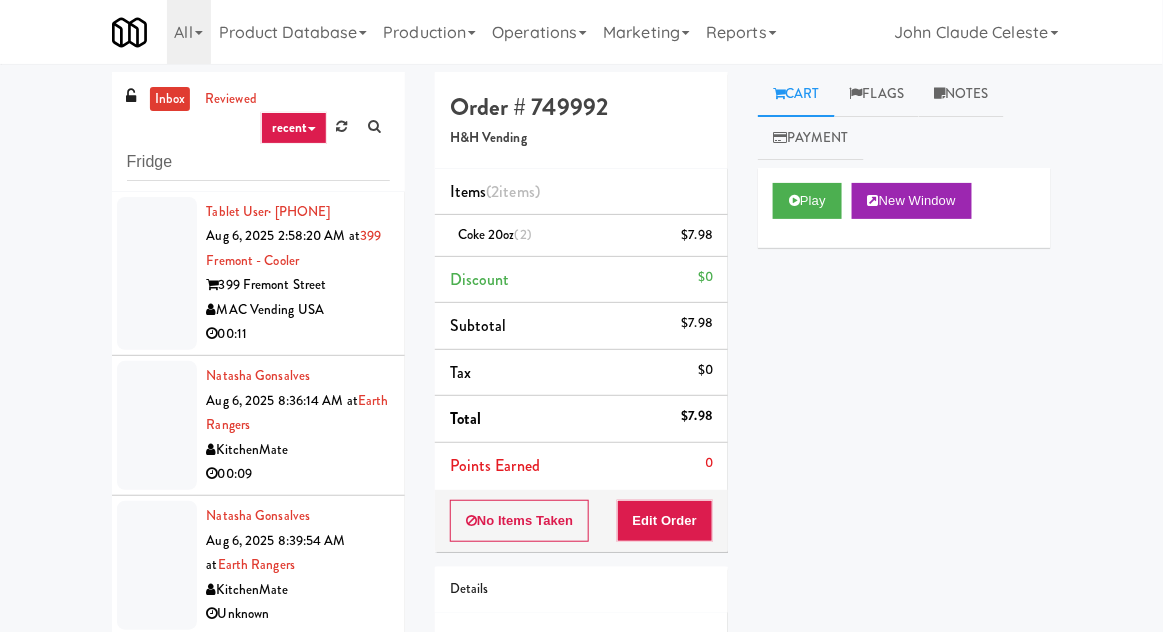 click on "inbox reviewed recent    all     unclear take     inventory issue     suspicious     failed     recent   Fridge Tablet User  · [PHONE] Aug 6, 2025 2:58:20 AM at  399 Fremont - Cooler  399 Fremont Street  MAC Vending USA  00:11     Natasha Gonsalves Aug 6, 2025 8:36:14 AM at  Earth Rangers  KitchenMate  00:09     Natasha Gonsalves Aug 6, 2025 8:39:54 AM at  Earth Rangers  KitchenMate  Unknown     Tablet User  · [PHONE] Aug 6, 2025 10:18:58 AM at  Earth Rangers  KitchenMate  00:50     Steve Bruno Aug 6, 2025 10:48:28 AM at  Earth Rangers  KitchenMate  00:04     Colwyn Alletson Aug 6, 2025 10:50:33 AM at  Earth Rangers  KitchenMate  00:10     Jeff Vandenberg Aug 6, 2025 11:30:05 AM at  Earth Rangers  KitchenMate  00:12     Tablet User  · [PHONE] Aug 6, 2025 12:31:44 PM at  Earth Rangers  KitchenMate  Unknown     Tablet User  · [PHONE] Aug 6, 2025 12:33:52 PM at  Earth Rangers  KitchenMate  00:13     Michelle Diraimo Aug 6, 2025 12:54:39 PM at  Earth Rangers" at bounding box center (581, 439) 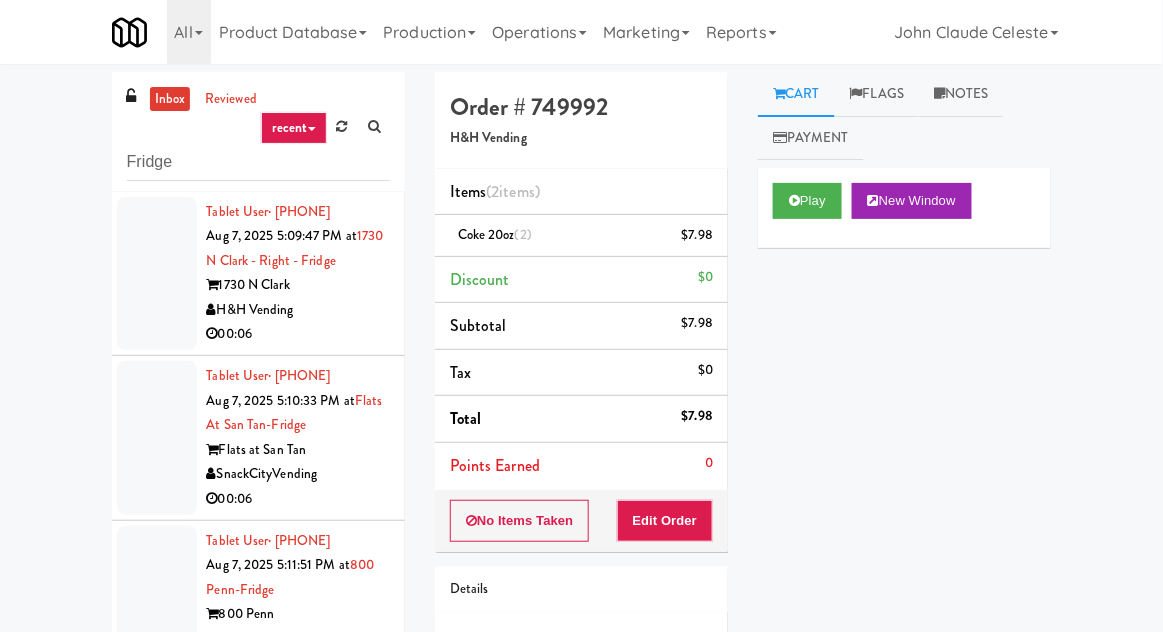 click at bounding box center [157, 274] 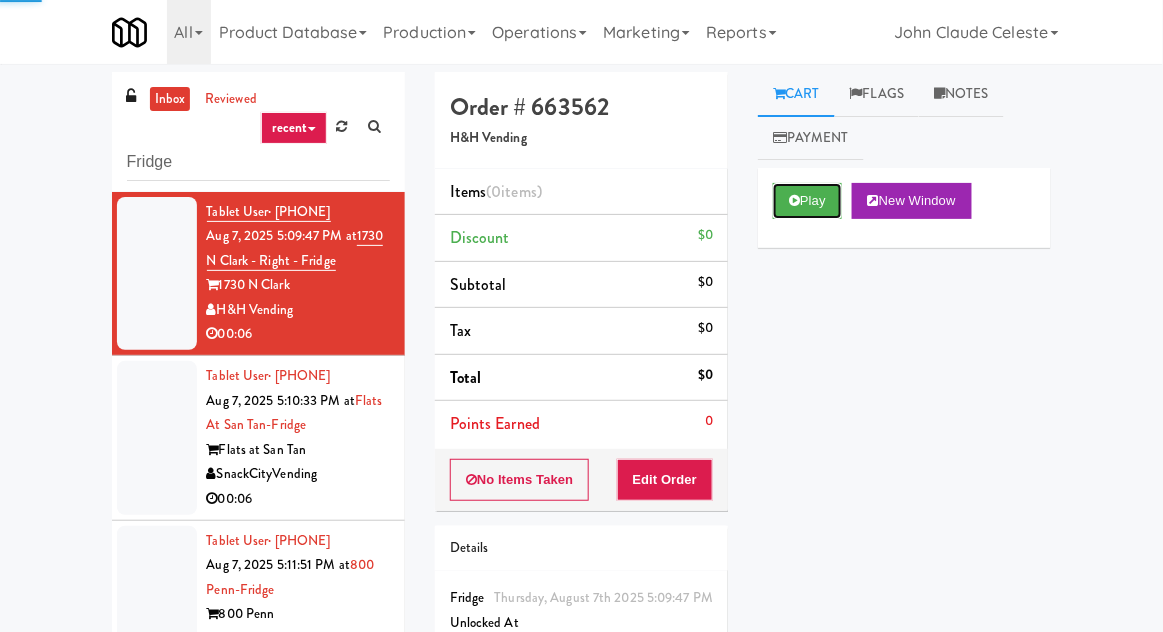 click at bounding box center (794, 200) 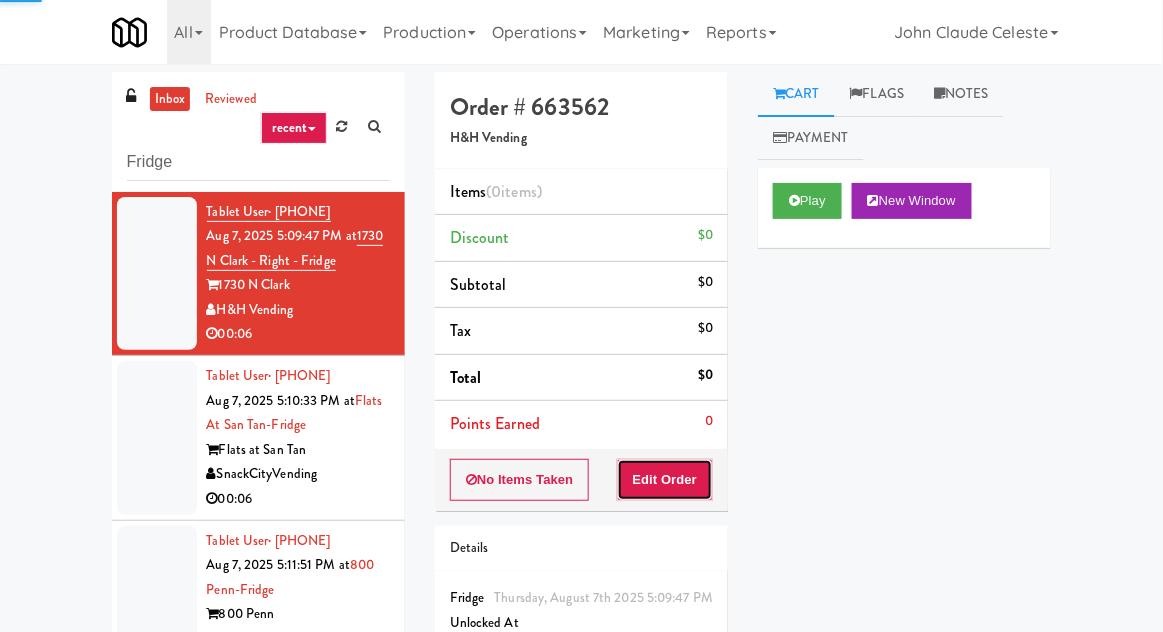 click on "Edit Order" at bounding box center (665, 480) 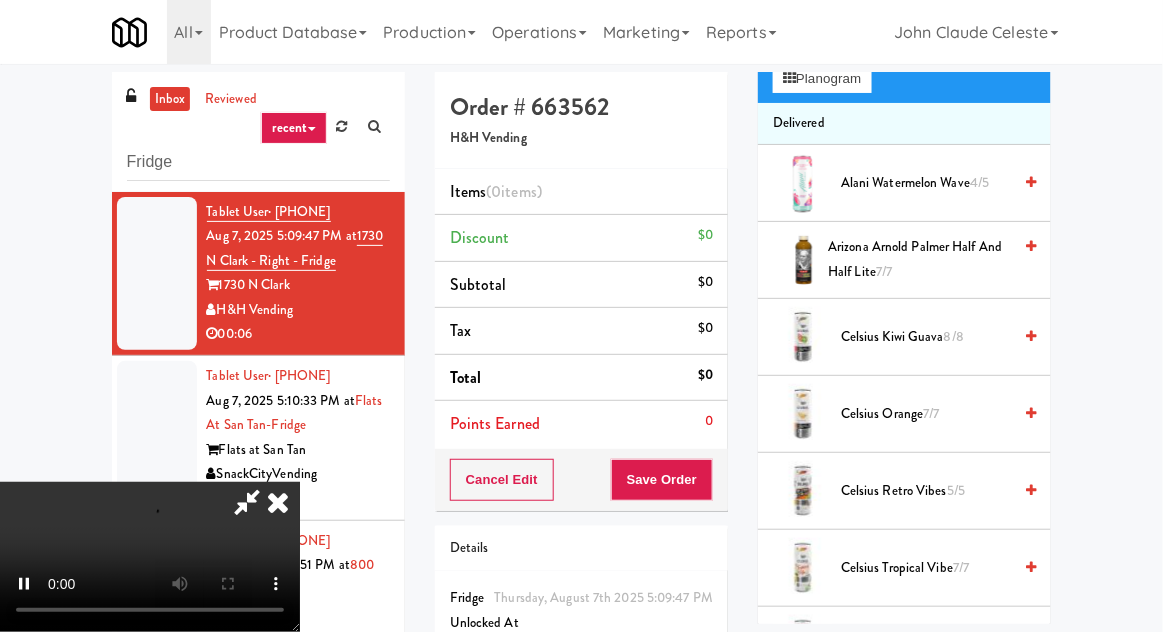 scroll, scrollTop: 0, scrollLeft: 0, axis: both 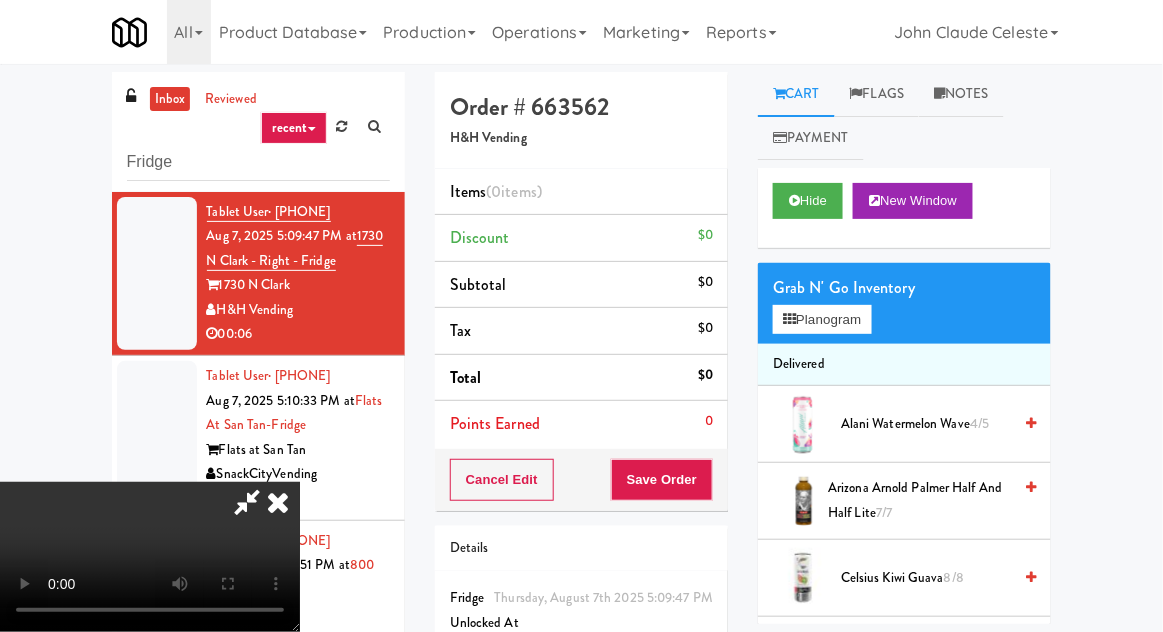 type 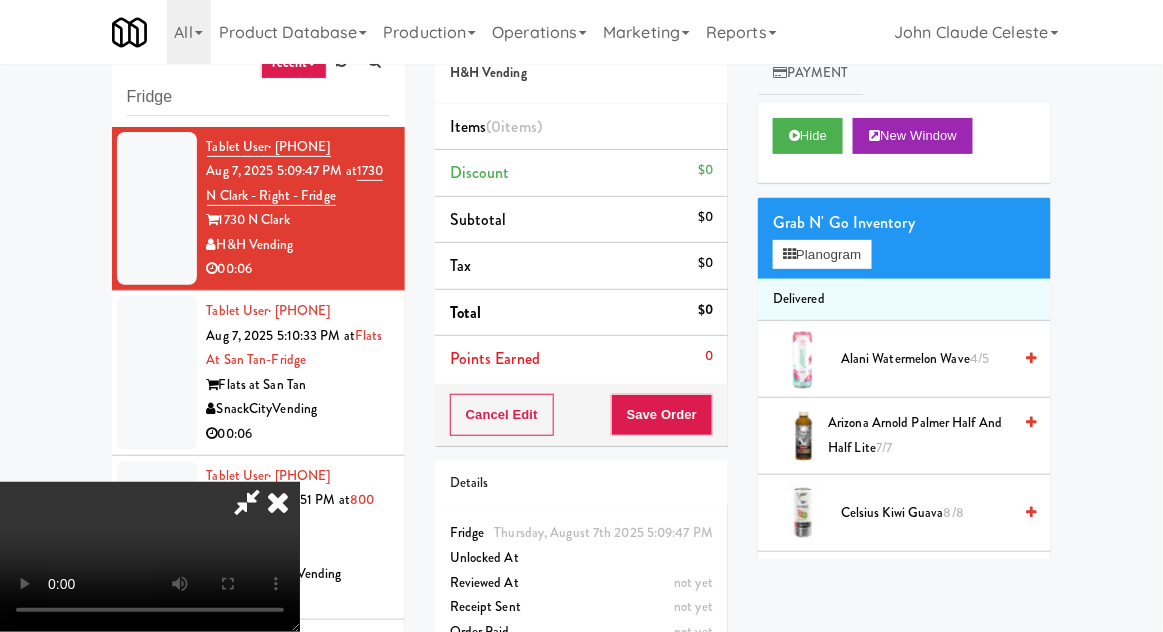 scroll, scrollTop: 77, scrollLeft: 0, axis: vertical 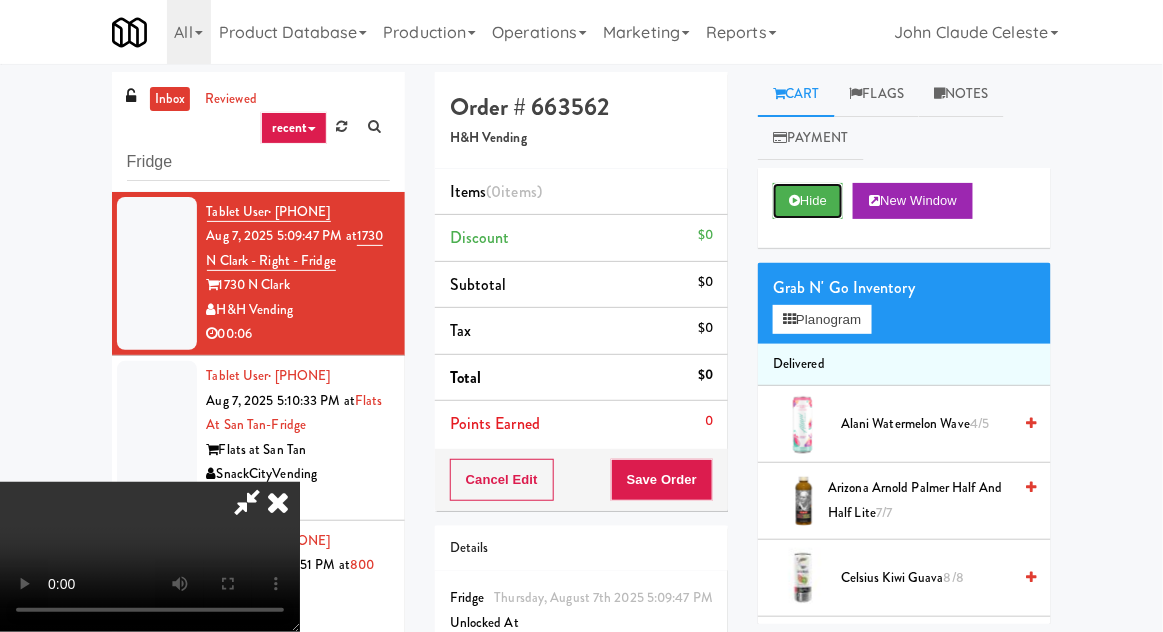 click on "Hide" at bounding box center (808, 201) 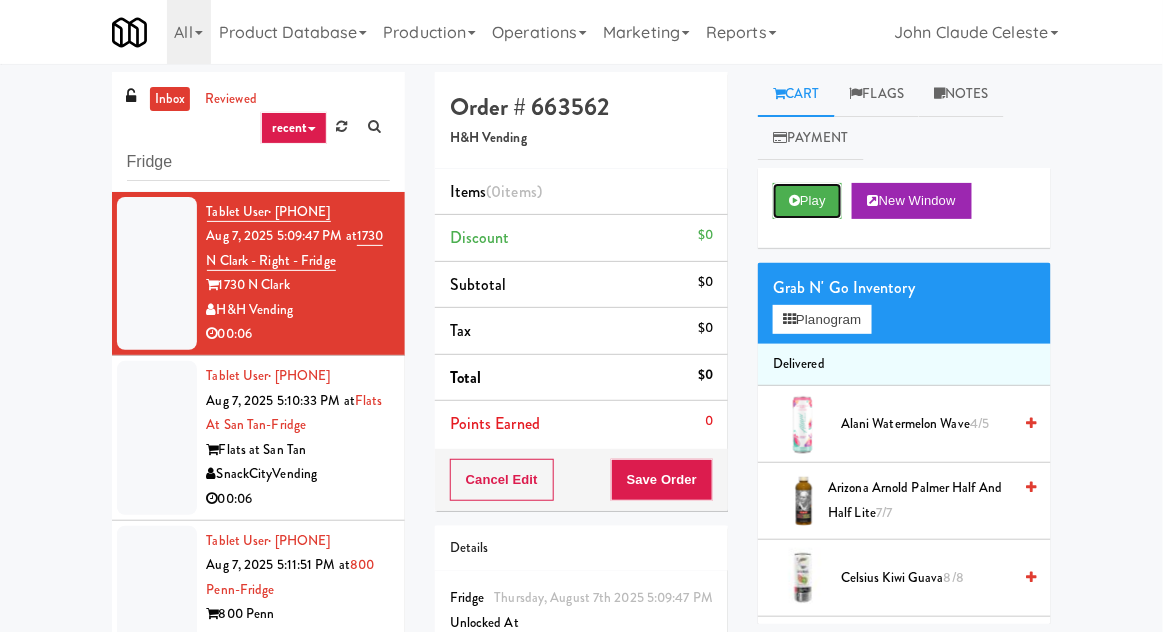 scroll, scrollTop: 0, scrollLeft: 0, axis: both 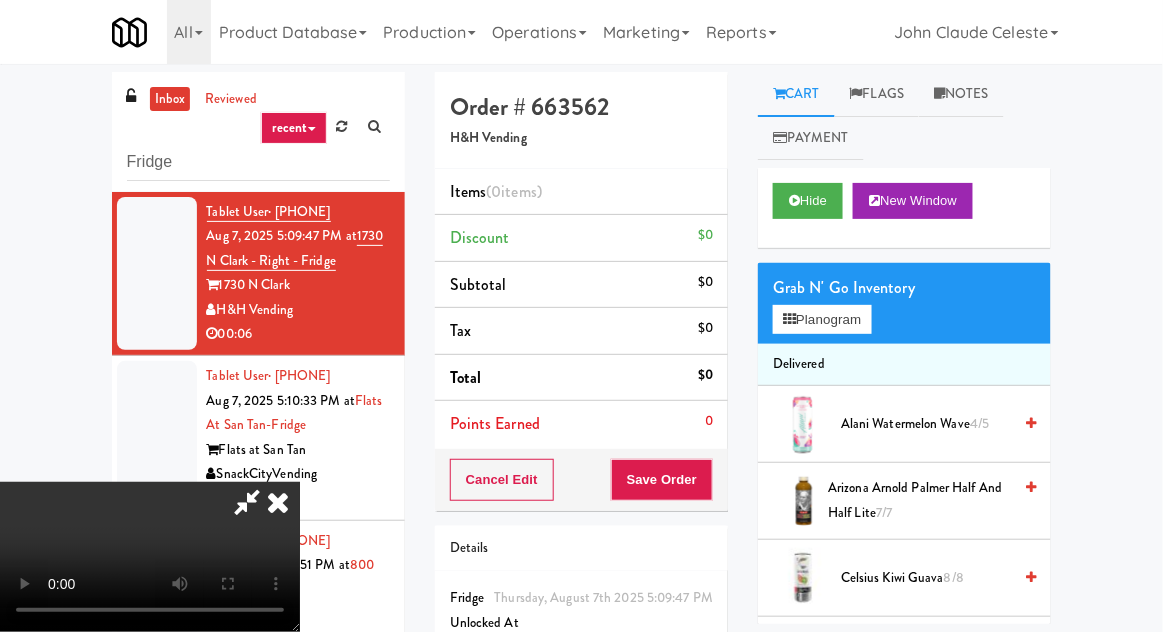 type 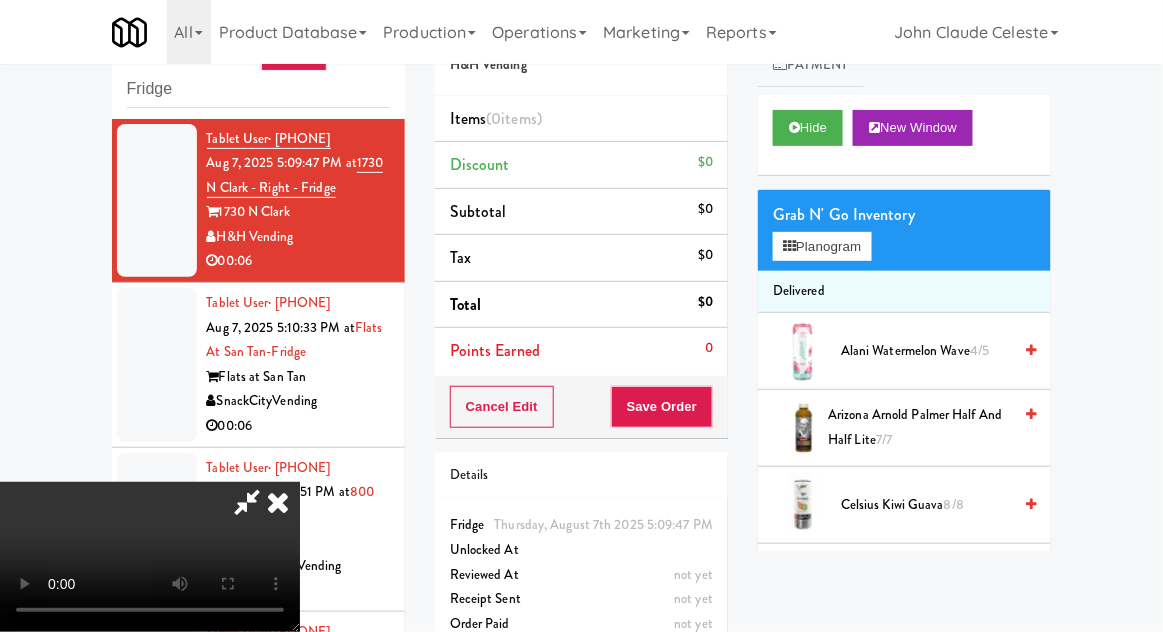 scroll, scrollTop: 77, scrollLeft: 0, axis: vertical 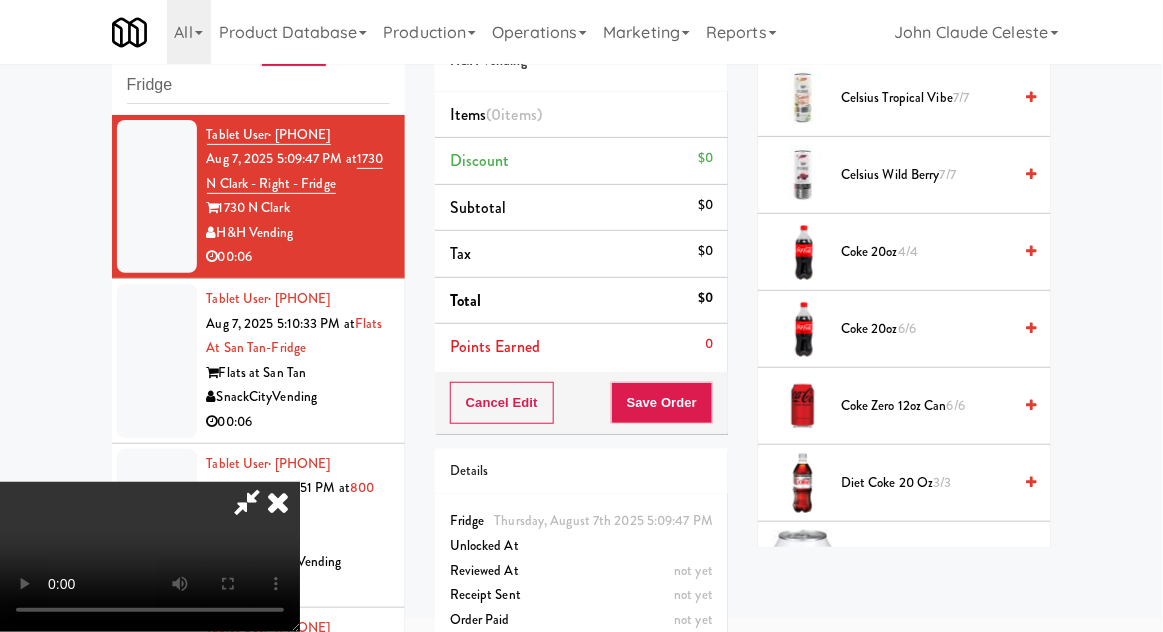 click on "Diet Coke 20 oz  3/3" at bounding box center (926, 483) 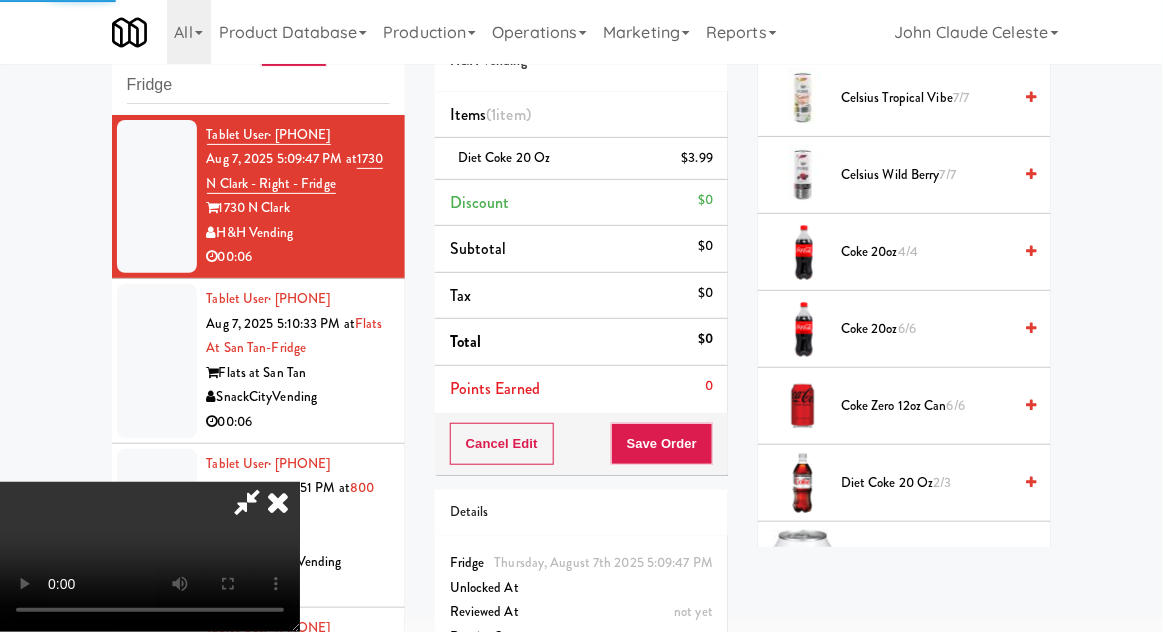 scroll, scrollTop: 73, scrollLeft: 0, axis: vertical 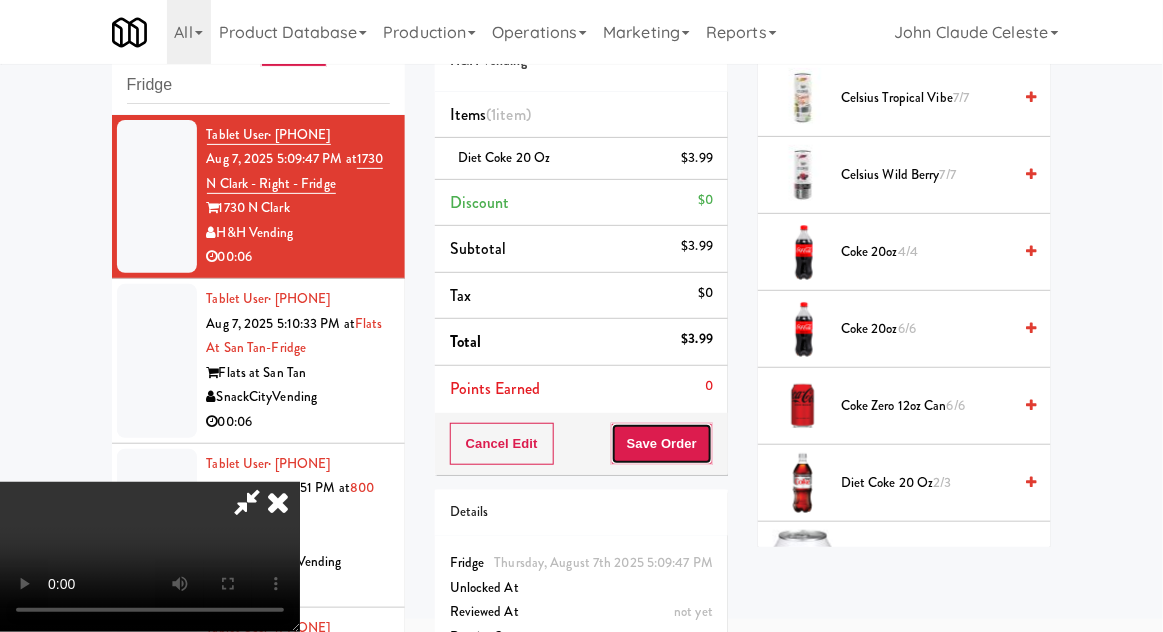 click on "Save Order" at bounding box center (662, 444) 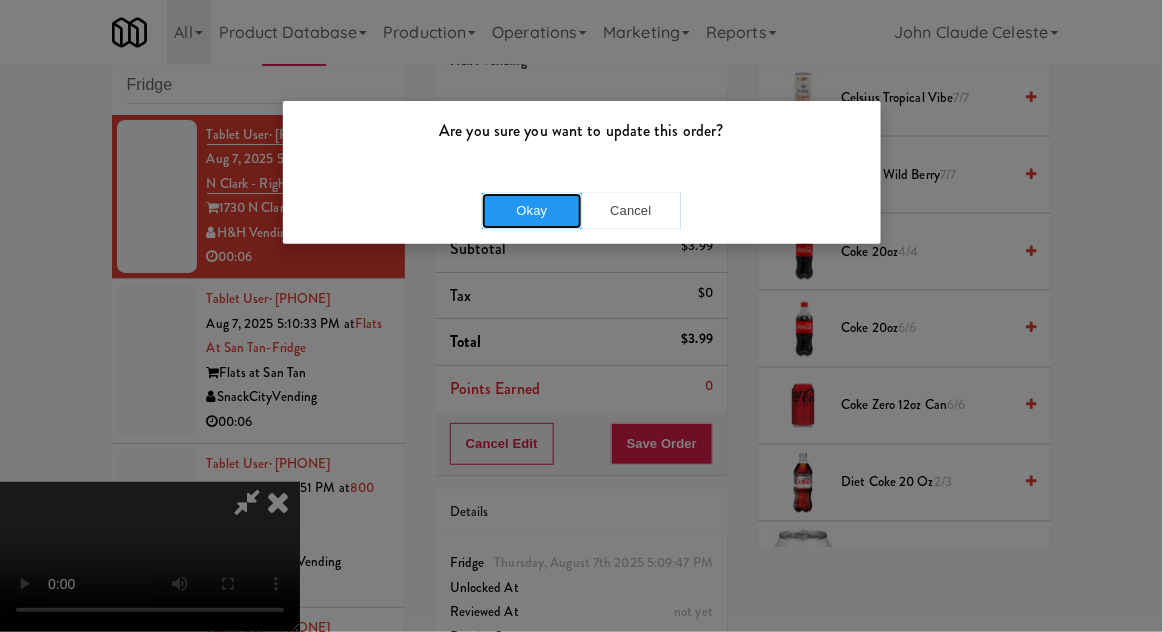 click on "Okay" at bounding box center (532, 211) 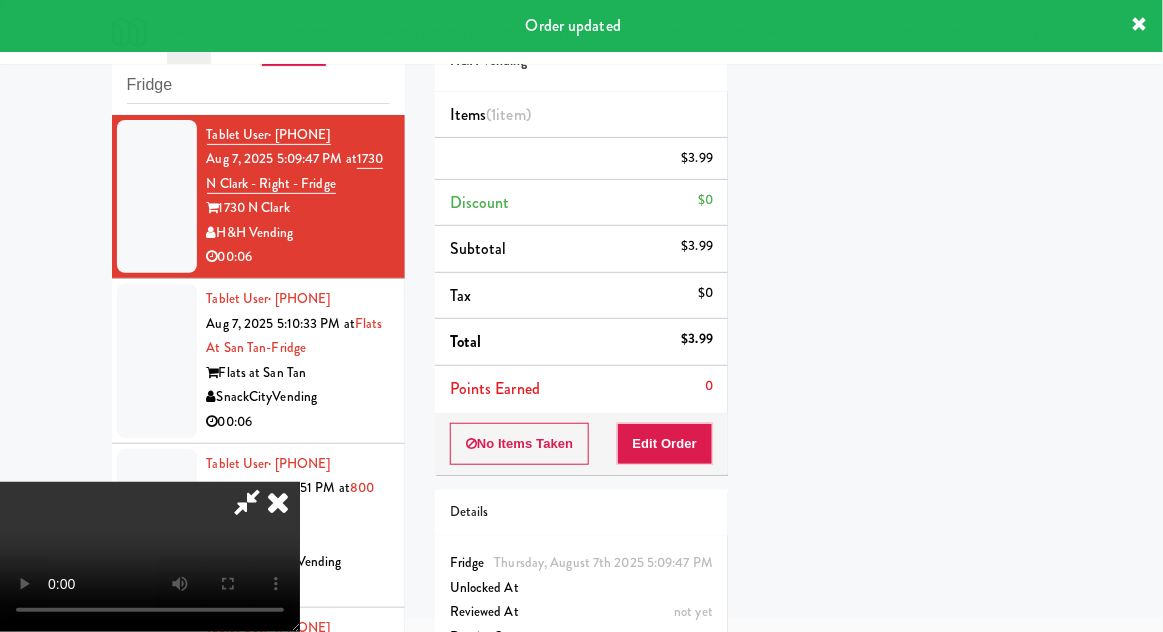 scroll, scrollTop: 197, scrollLeft: 0, axis: vertical 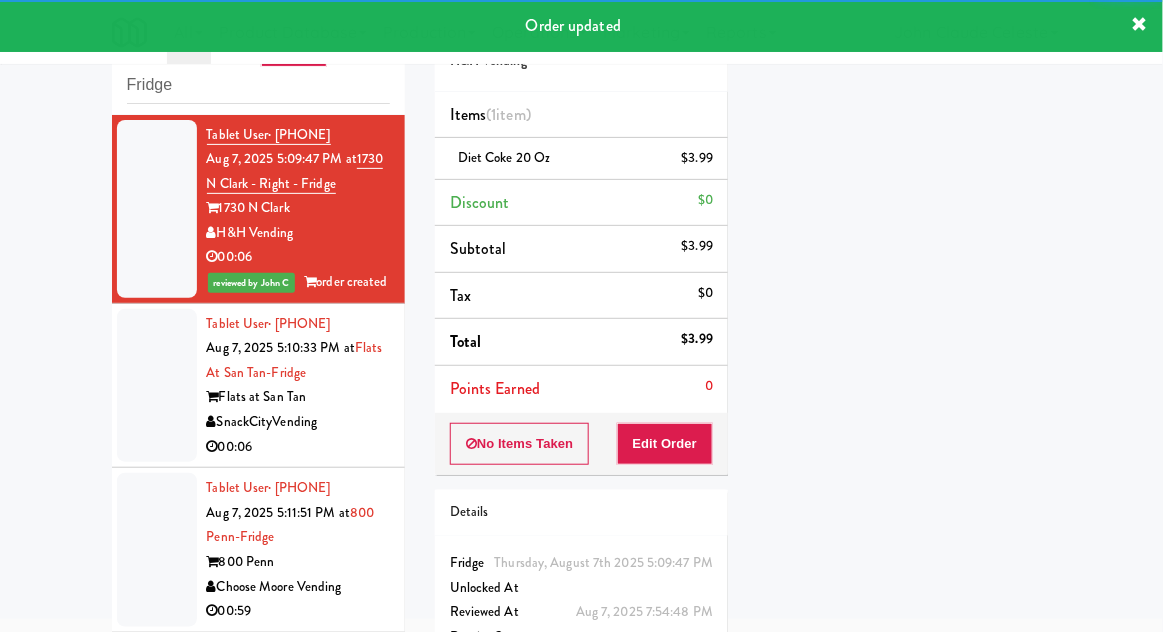click at bounding box center (157, 386) 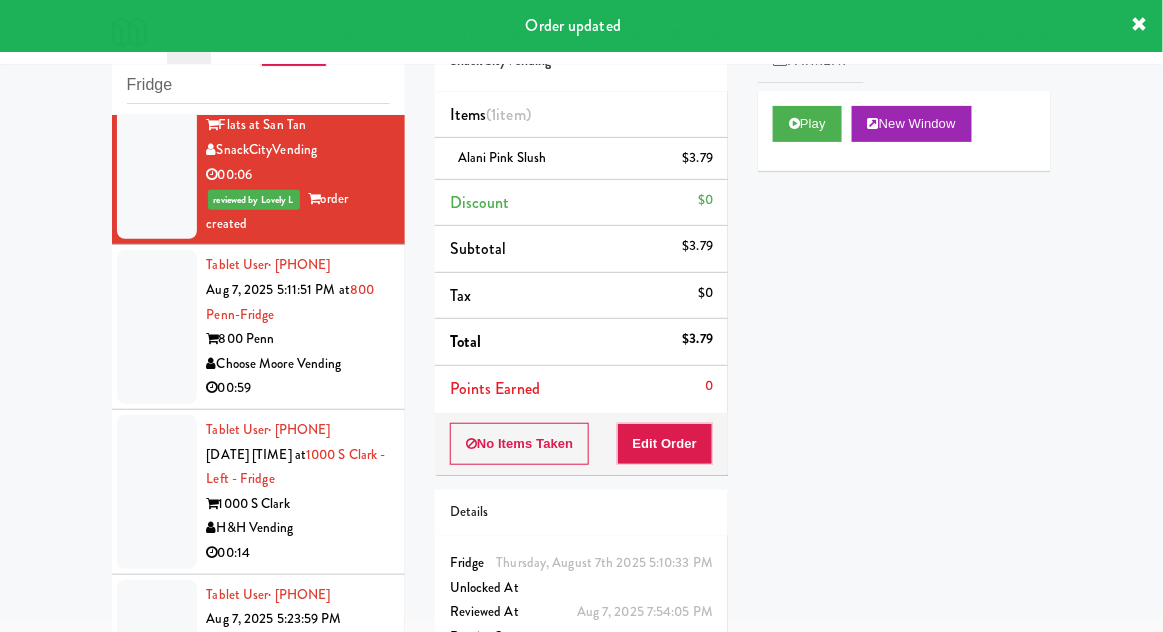 click at bounding box center (157, 327) 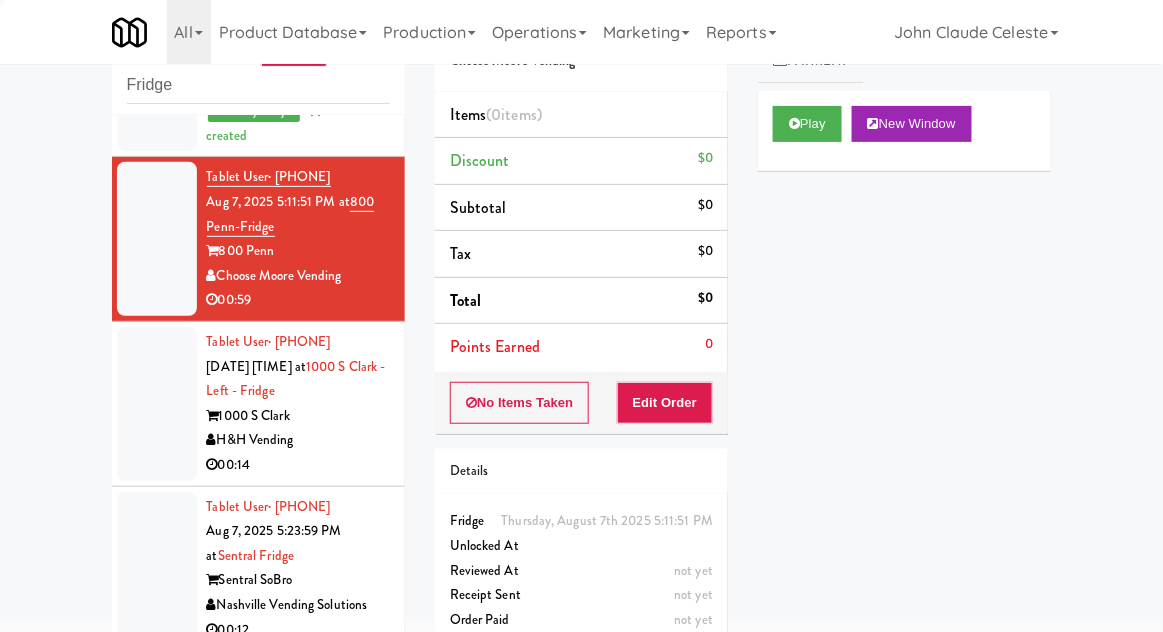 scroll, scrollTop: 413, scrollLeft: 0, axis: vertical 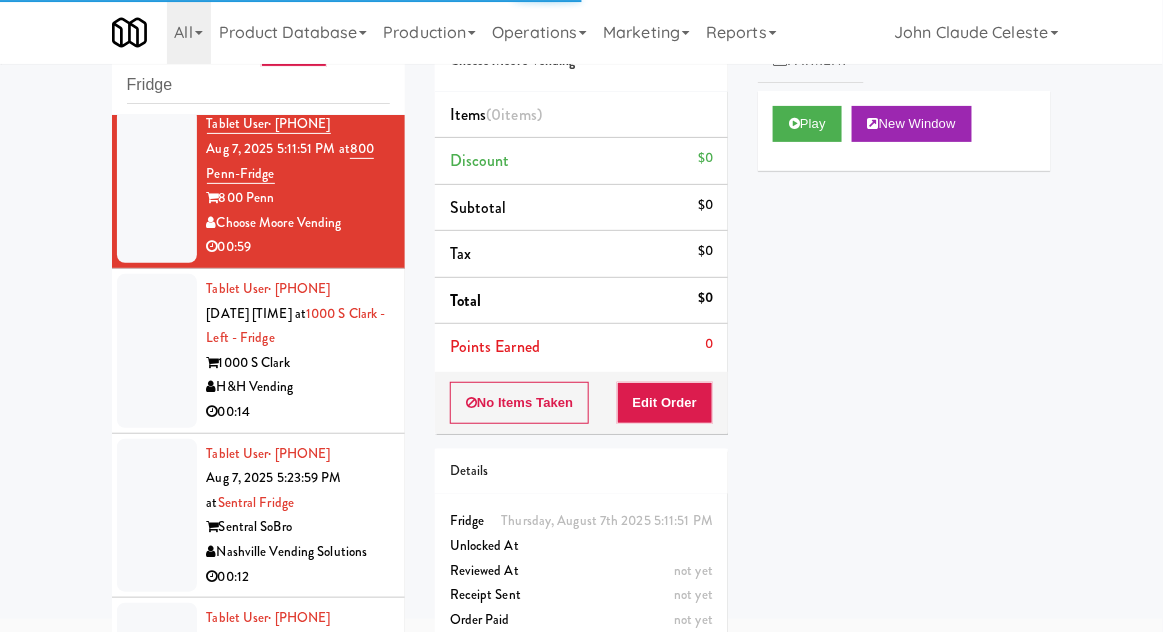 click at bounding box center (157, 351) 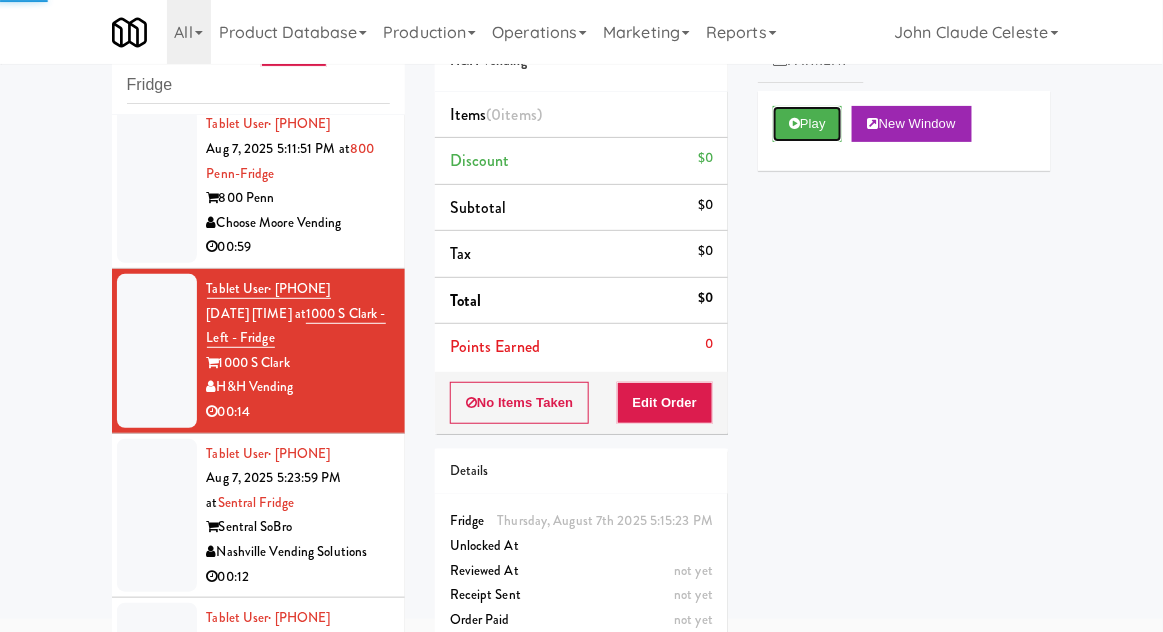 click on "Play" at bounding box center (807, 124) 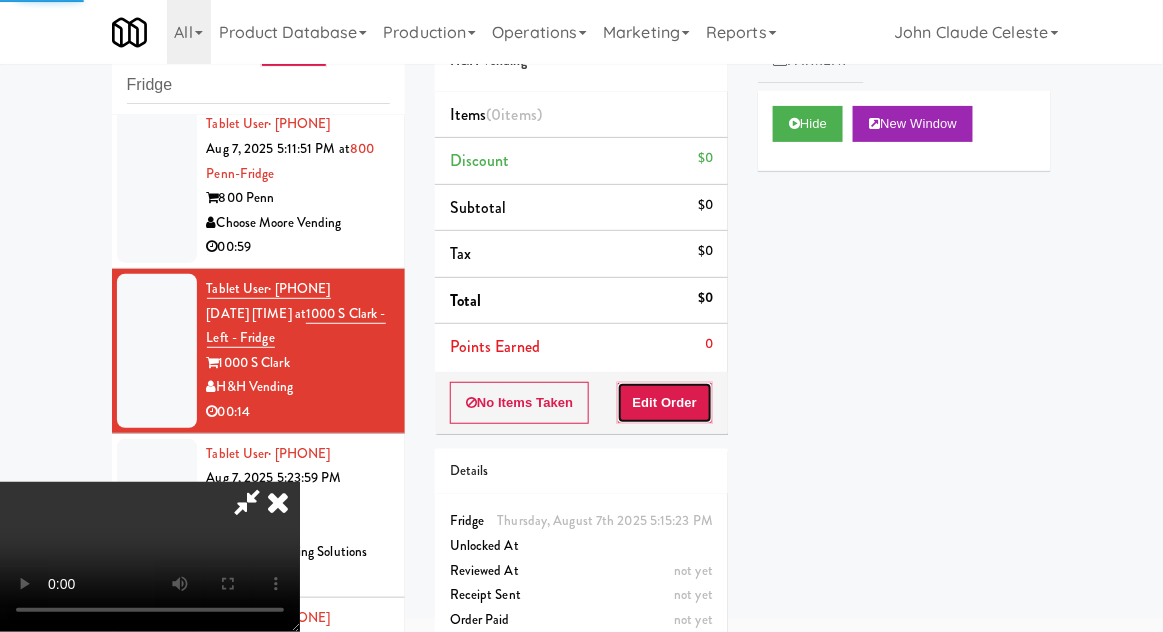 click on "Edit Order" at bounding box center (665, 403) 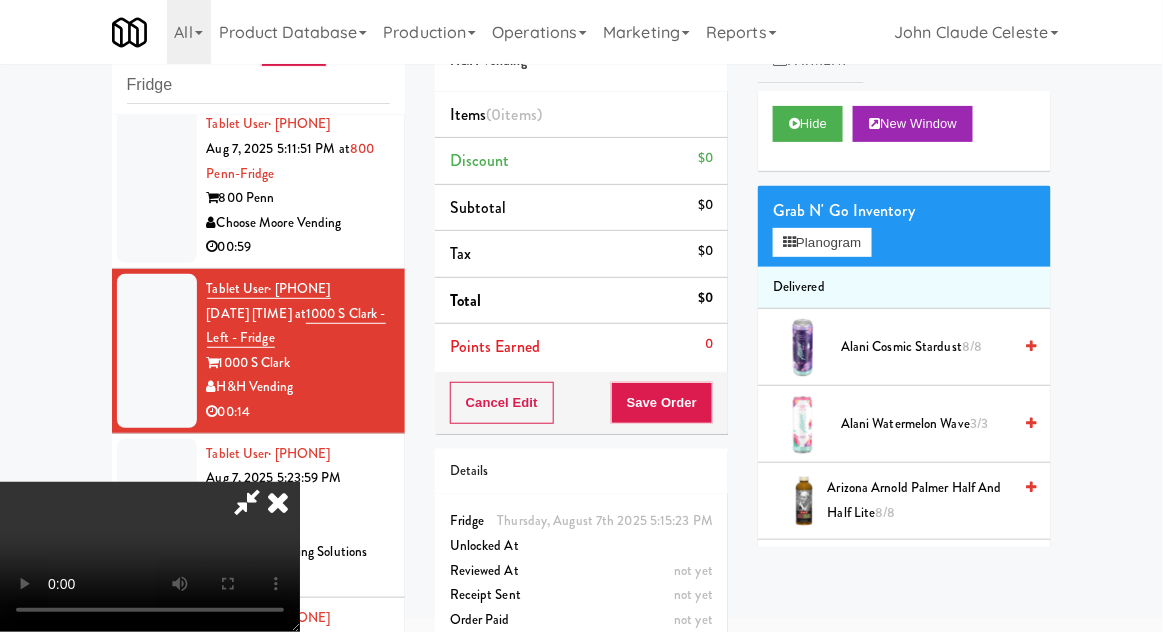 type 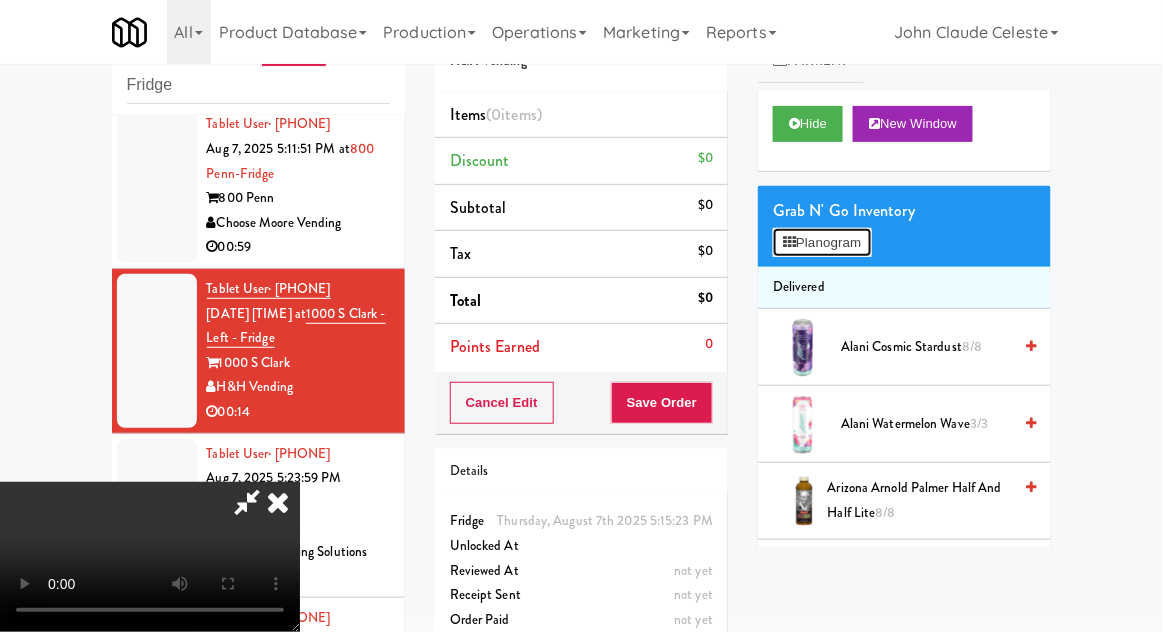 click on "Planogram" at bounding box center (822, 243) 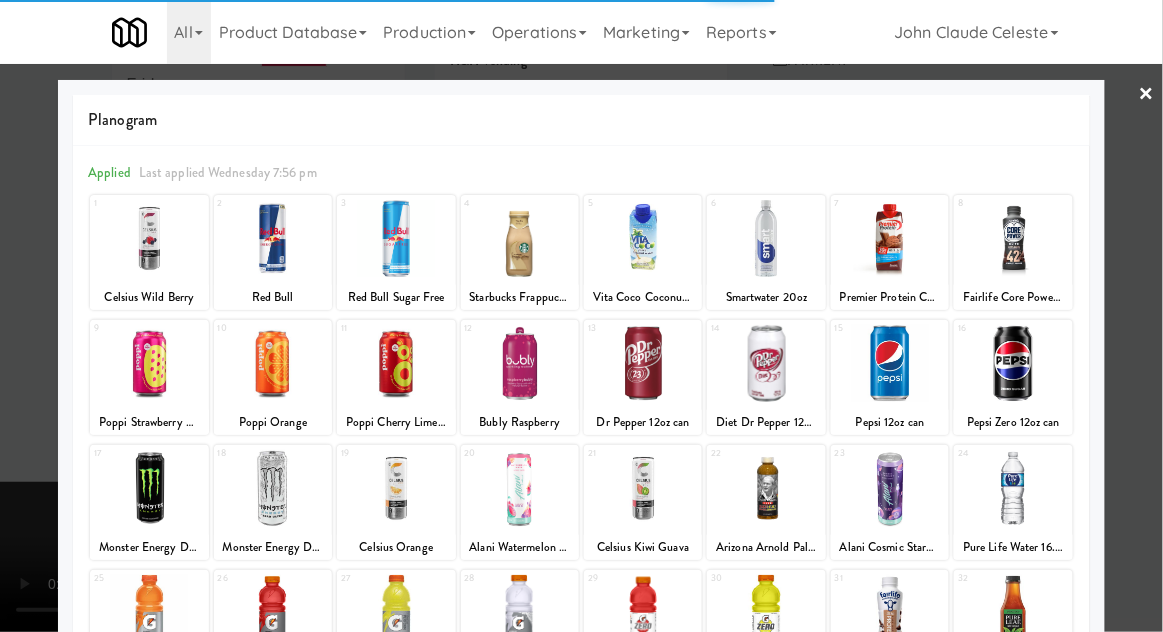 click on "×" at bounding box center (1147, 95) 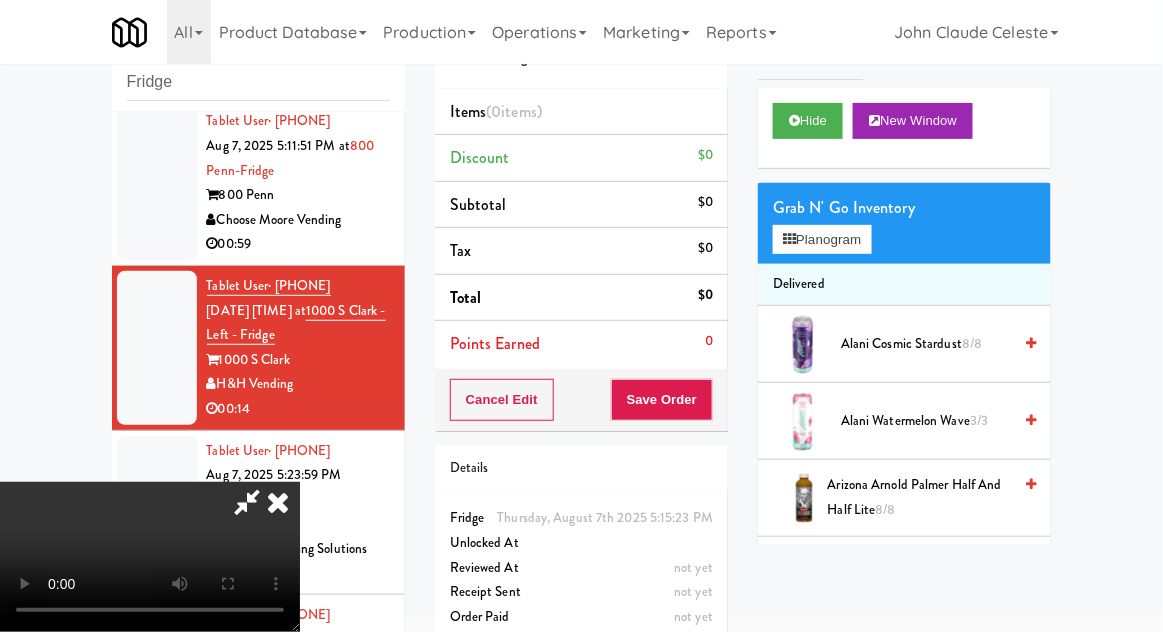 scroll, scrollTop: 74, scrollLeft: 0, axis: vertical 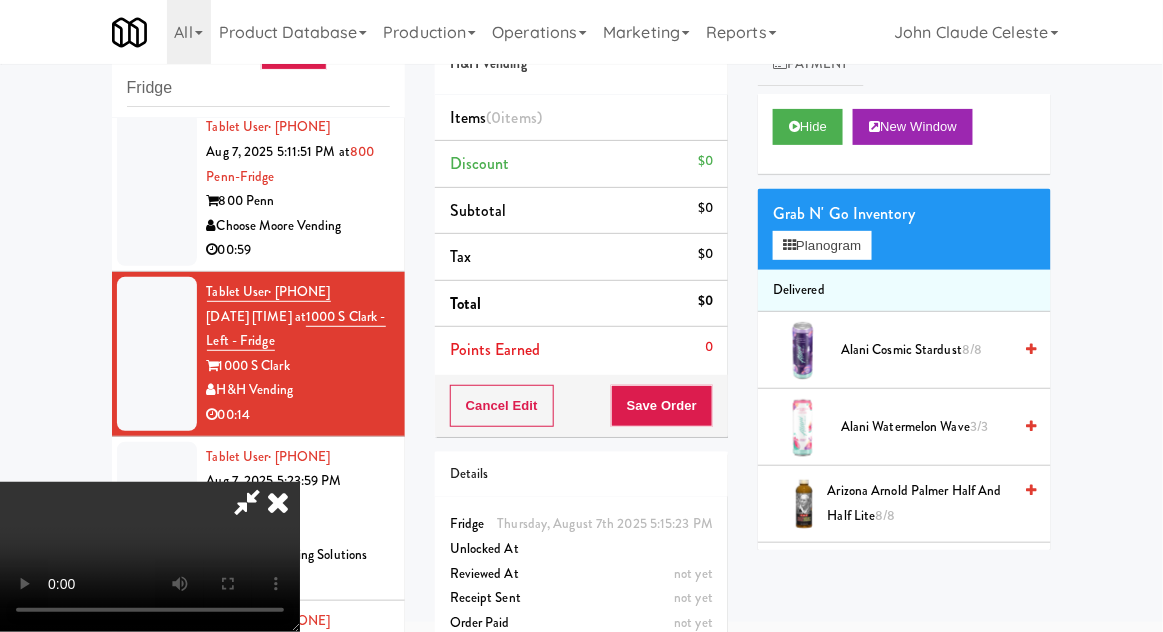 click at bounding box center (278, 502) 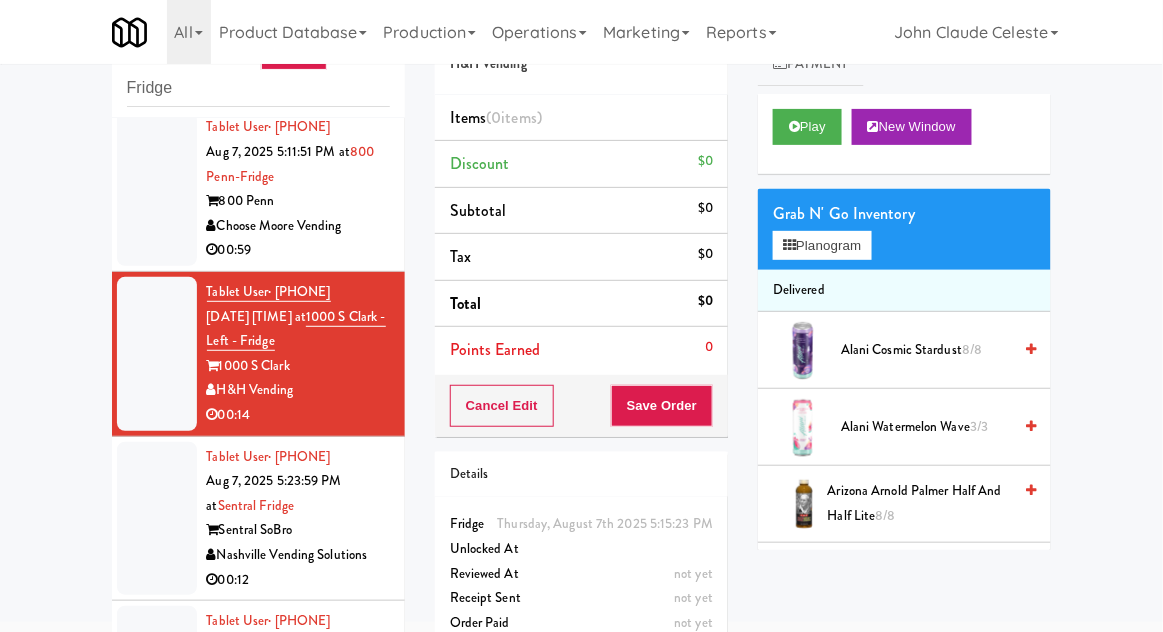 click at bounding box center (157, 189) 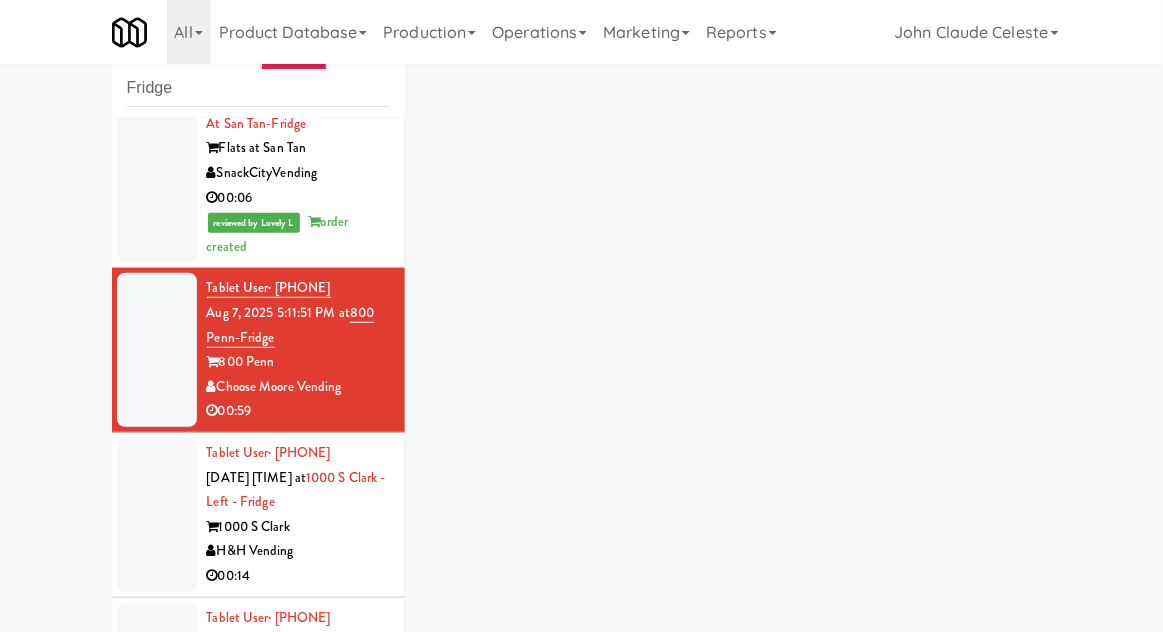 scroll, scrollTop: 0, scrollLeft: 0, axis: both 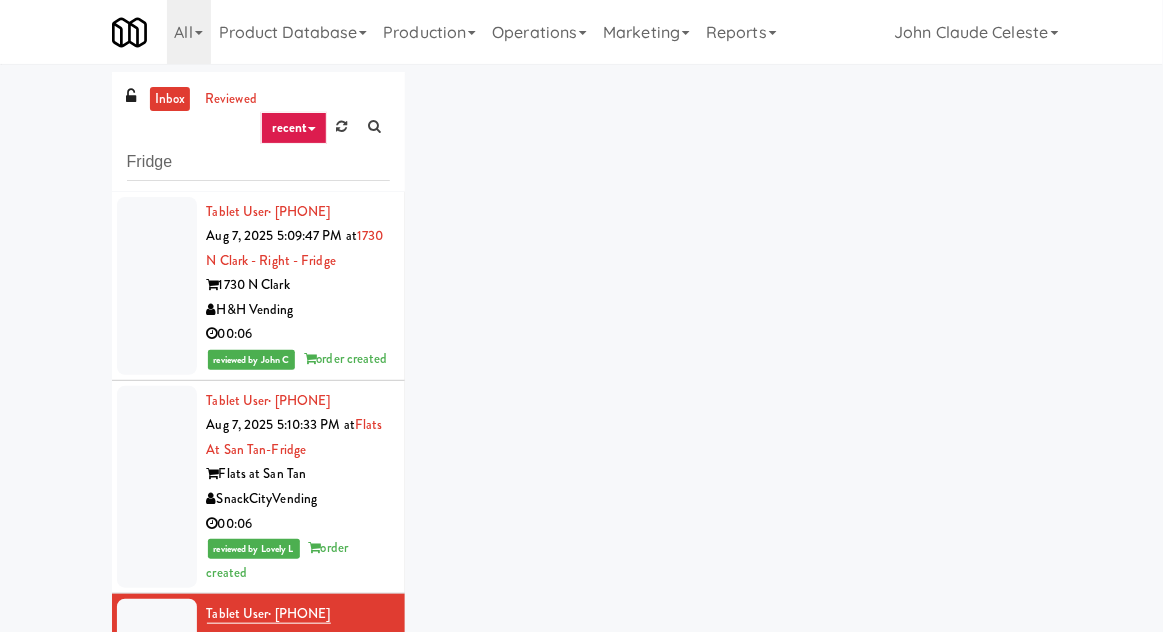 click at bounding box center [157, 286] 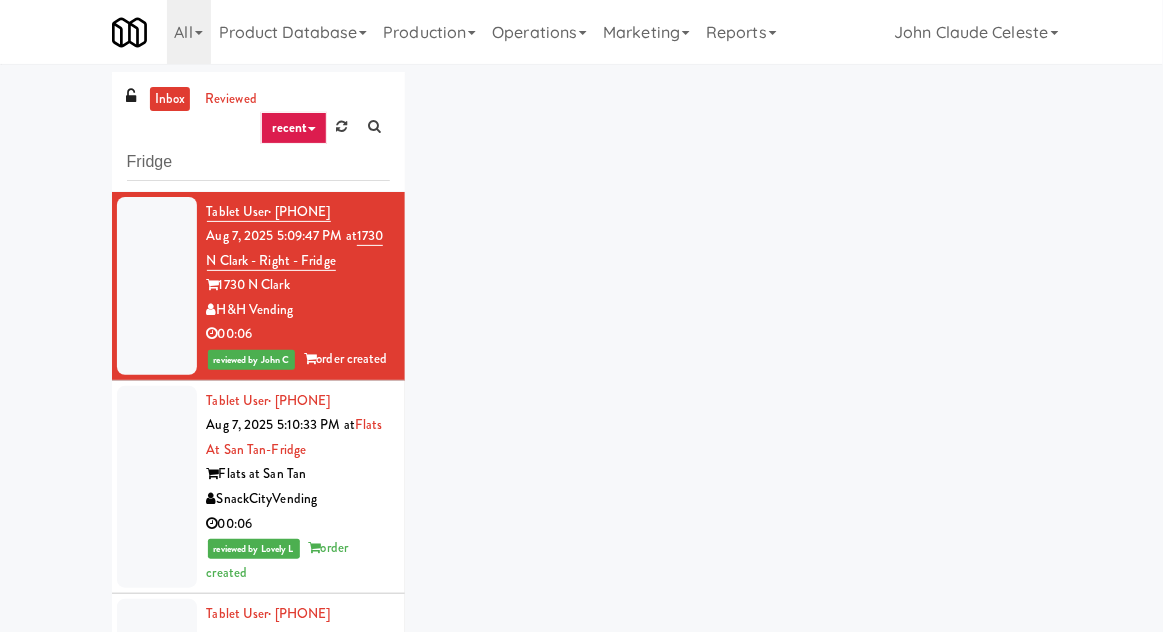 click on "inbox" at bounding box center (170, 99) 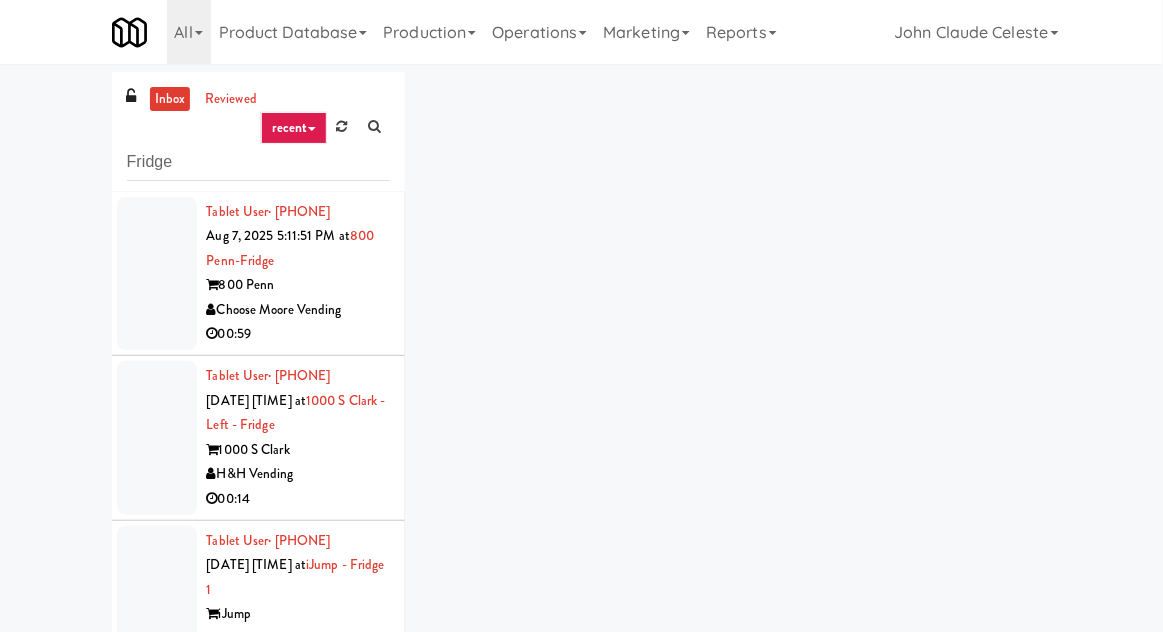 click at bounding box center (157, 274) 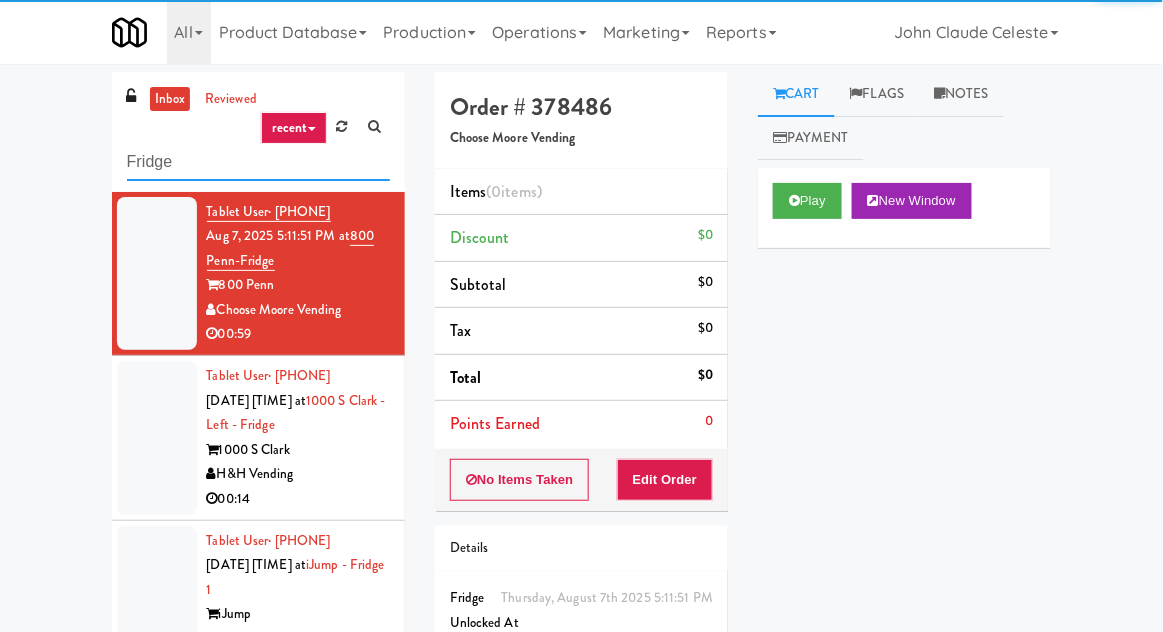 click on "Fridge" at bounding box center (258, 162) 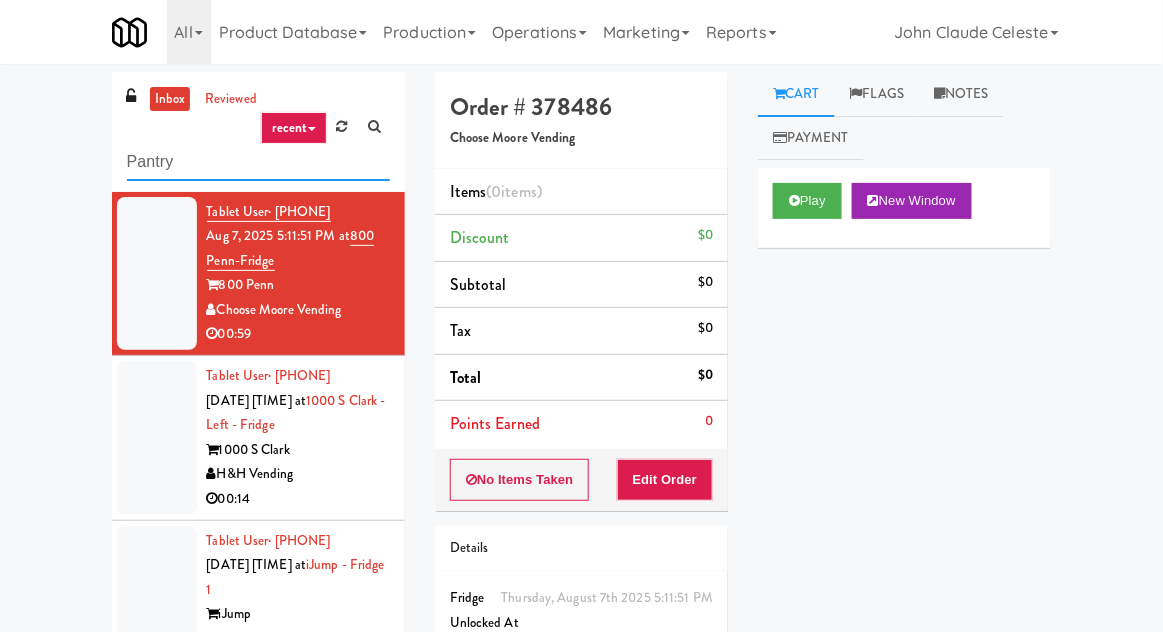 type on "Pantry" 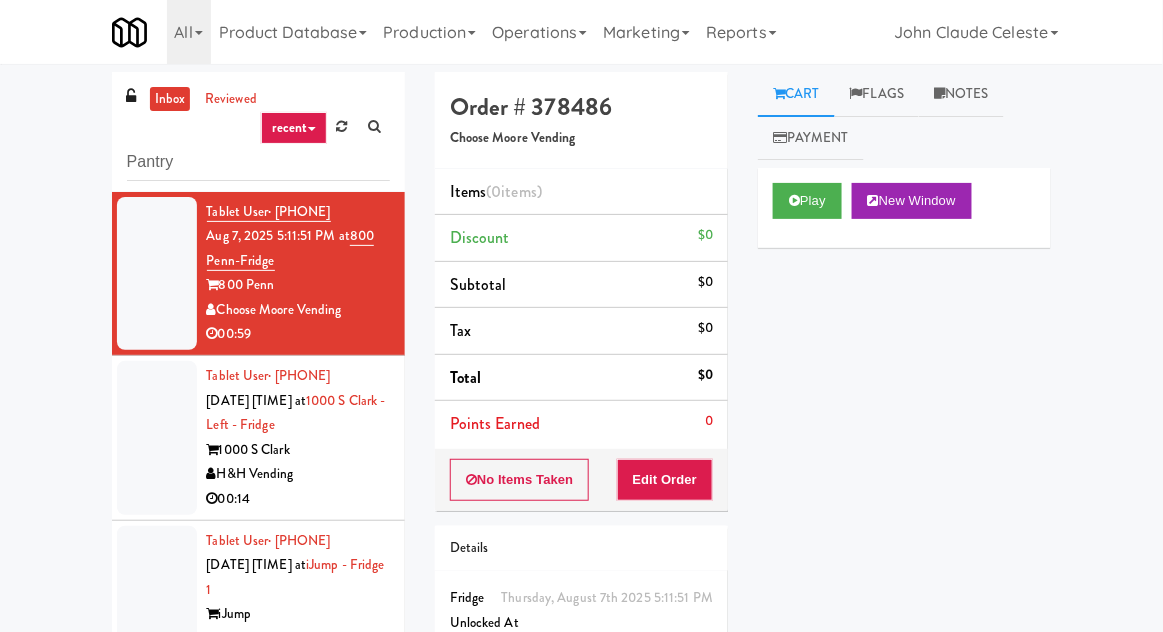 click on "inbox reviewed recent    all     unclear take     inventory issue     suspicious     failed     recent   Pantry Tablet User  · (412) 862-6591 Aug 7, 2025 5:11:51 PM at  800 Penn-Fridge  800 Penn  Choose Moore Vending  00:59     Tablet User  · (240) 285-1405 Aug 7, 2025 5:15:23 PM at  1000 S Clark - Left - Fridge  1000 S Clark  H&H Vending  00:14     Tablet User  · (940) 290-4091 Aug 7, 2025 5:25:33 PM at  iJump - Fridge 1  iJump  Treat Street  00:04     Tablet User  · (865) 748-6632 Aug 7, 2025 5:27:05 PM at  The 87 - Fridge - Left  The 87  JRS Vending Ventures  00:13     Tablet User  · (513) 328-4827 Aug 7, 2025 5:37:32 PM at  1001 State - Left - Fridge  1001 S State   H&H Vending  00:06     Tablet User  · (206) 307-6555 Aug 7, 2025 5:39:56 PM at  Cityline- Fridge- Right  Cityline  MP Vending Co.  00:08     Tablet User  · (480) 765-1026 Aug 7, 2025 5:43:32 PM at  215 Lake - Right - Fridge   215 W Lake St  H&H Vending  00:08     Tablet User  · (815) 751-7513 Aug 7, 2025 5:46:54 PM at" at bounding box center [581, 439] 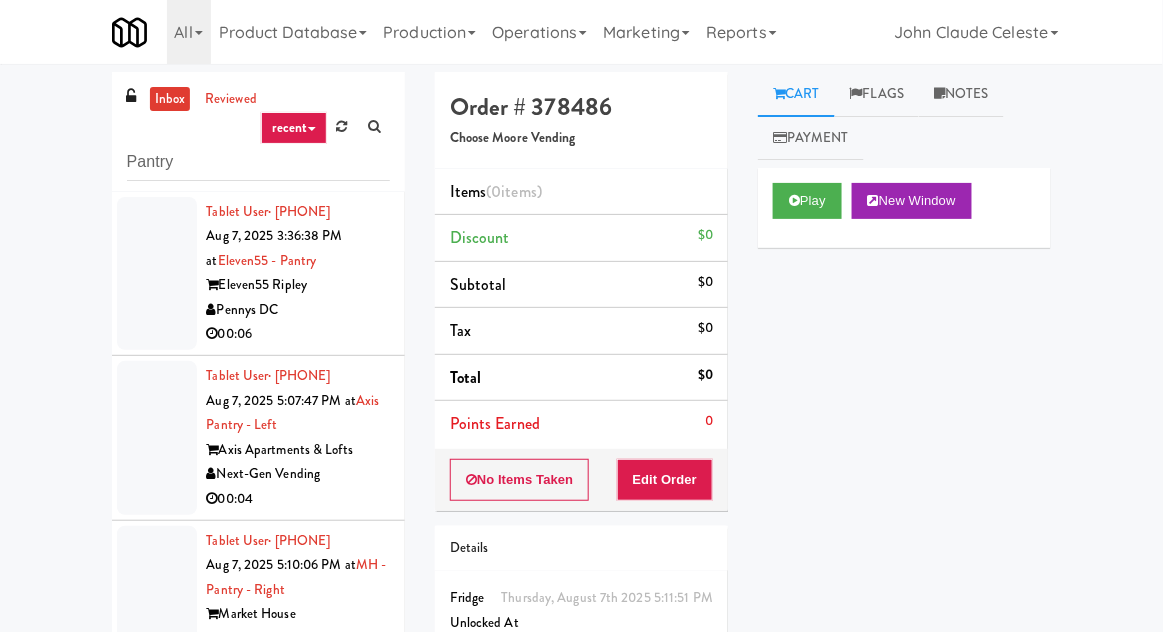 click on "Tablet User  · (415) 747-5244 Aug 7, 2025 3:36:38 PM at  Eleven55 - Pantry  Eleven55 Ripley  Pennys DC  00:06" at bounding box center (258, 274) 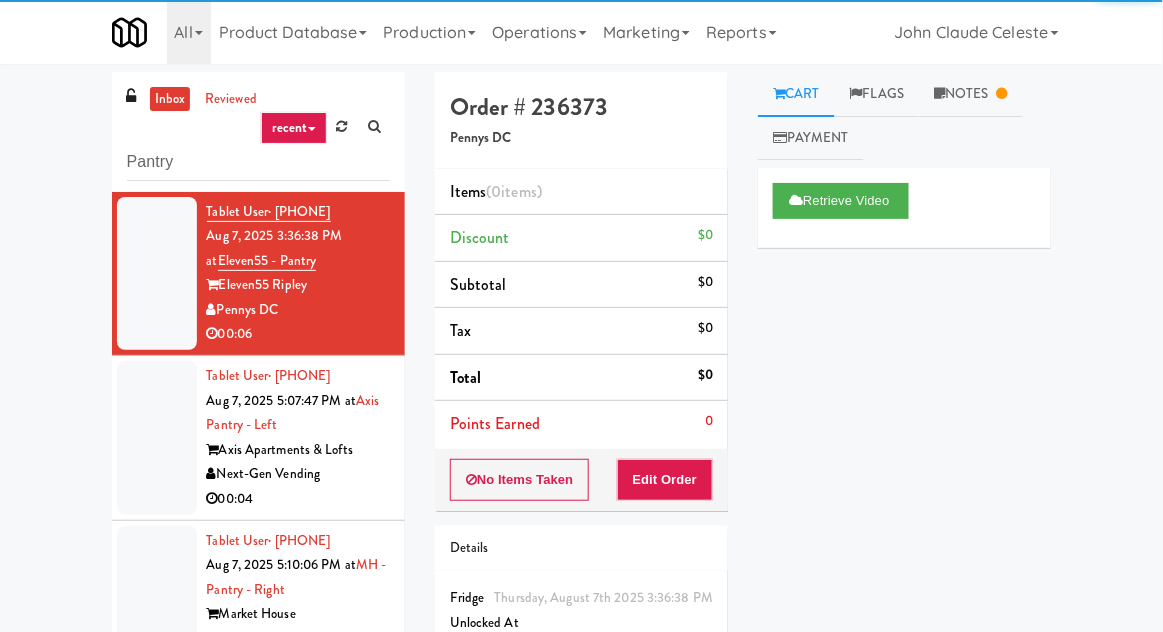 click at bounding box center (157, 438) 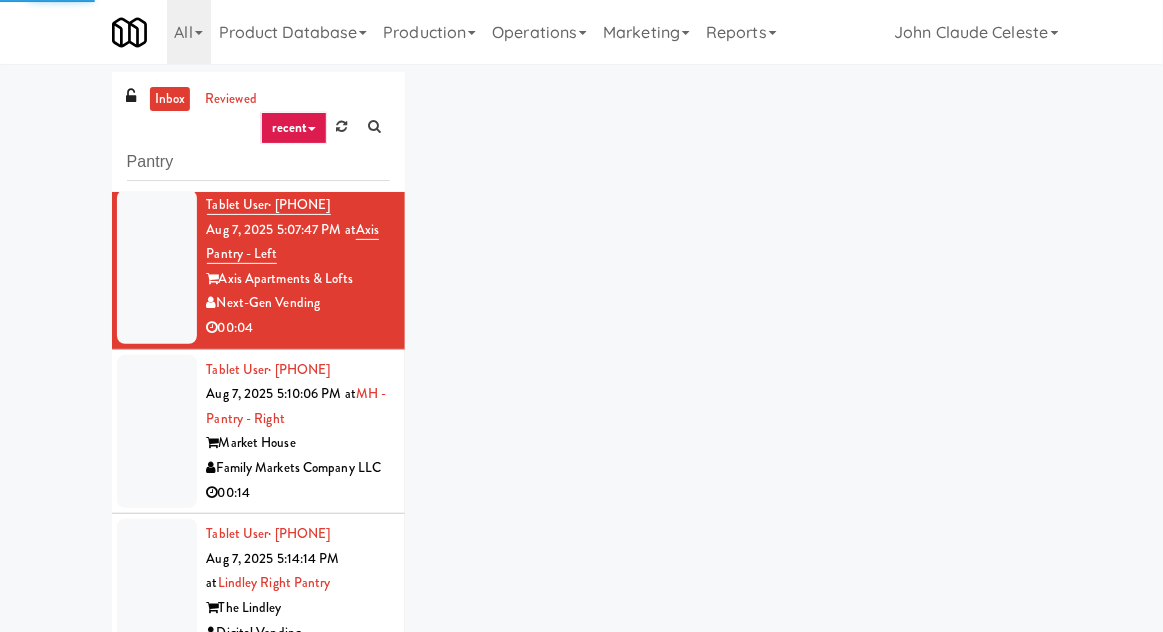 scroll, scrollTop: 173, scrollLeft: 0, axis: vertical 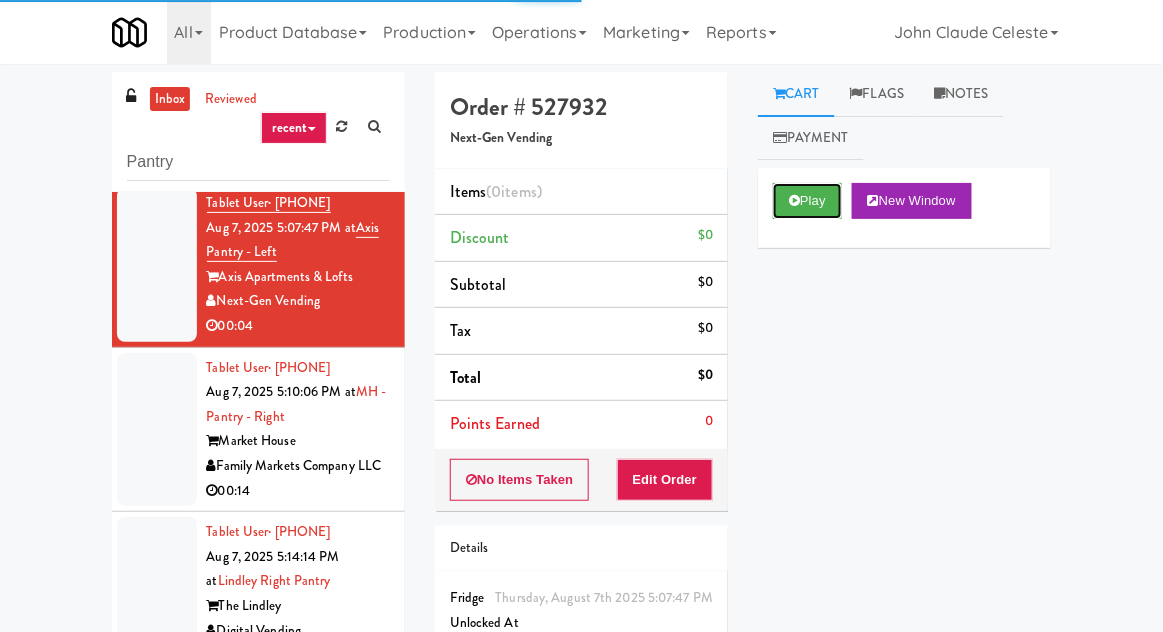 click on "Play" at bounding box center [807, 201] 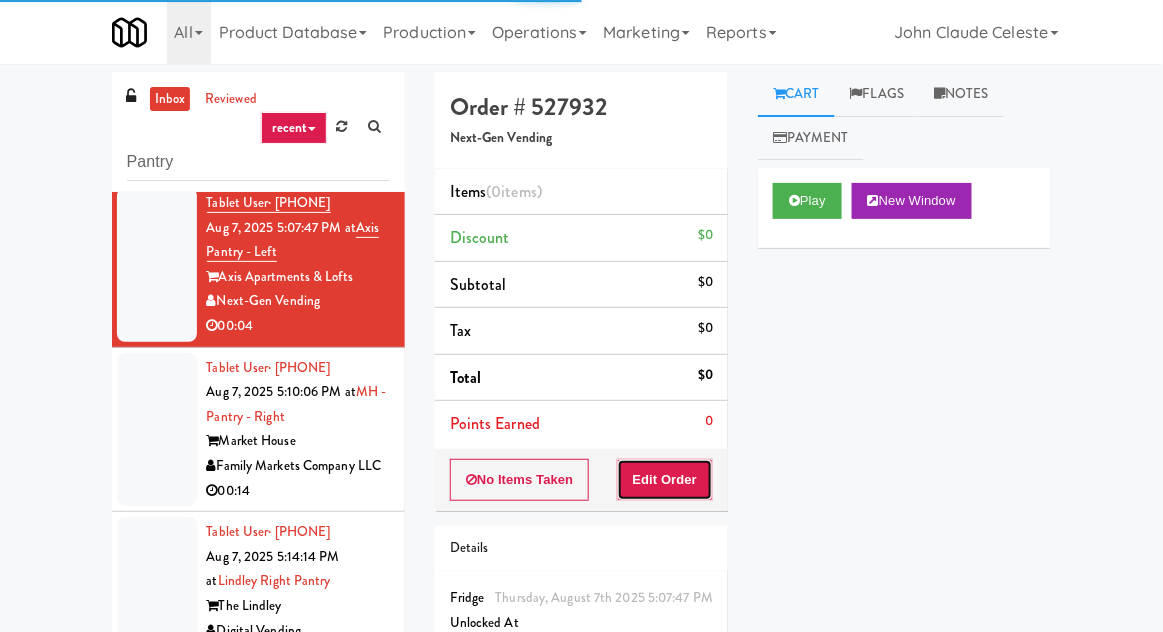 click on "Edit Order" at bounding box center (665, 480) 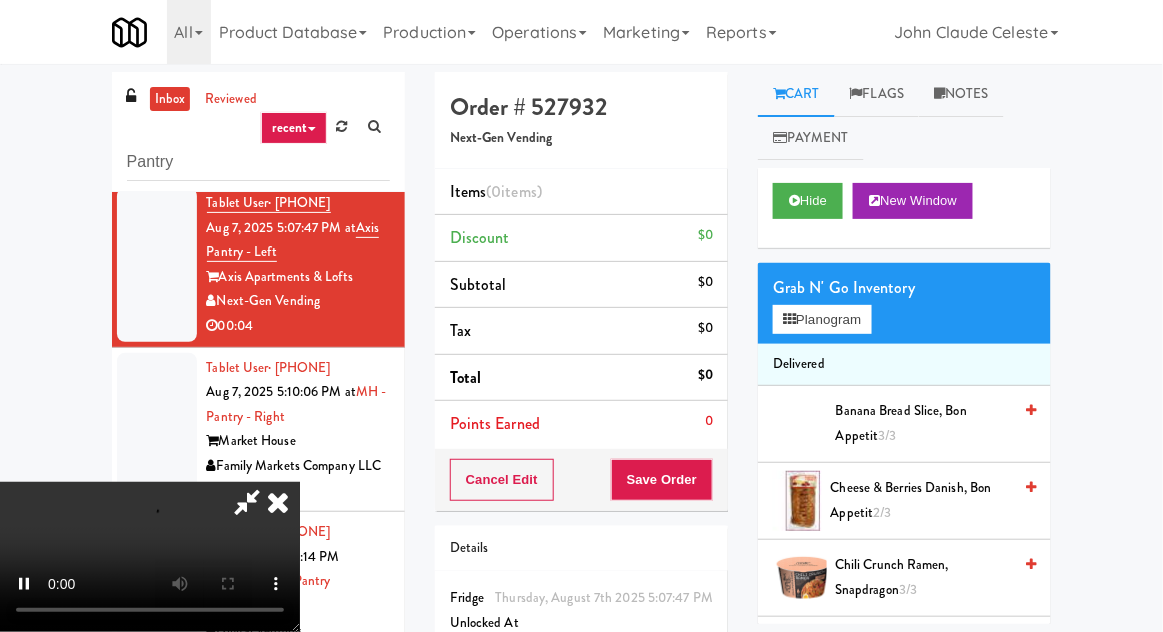 scroll, scrollTop: 73, scrollLeft: 0, axis: vertical 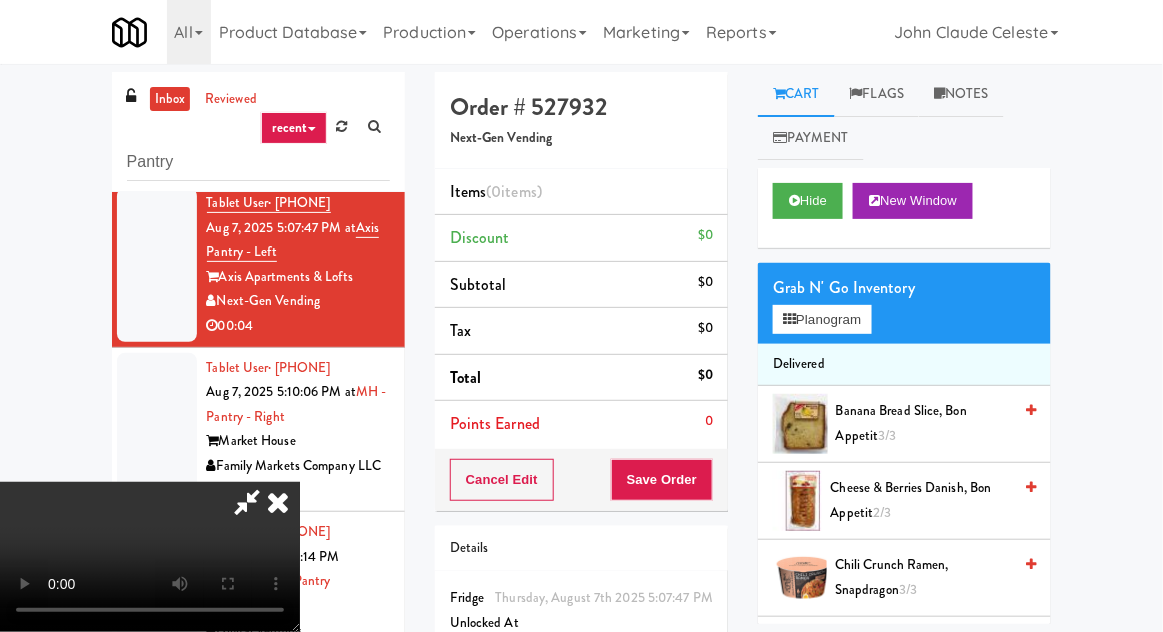 type 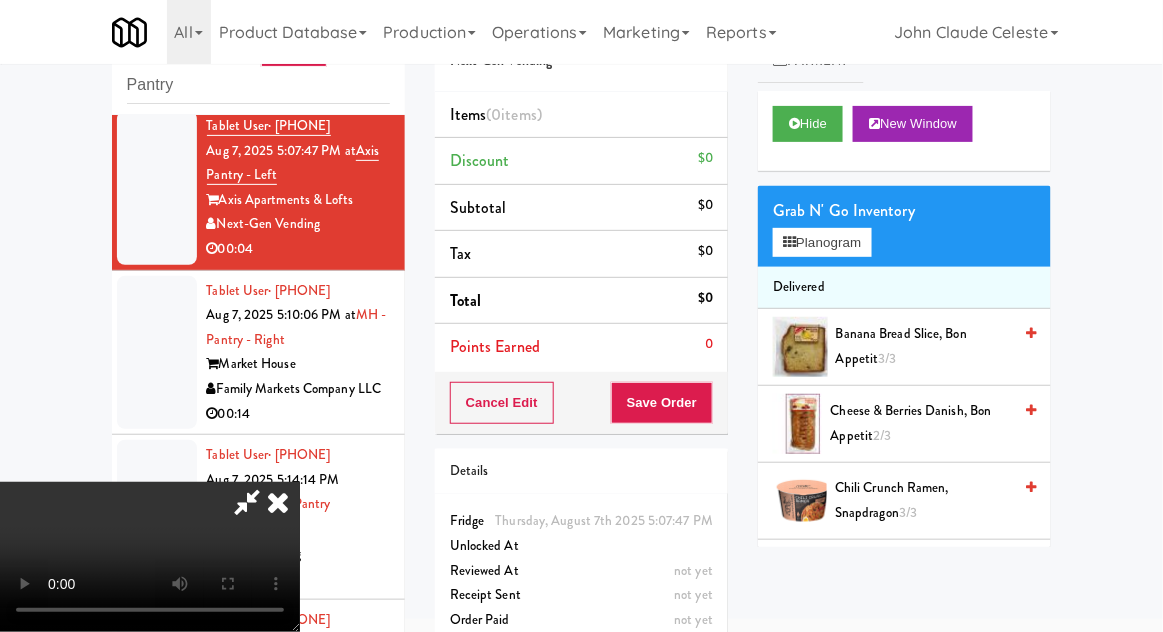 scroll, scrollTop: 0, scrollLeft: 0, axis: both 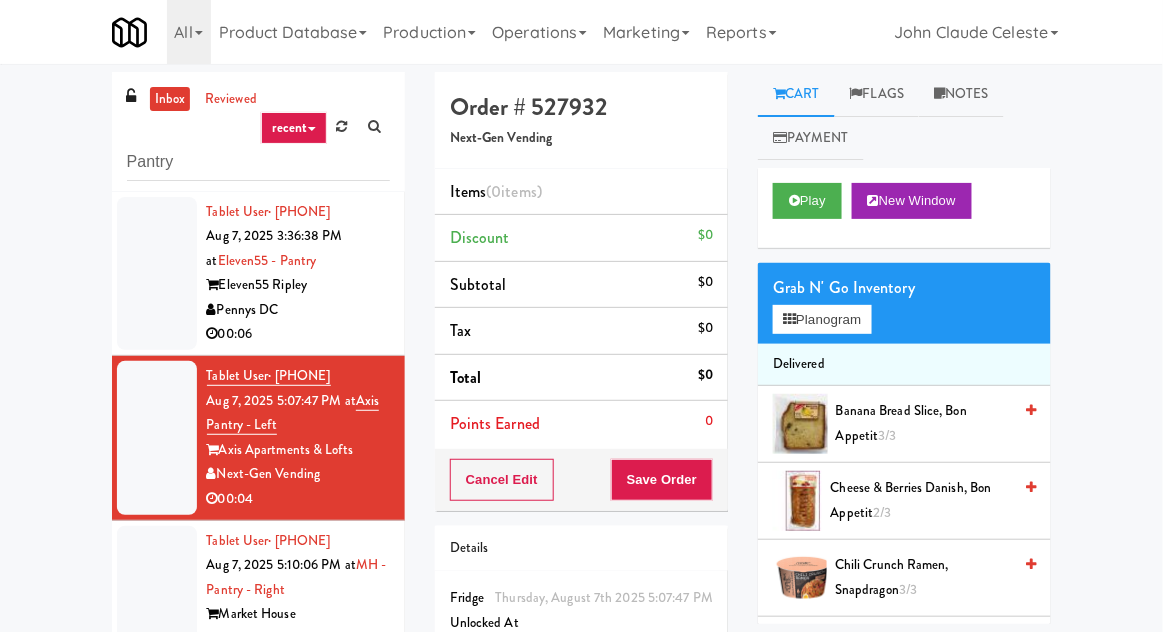 click on "inbox" at bounding box center (170, 99) 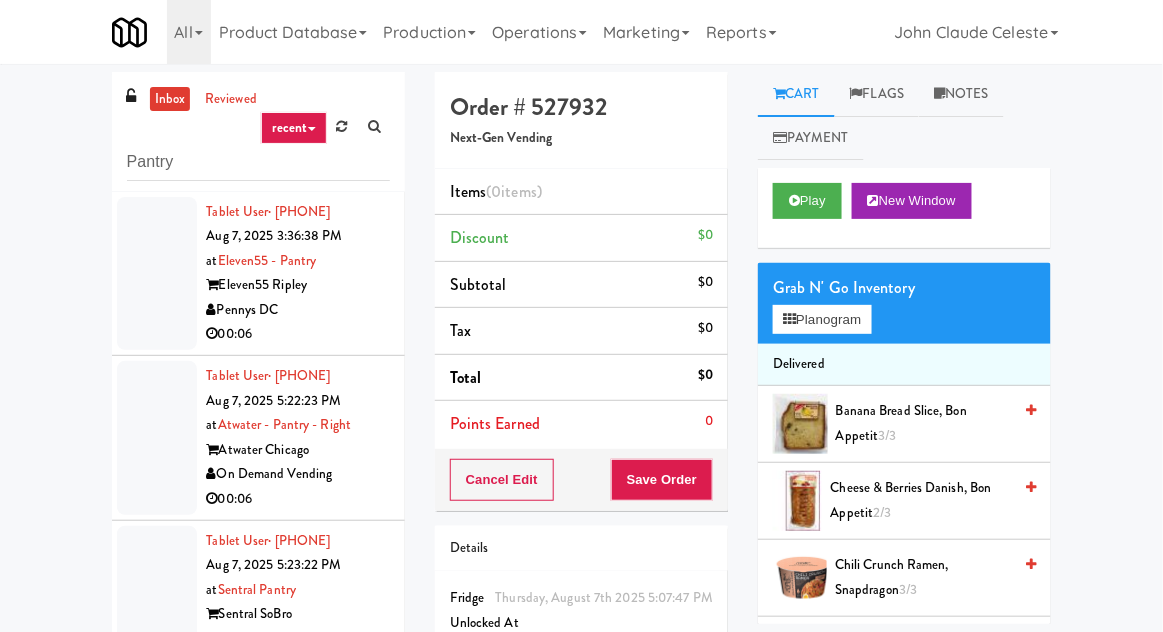 click at bounding box center [157, 274] 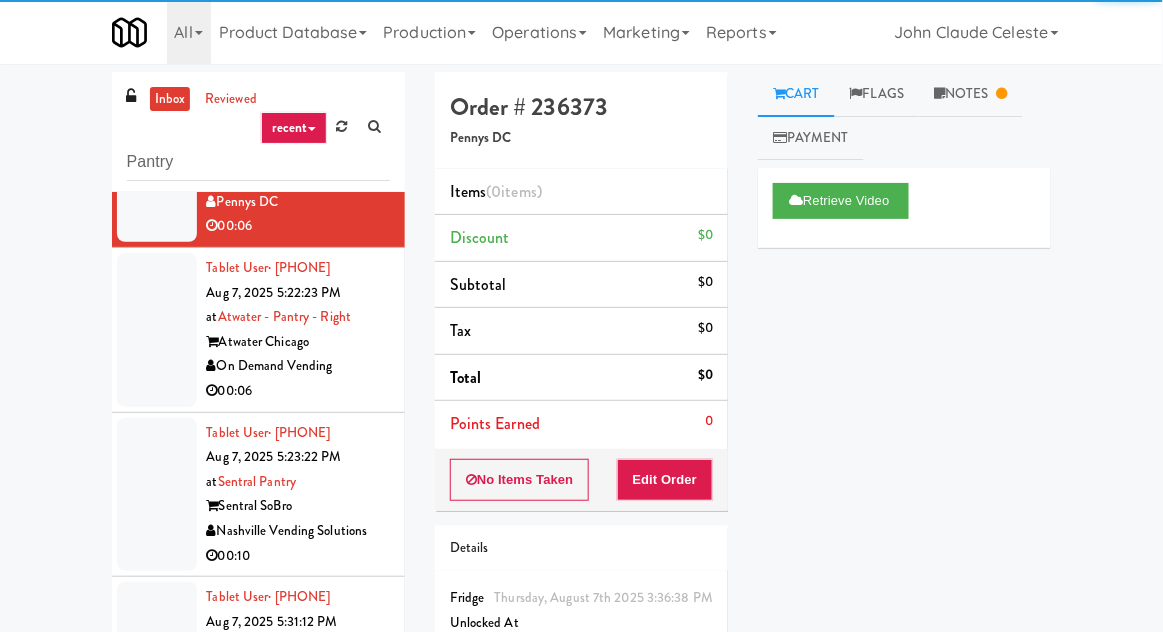 scroll, scrollTop: 134, scrollLeft: 0, axis: vertical 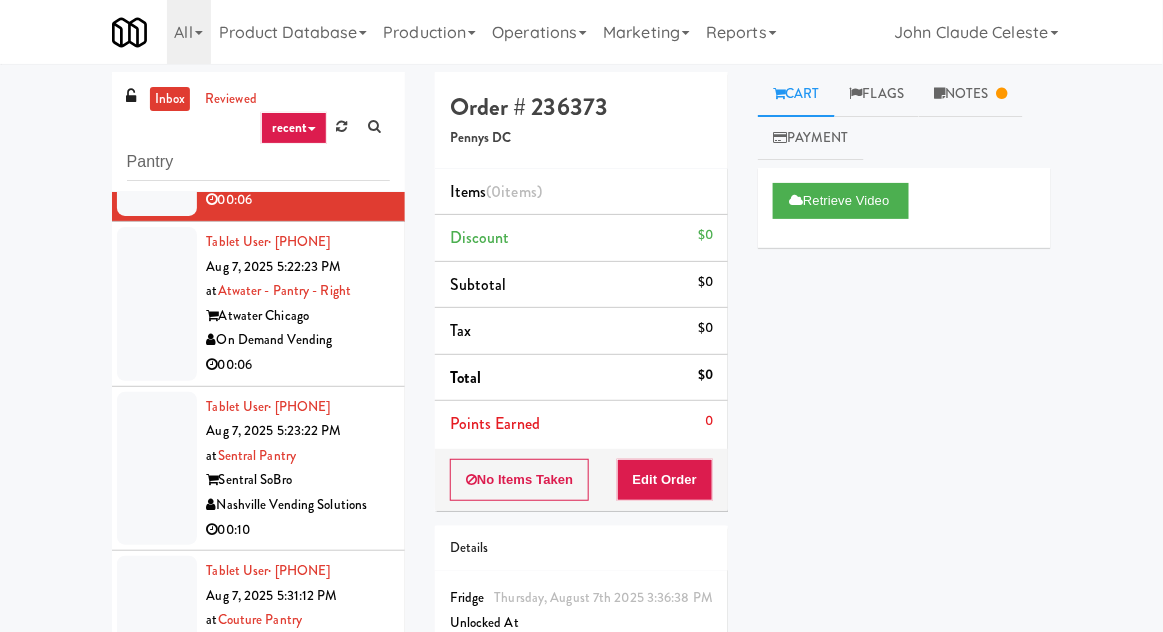 click at bounding box center [157, 304] 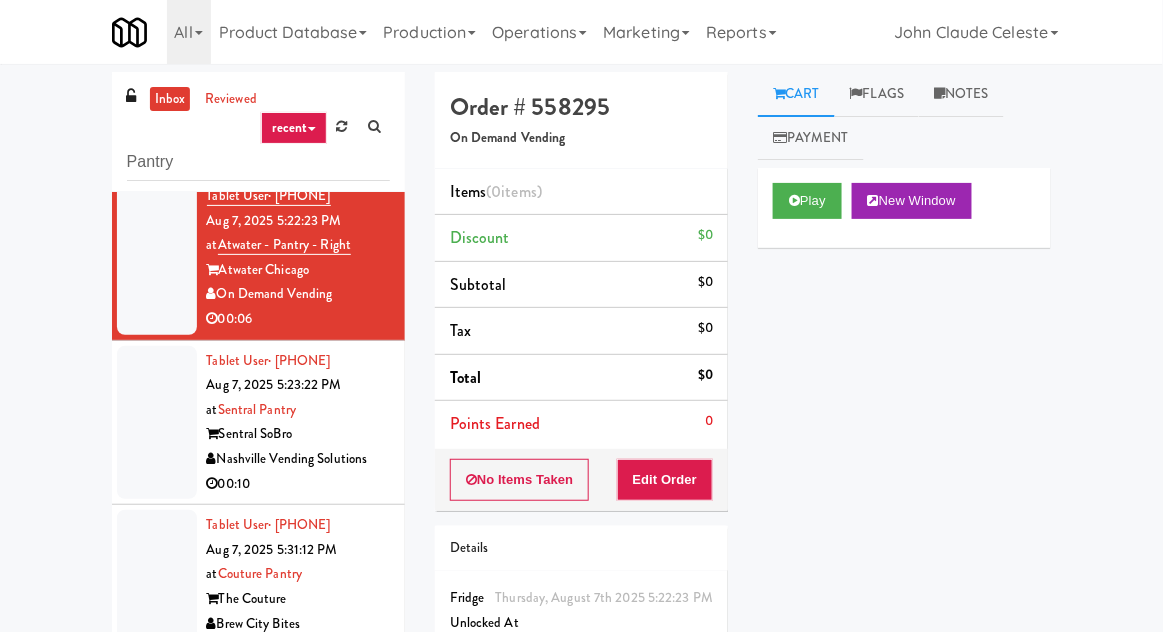 scroll, scrollTop: 169, scrollLeft: 0, axis: vertical 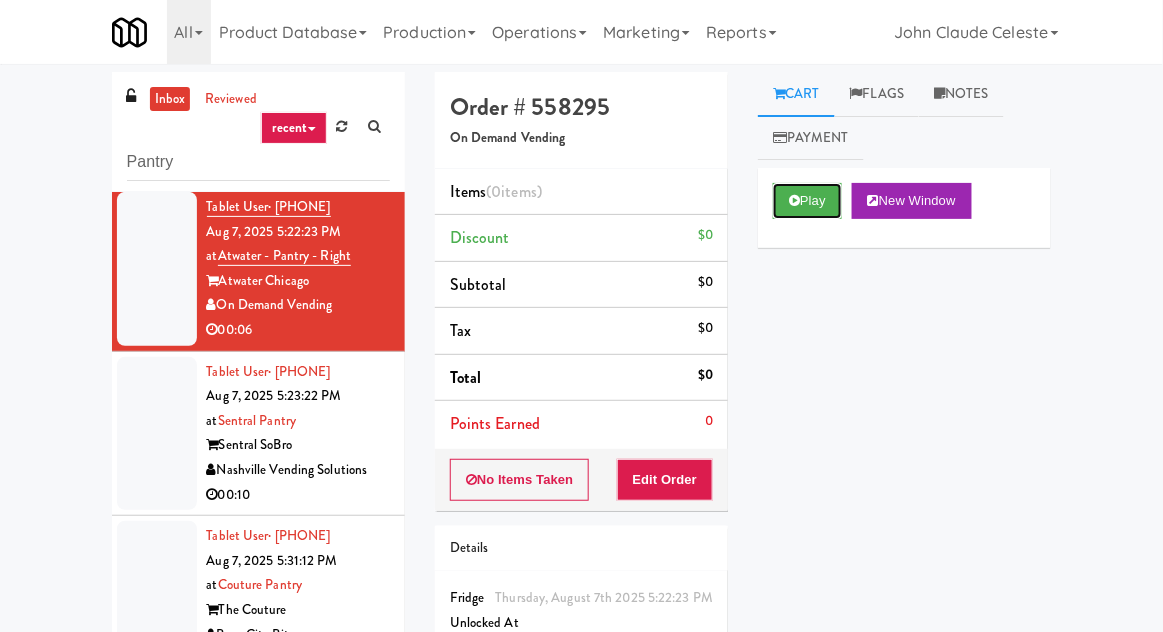 click at bounding box center [794, 200] 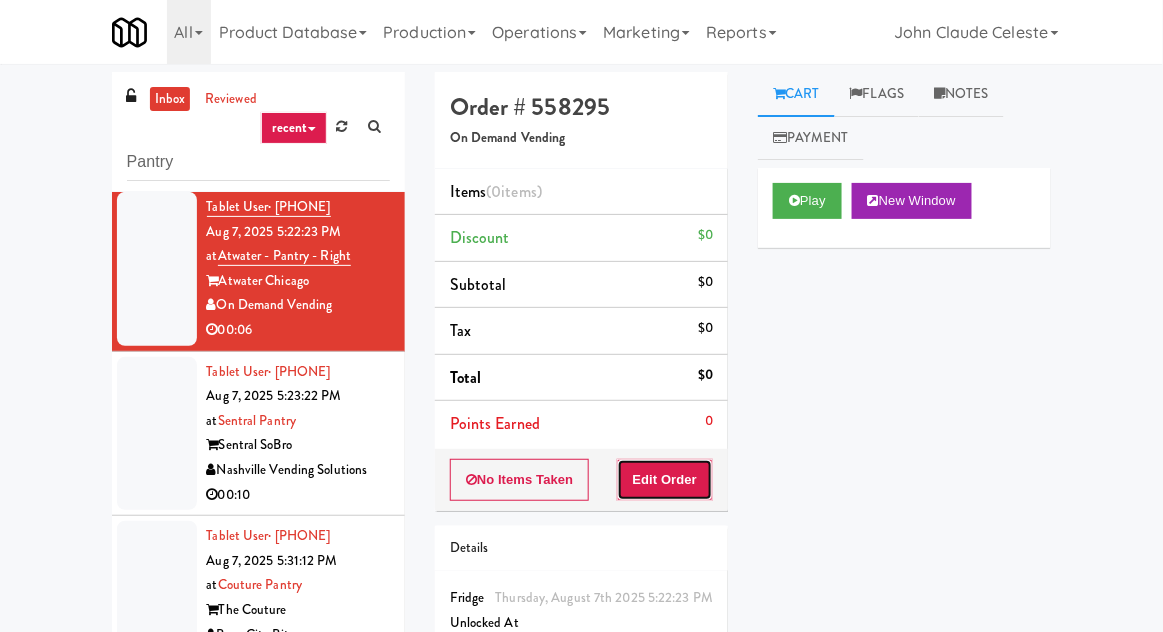click on "Edit Order" at bounding box center (665, 480) 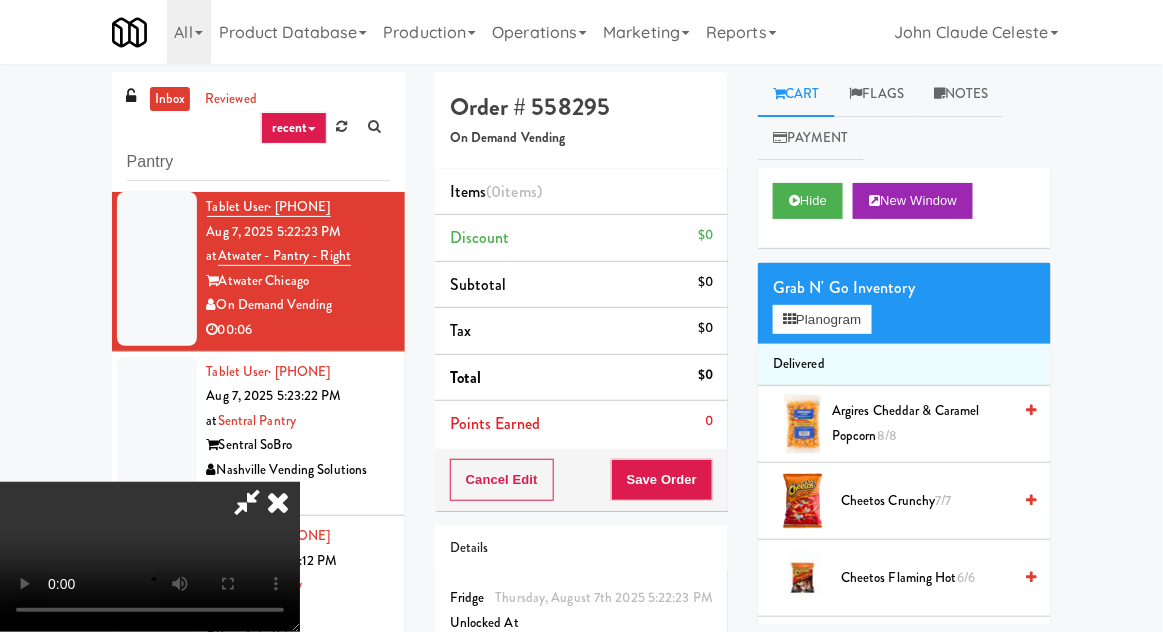 type 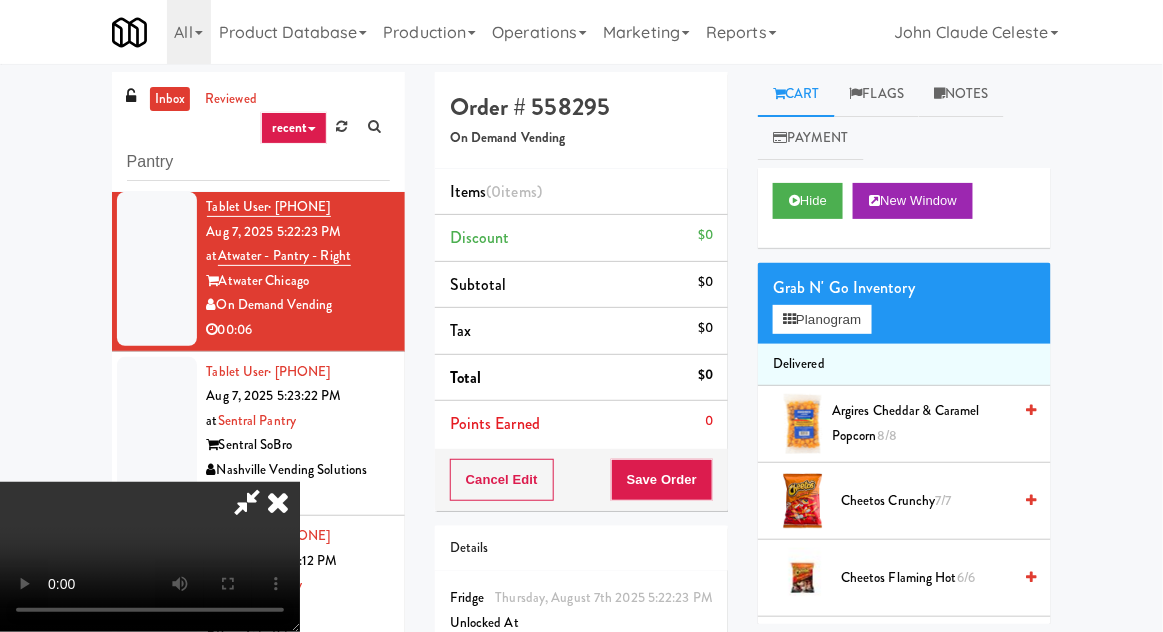 scroll, scrollTop: 7, scrollLeft: 0, axis: vertical 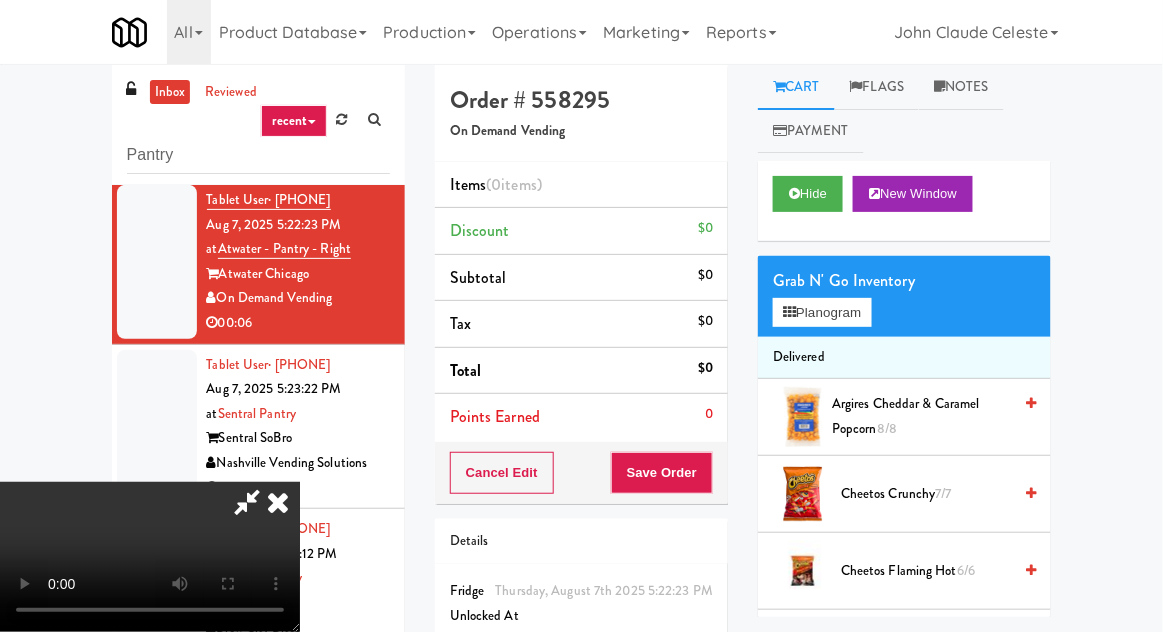 click at bounding box center (278, 502) 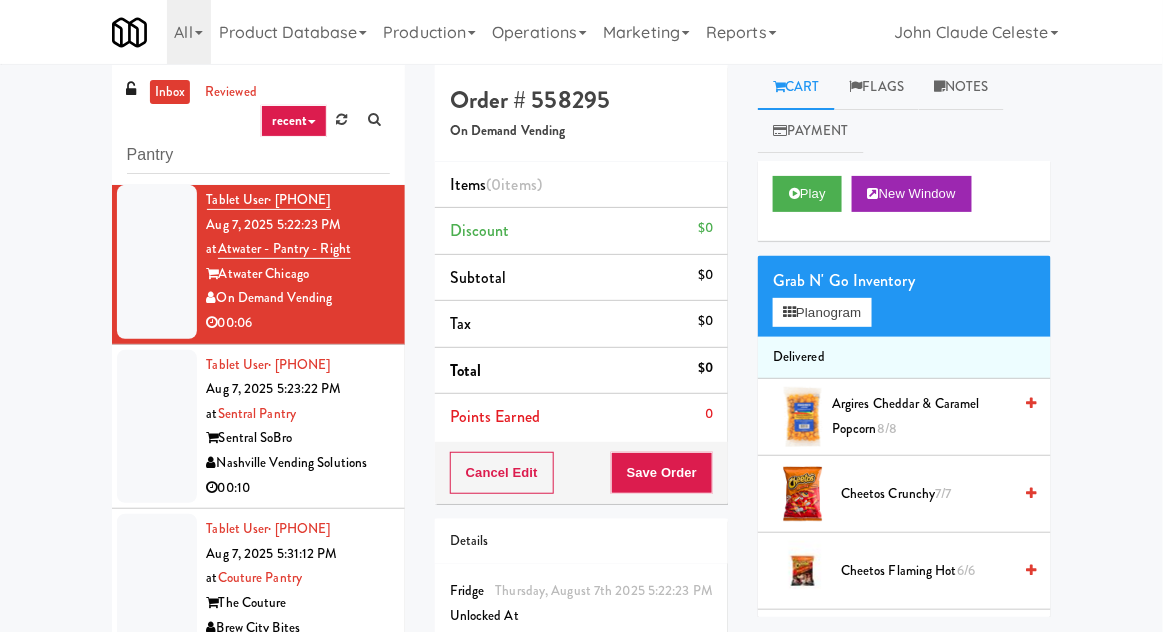 scroll, scrollTop: 0, scrollLeft: 0, axis: both 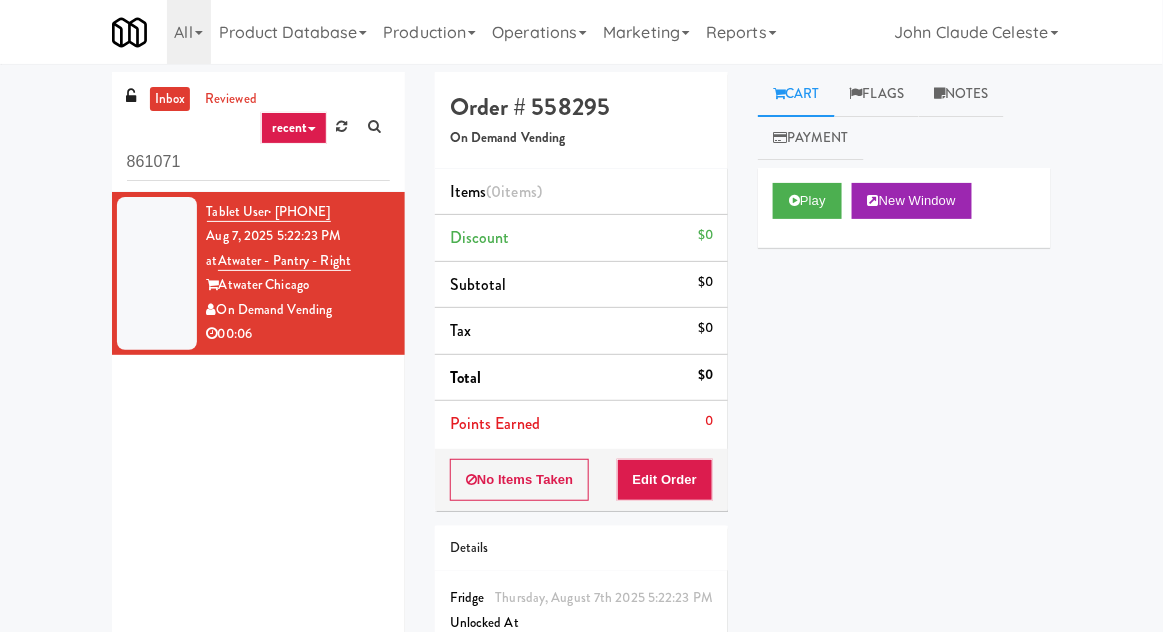 click on "861071" at bounding box center [258, 162] 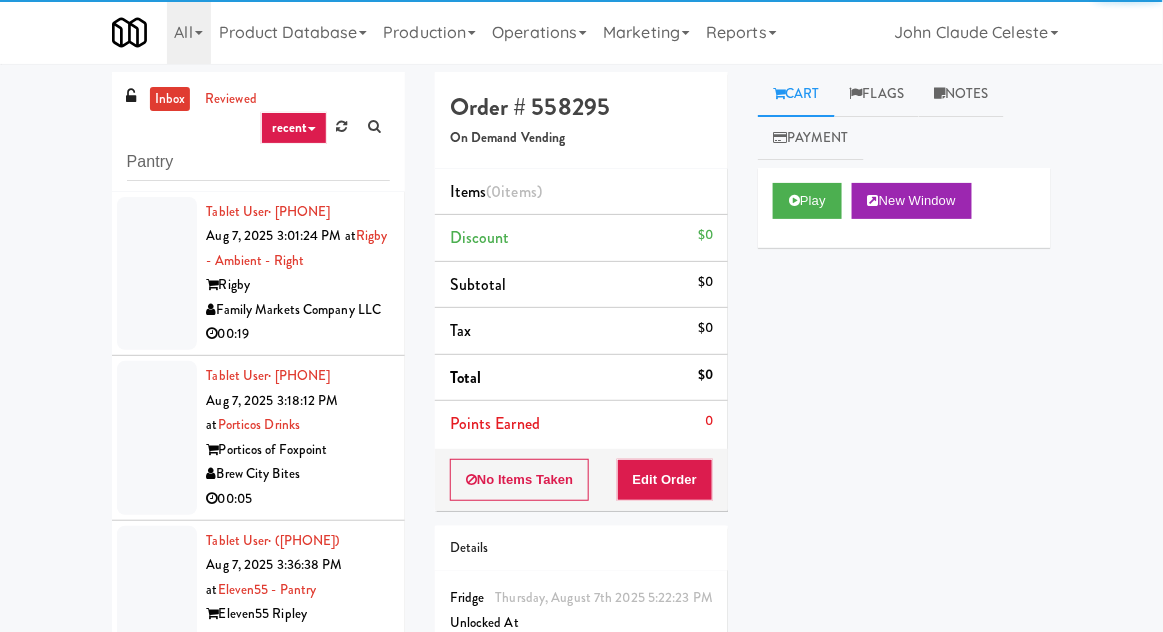 scroll, scrollTop: 506, scrollLeft: 0, axis: vertical 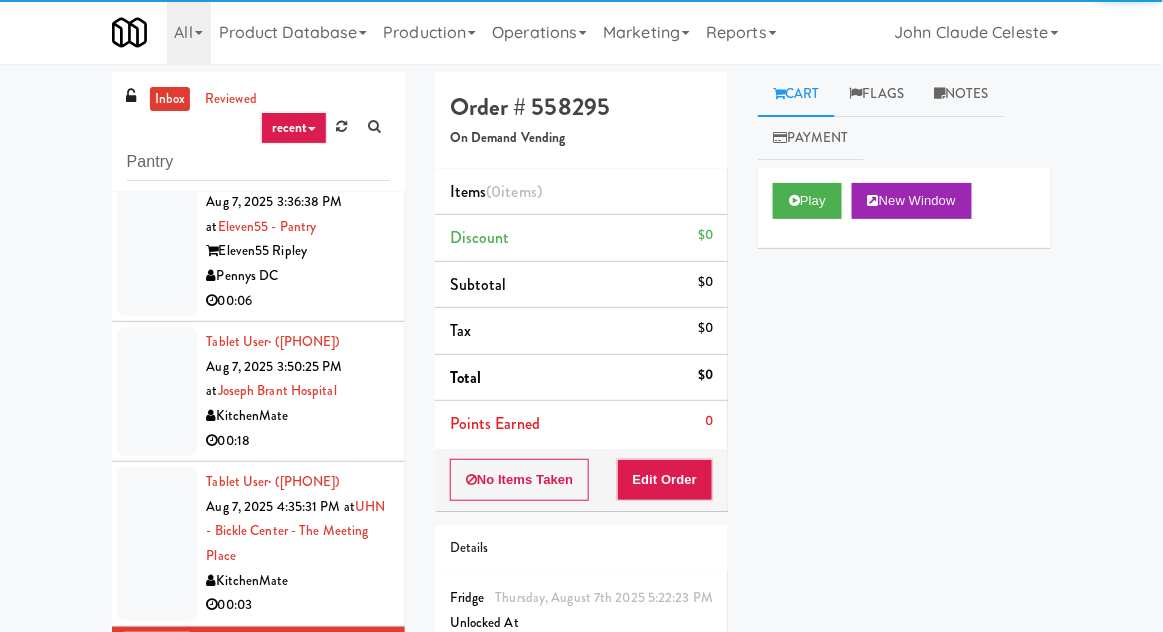 type on "Pantry" 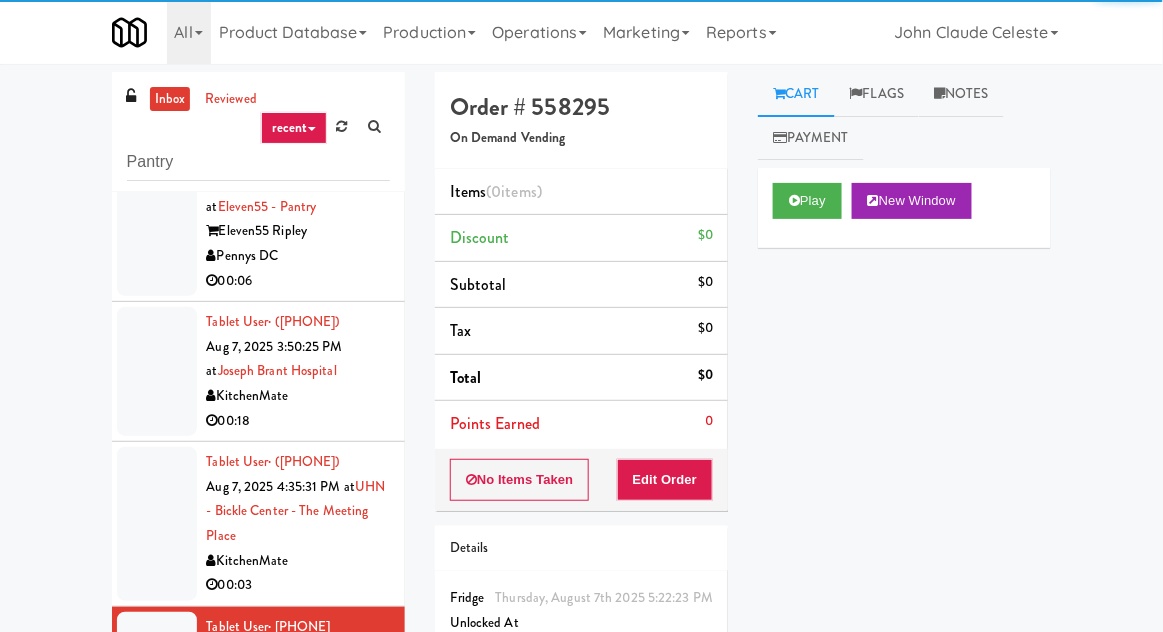click on "inbox reviewed recent    all     unclear take     inventory issue     suspicious     failed     recent   Pantry Tablet User  · [PHONE] Aug 7, 2025 3:01:24 PM at  Rigby - Ambient - Right  Rigby  Family Markets Company LLC  00:19     Tablet User  · [PHONE] Aug 7, 2025 3:18:12 PM at  Porticos Drinks  Porticos of Foxpoint  Brew City Bites  00:05     Tablet User  · [PHONE] Aug 7, 2025 3:36:38 PM at  Eleven55 - Pantry  Eleven55 Ripley  Pennys DC  00:06     Tablet User  · [PHONE] Aug 7, 2025 3:50:25 PM at  Joseph Brant Hospital  KitchenMate  00:18     Tablet User  · [PHONE] Aug 7, 2025 4:35:31 PM at  UHN - Bickle Center - The Meeting Place  KitchenMate  00:03     Tablet User  · [PHONE] Aug 7, 2025 5:22:23 PM at  Atwater - Pantry - Right  Atwater Chicago   On Demand Vending  00:06     Tablet User  · [PHONE] Aug 7, 2025 5:23:22 PM at  Sentral Pantry  Sentral SoBro  Nashville Vending Solutions  00:10     Hong-yiu Tong Aug 7, 2025 5:23:44 PM at" at bounding box center [581, 439] 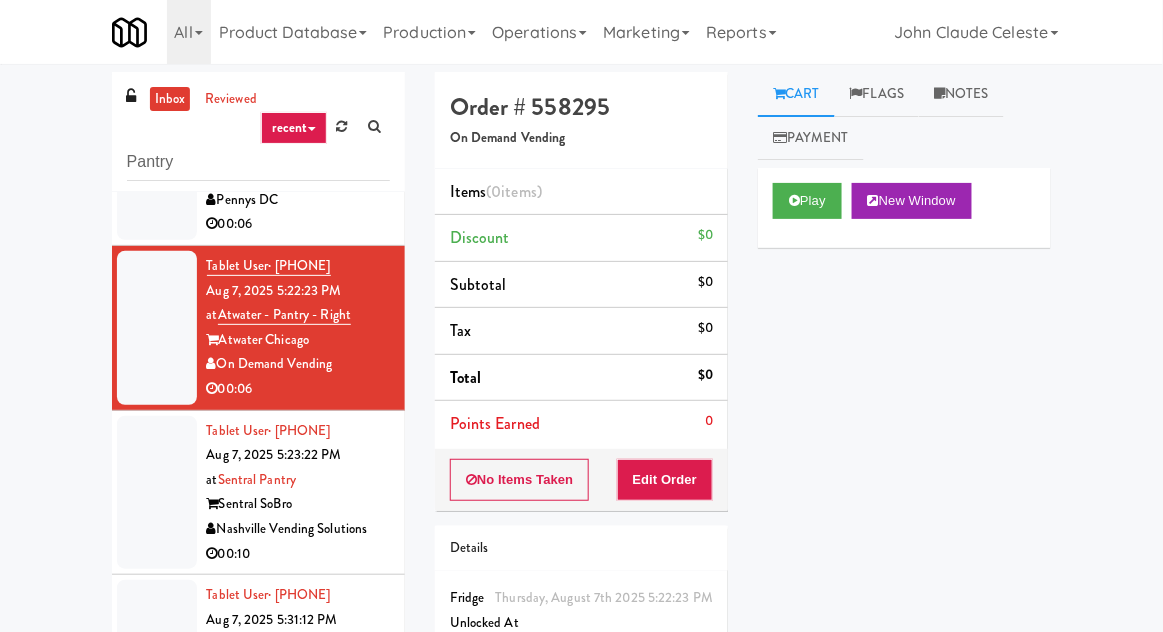 scroll, scrollTop: 146, scrollLeft: 0, axis: vertical 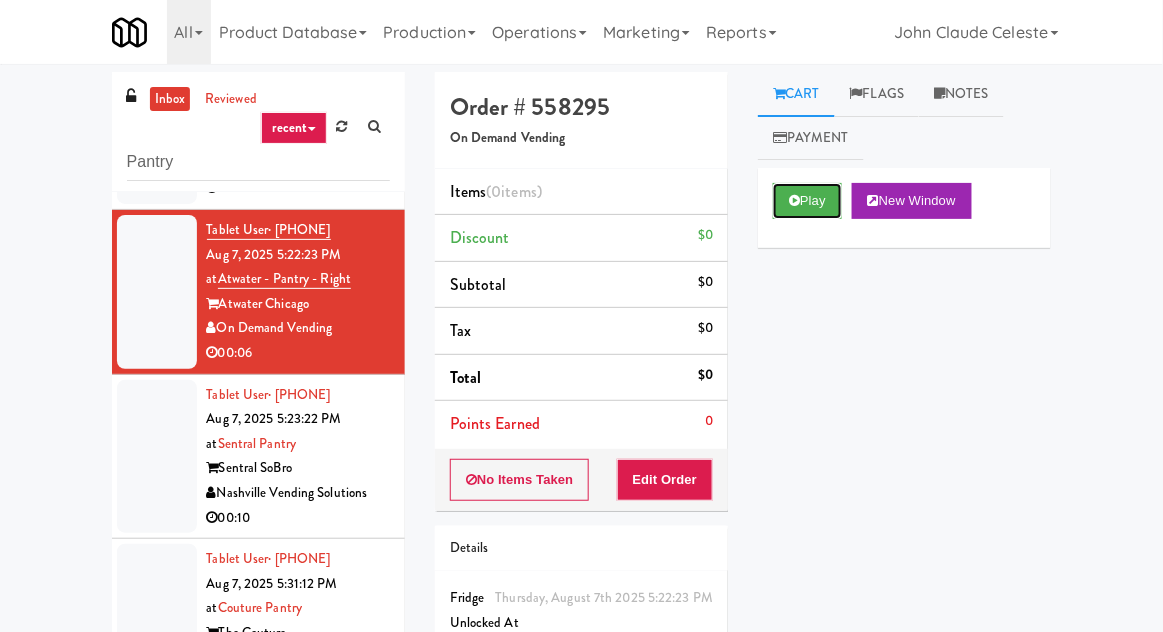 click on "Play" at bounding box center [807, 201] 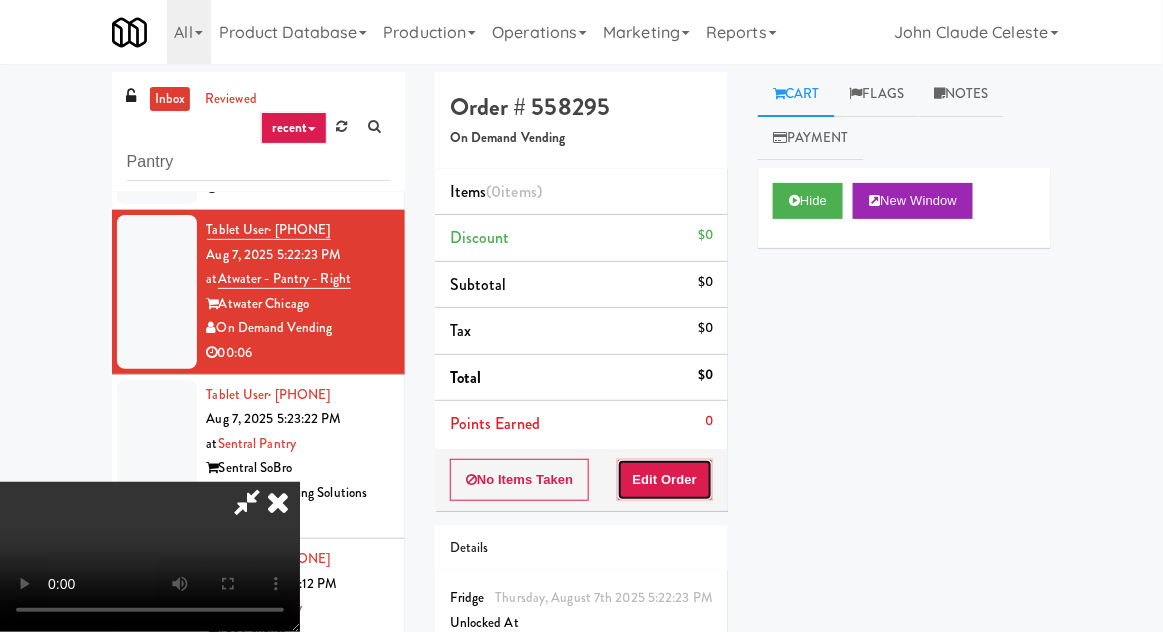 click on "Edit Order" at bounding box center (665, 480) 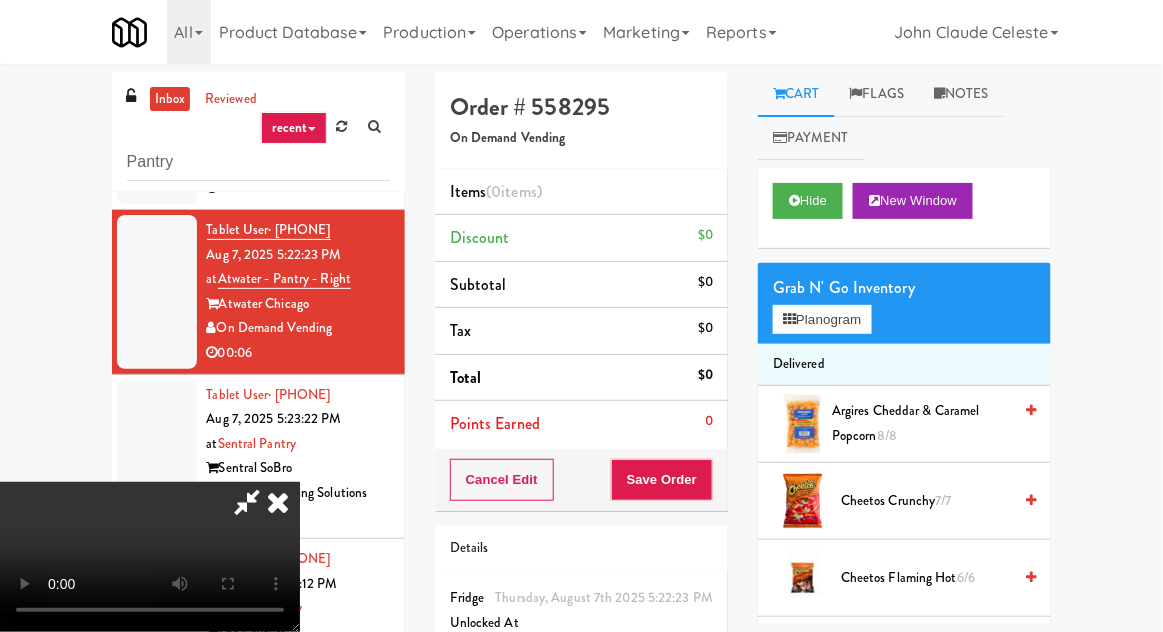 click at bounding box center (278, 502) 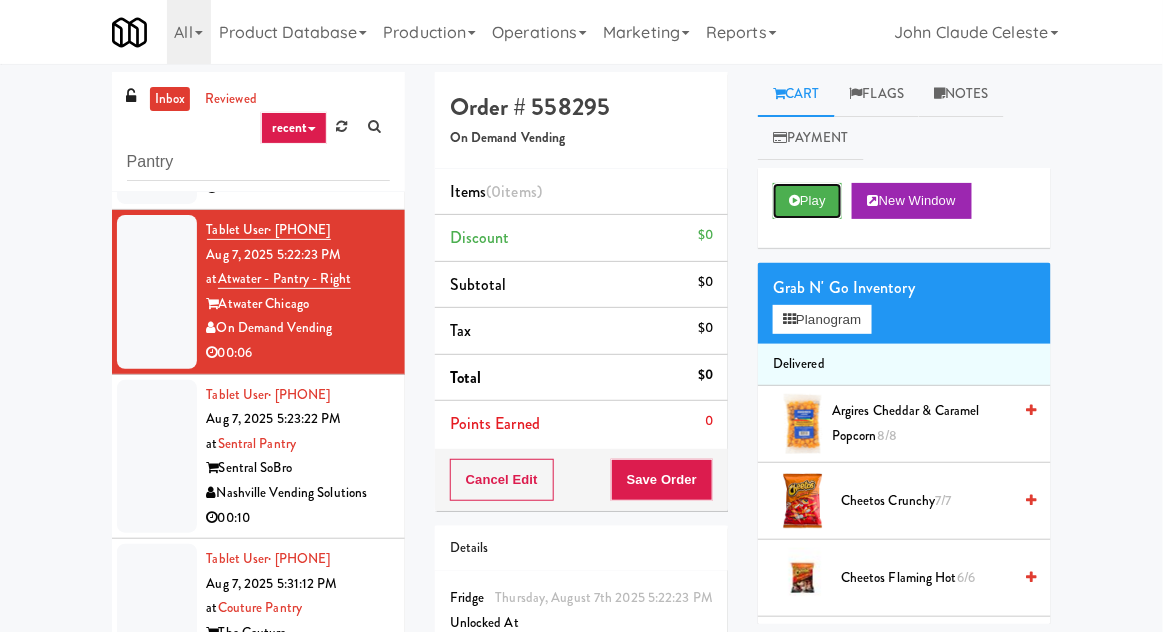 click on "Play" at bounding box center [807, 201] 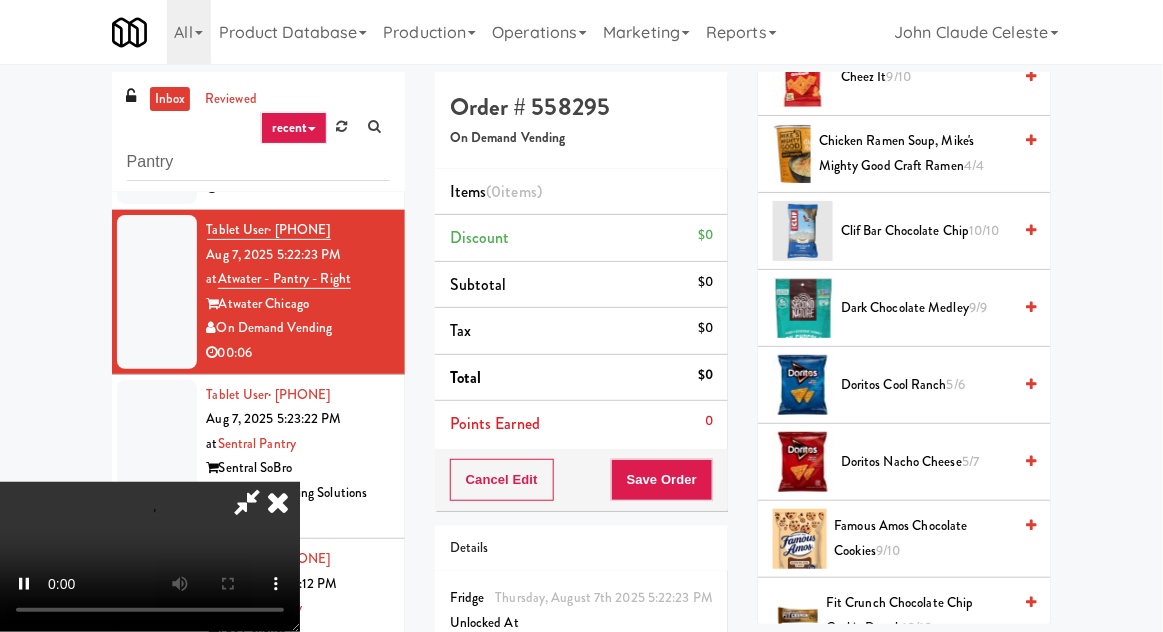 scroll, scrollTop: 581, scrollLeft: 0, axis: vertical 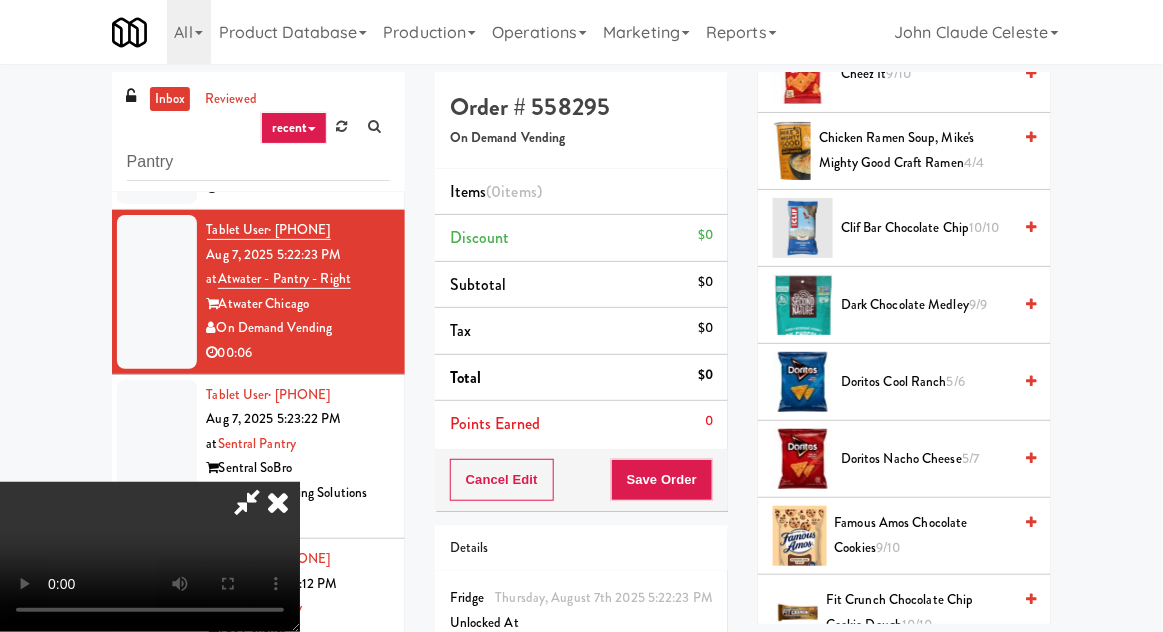 type 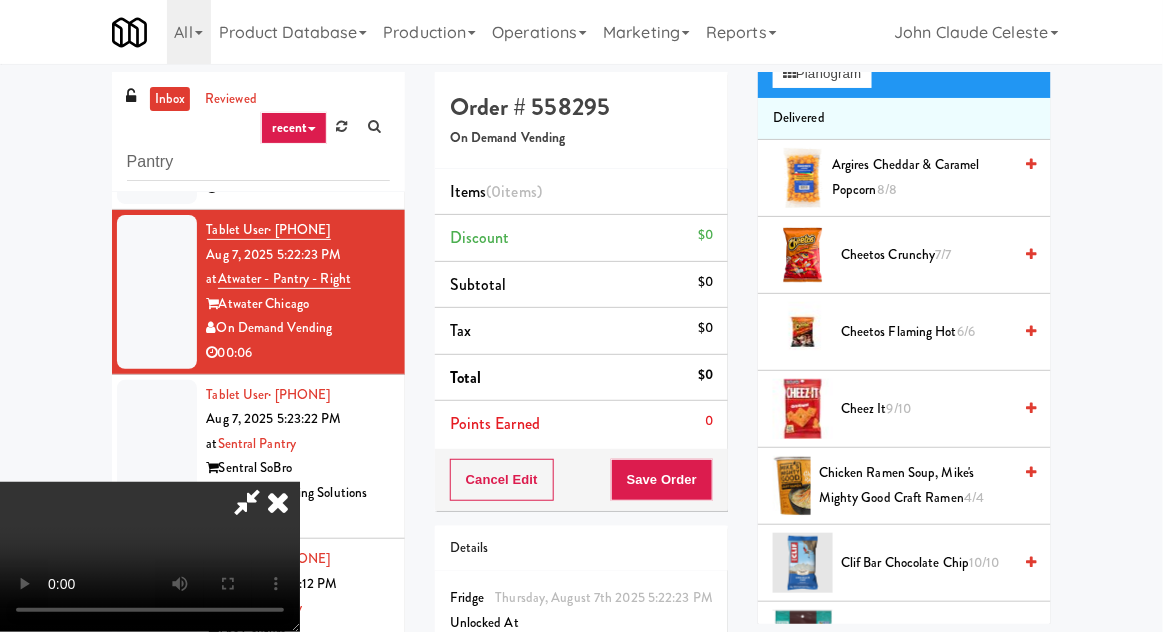 scroll, scrollTop: 244, scrollLeft: 0, axis: vertical 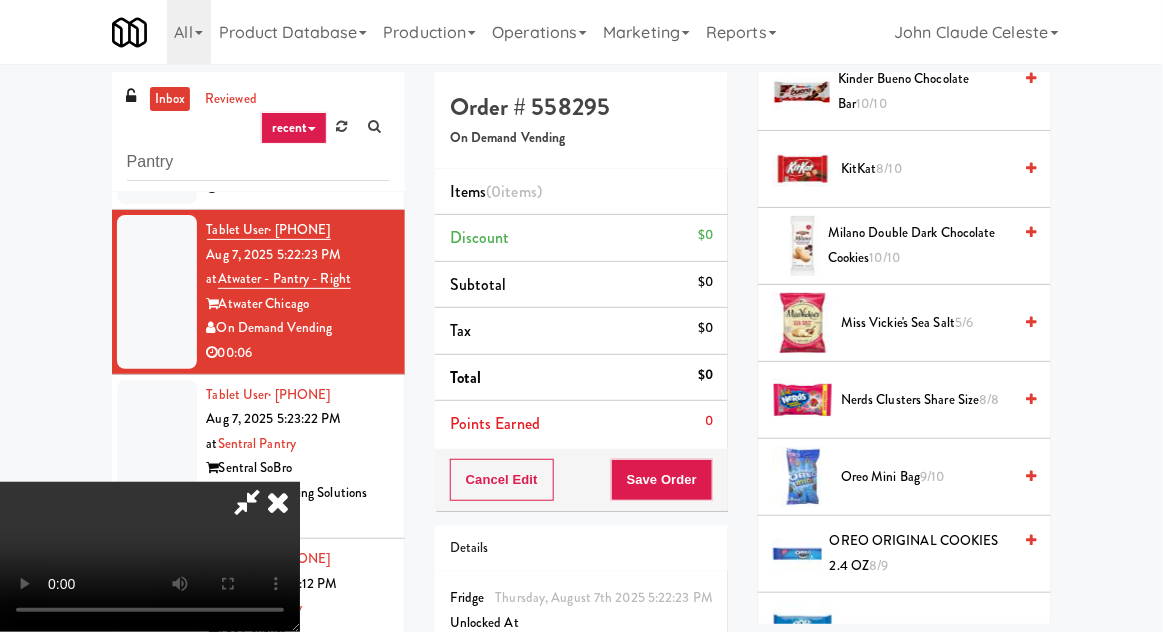 click on "OREO ORIGINAL COOKIES 2.4 OZ  8/9" at bounding box center [920, 553] 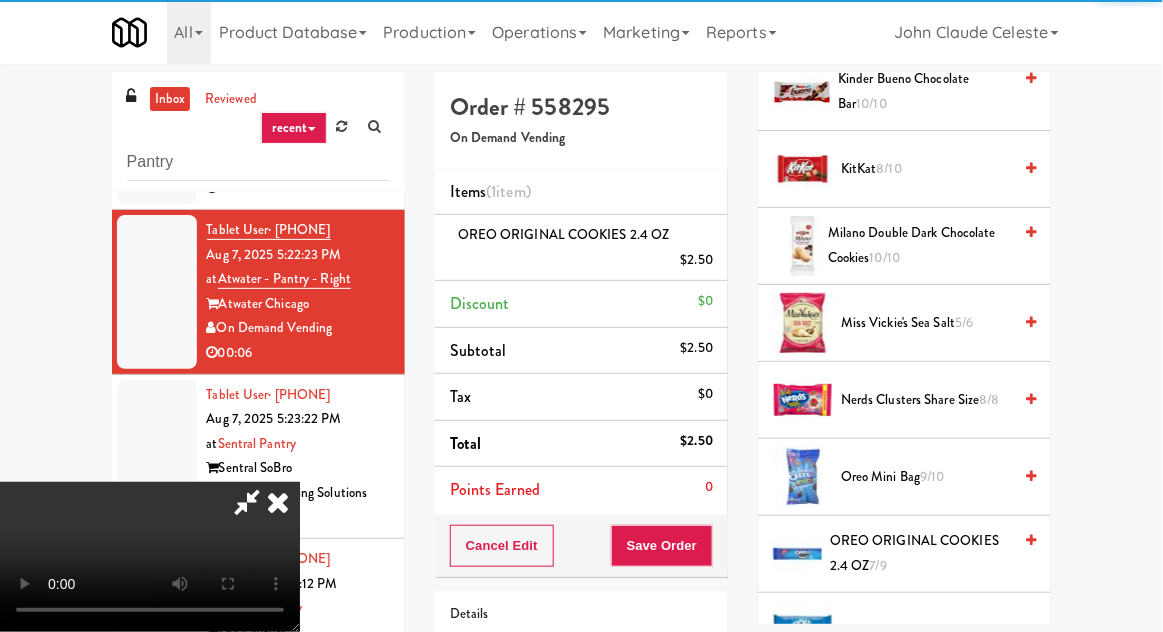 scroll, scrollTop: 77, scrollLeft: 0, axis: vertical 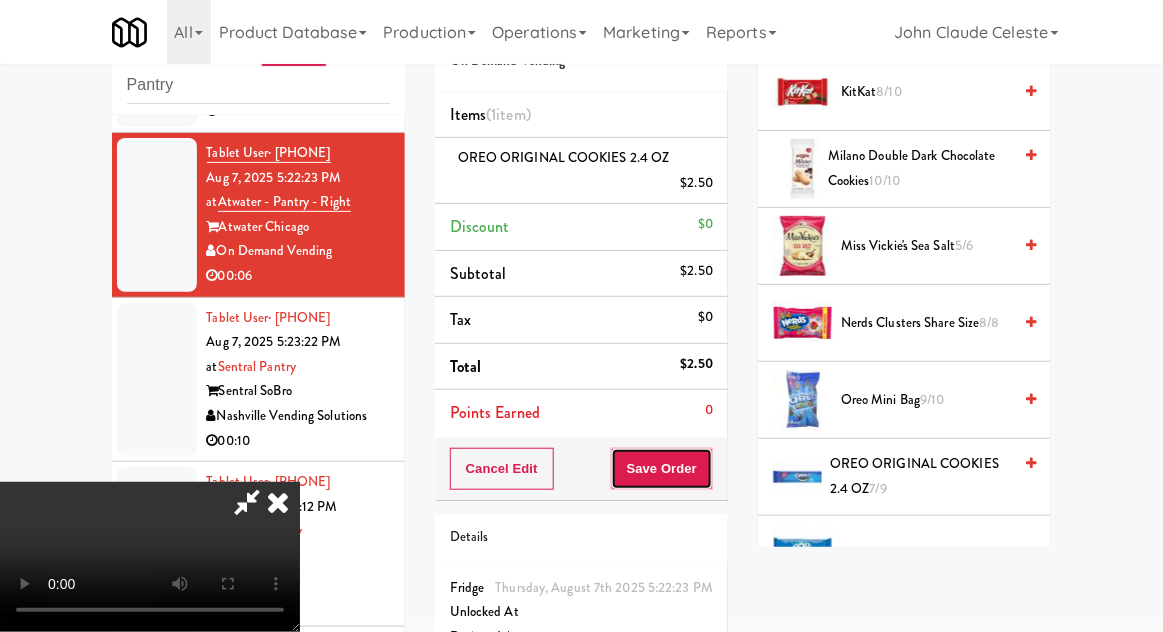 click on "Save Order" at bounding box center (662, 469) 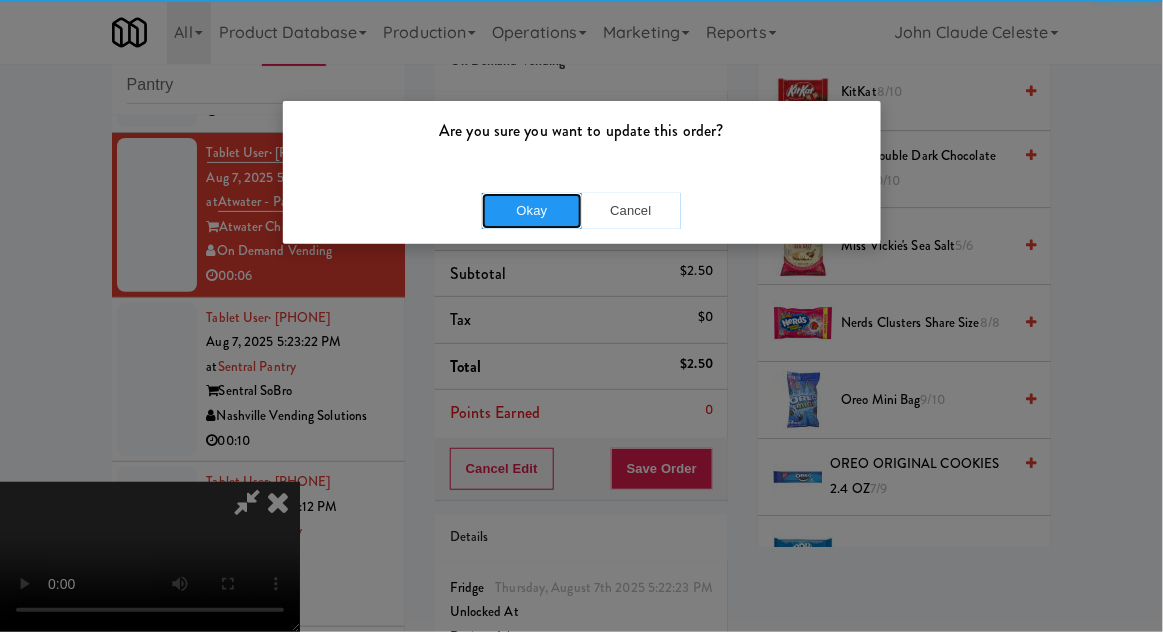 click on "Okay" at bounding box center [532, 211] 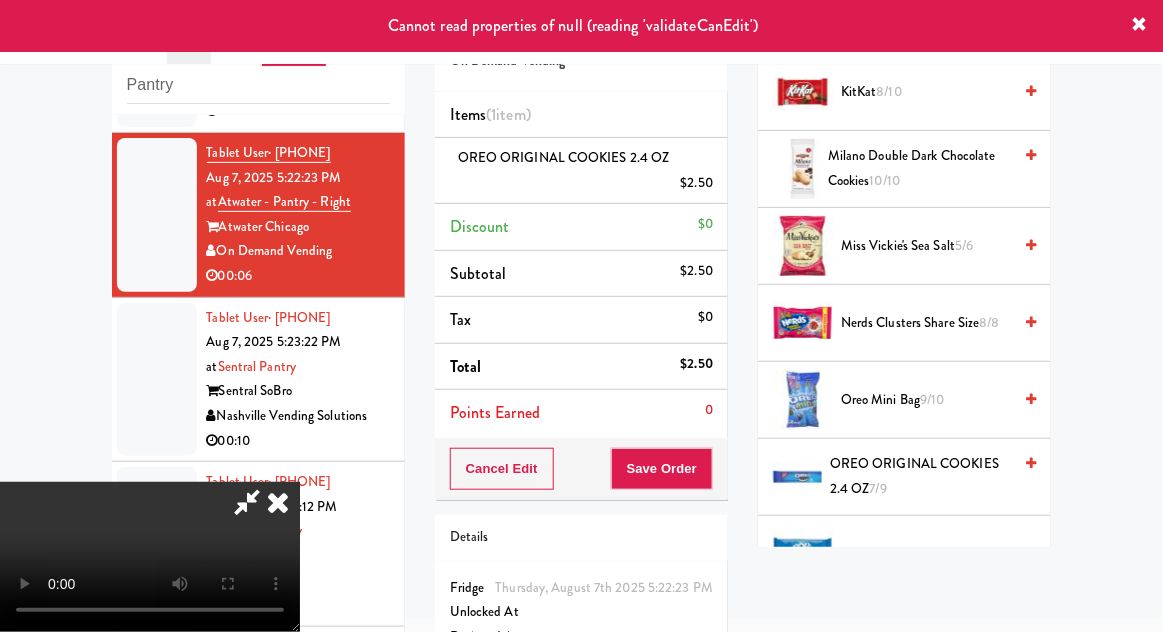 click at bounding box center (157, 380) 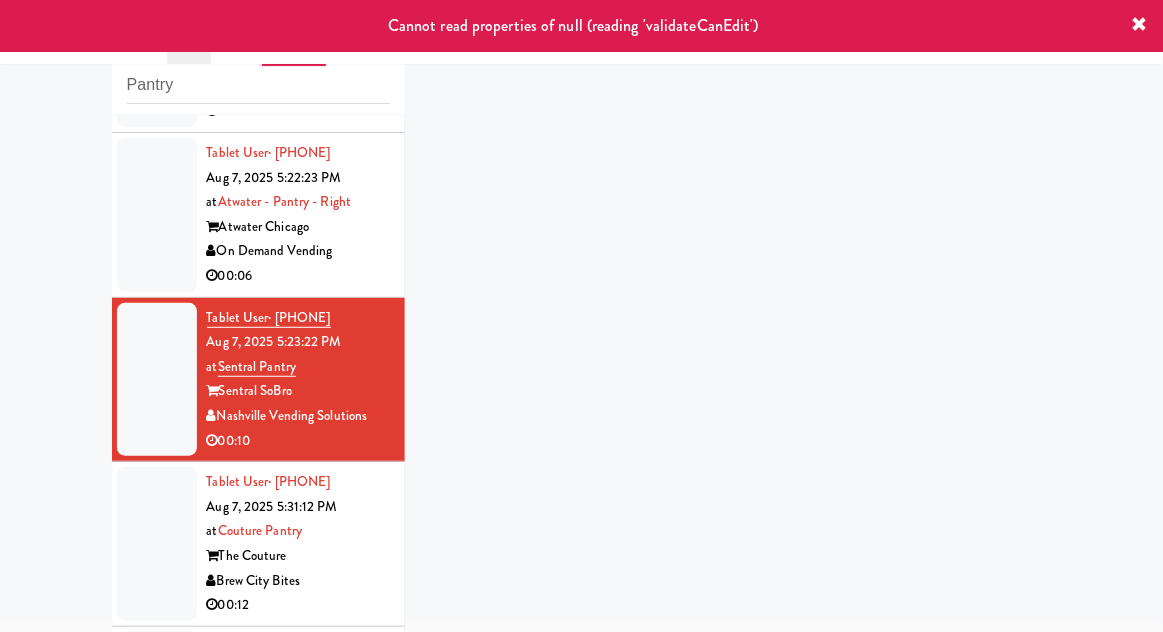 click at bounding box center (157, 215) 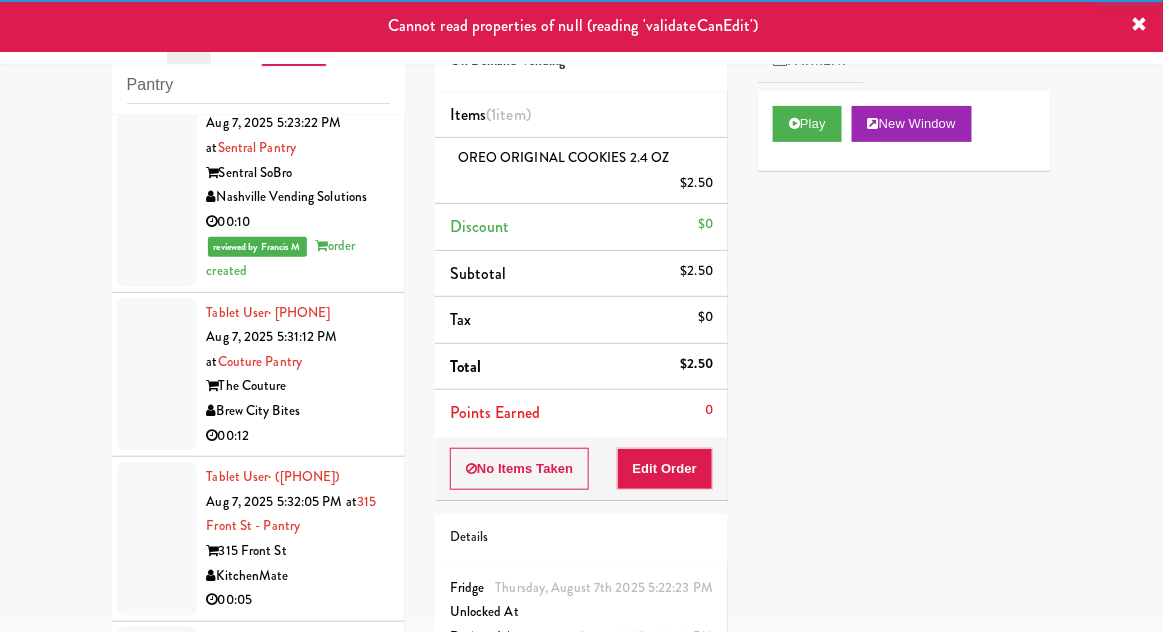 click at bounding box center [157, 375] 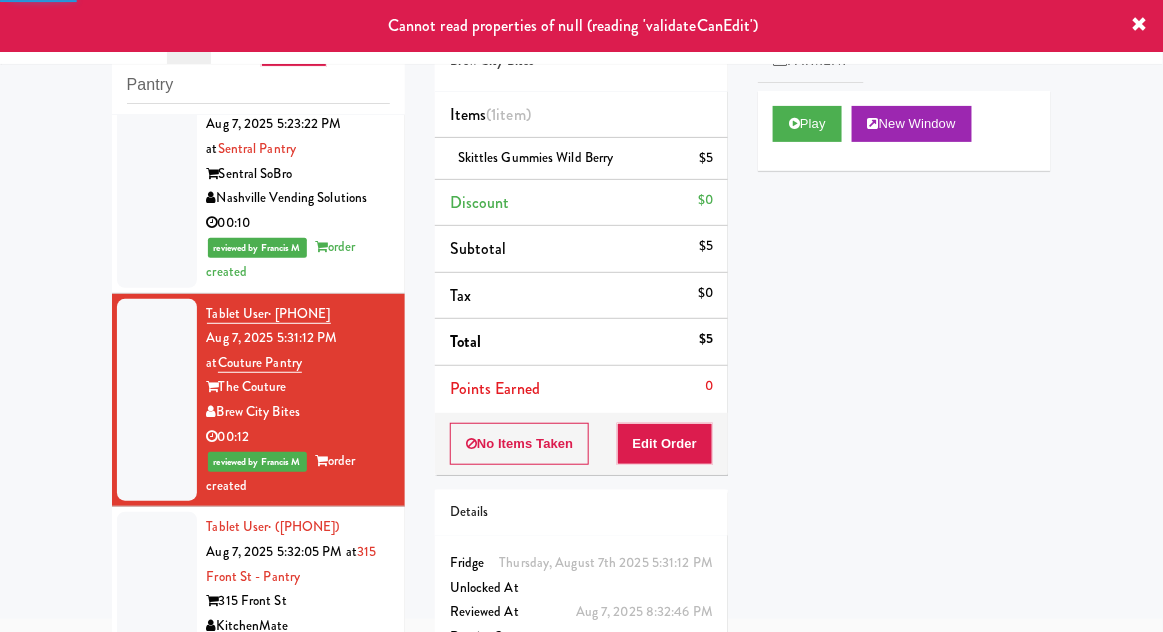 click at bounding box center (157, 589) 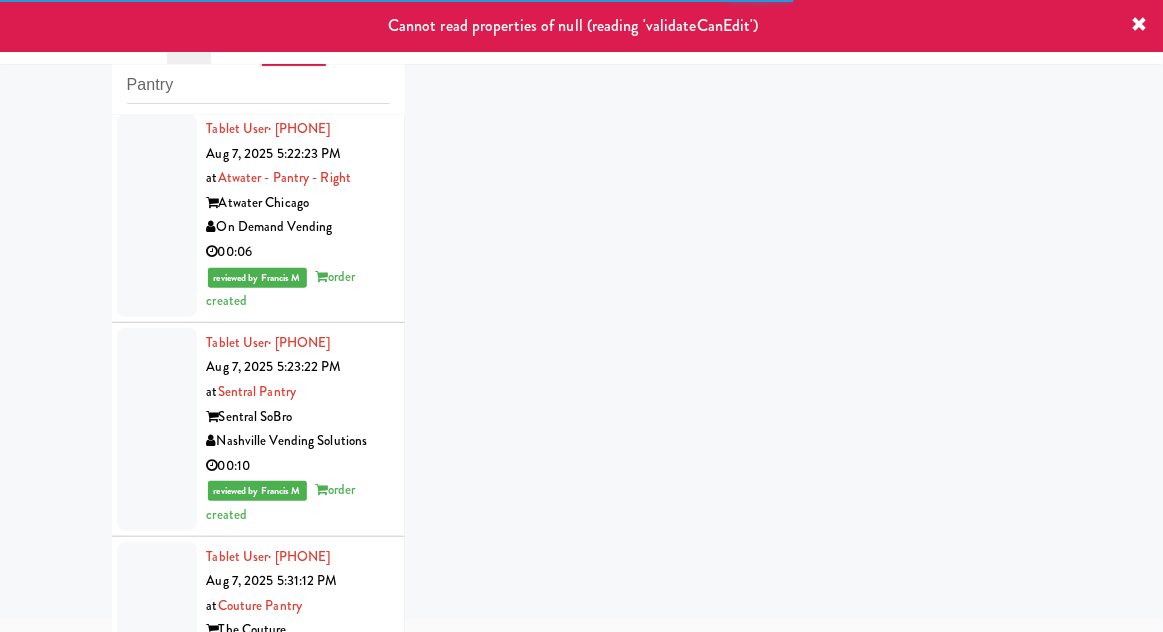 scroll, scrollTop: 0, scrollLeft: 0, axis: both 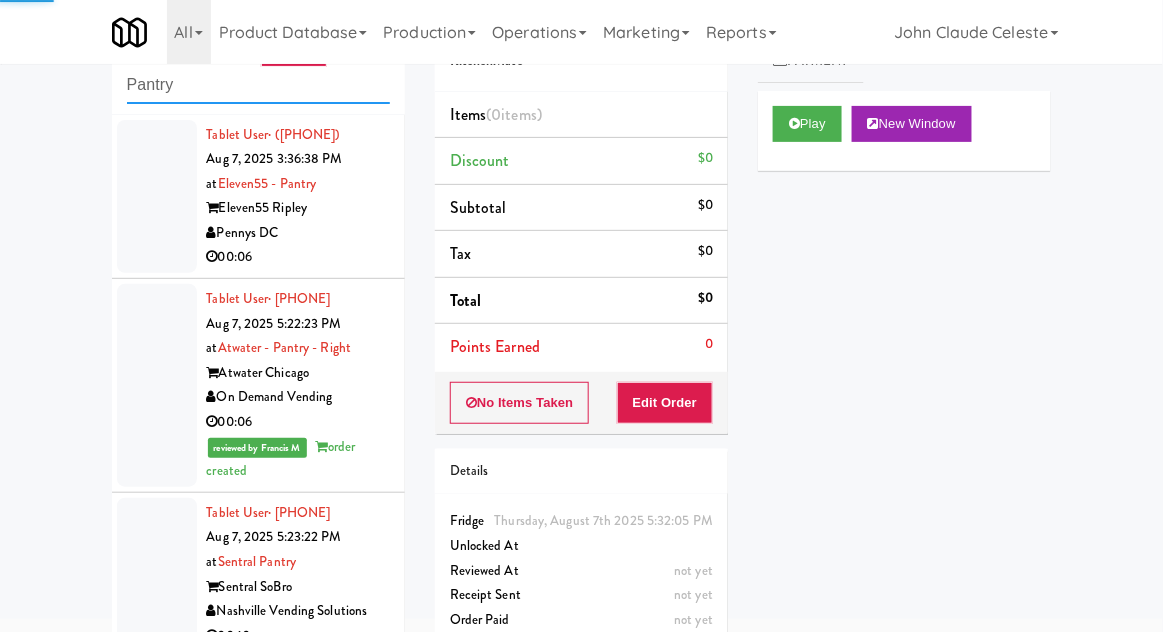 click on "Pantry" at bounding box center (258, 85) 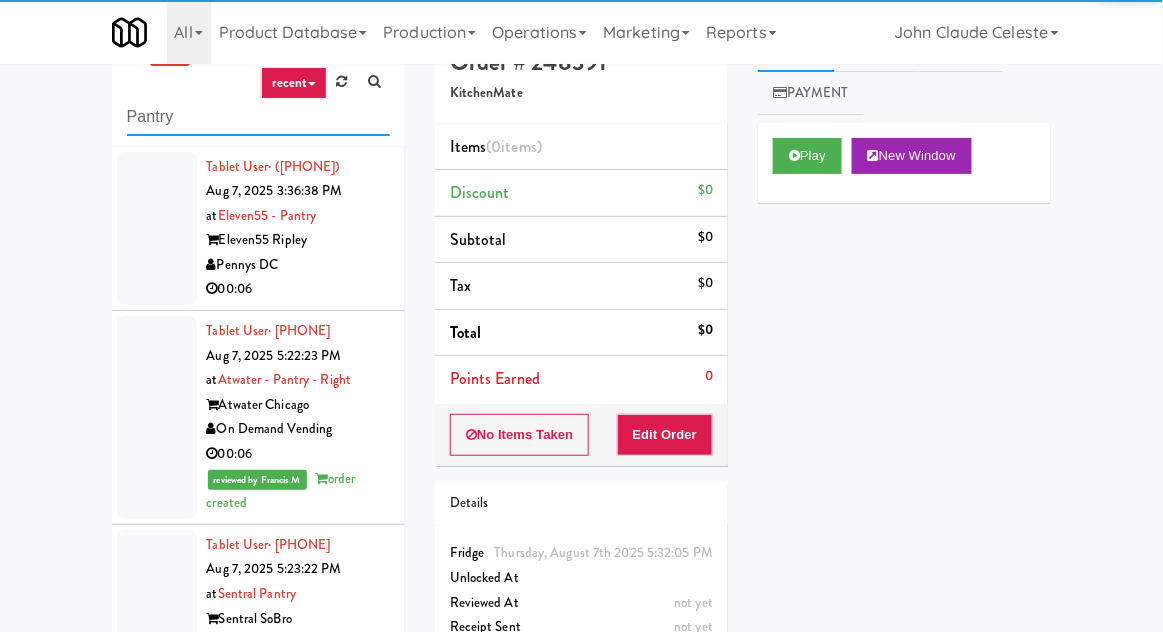 scroll, scrollTop: 0, scrollLeft: 0, axis: both 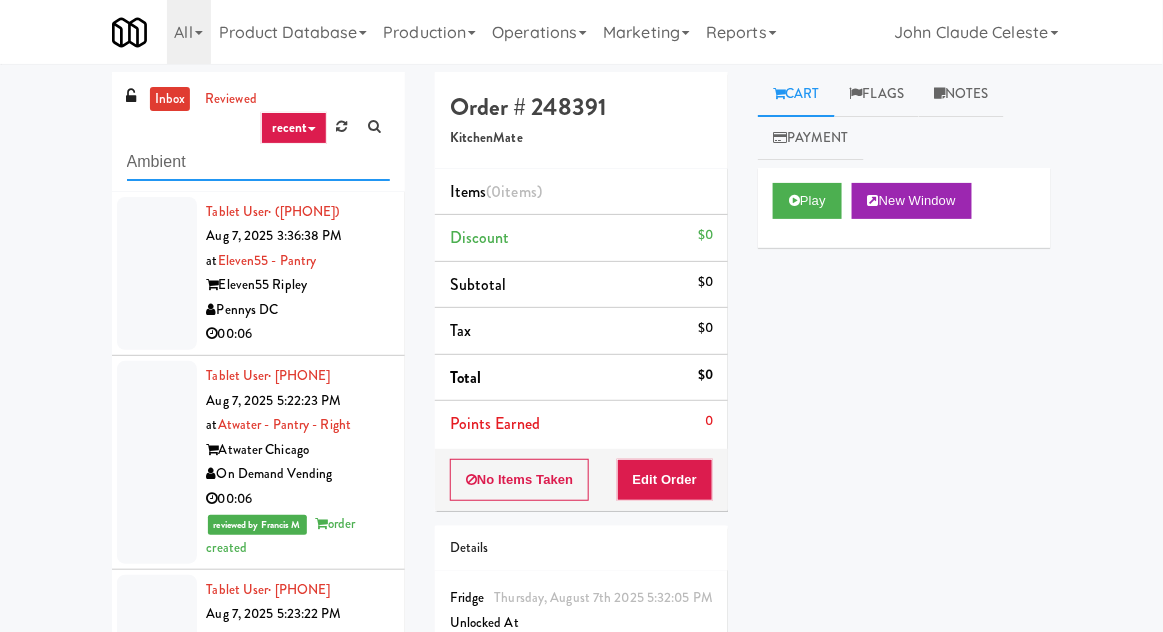 type on "Ambient" 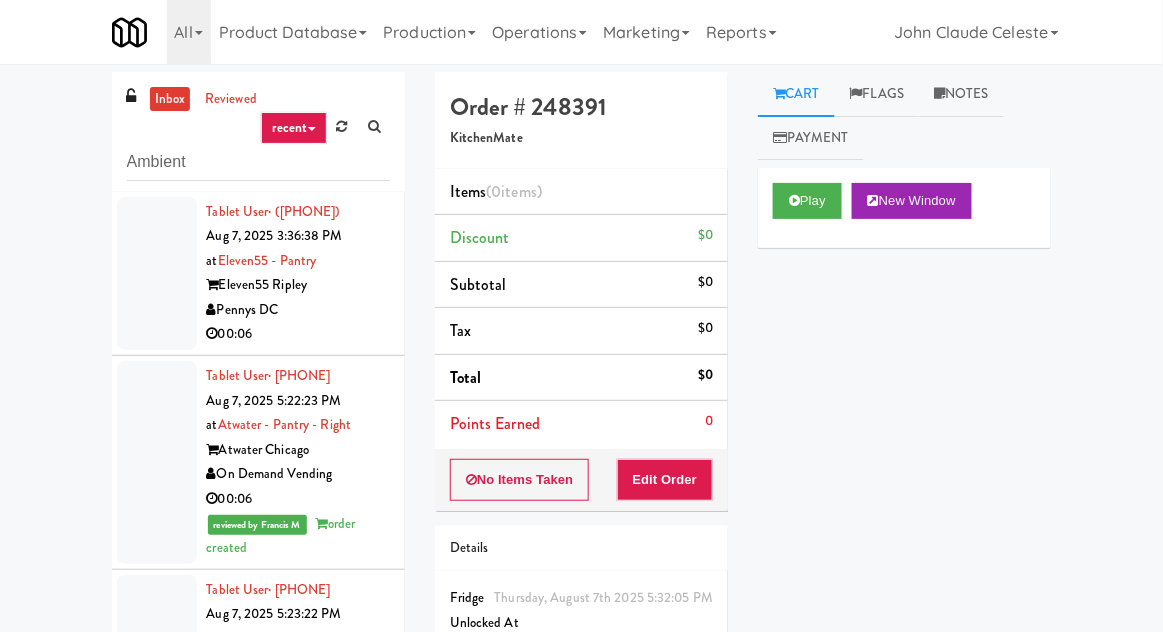 click on "inbox reviewed recent    all     unclear take     inventory issue     suspicious     failed     recent   Ambient Tablet User  · (415) 747-5244 Aug 7, 2025 3:36:38 PM at  Eleven55 - Pantry  Eleven55 Ripley  Pennys DC  00:06     Tablet User  · (585) 355-9305 Aug 7, 2025 5:22:23 PM at  Atwater - Pantry - Right  Atwater Chicago   On Demand Vending  00:06 reviewed by Francis M  order created     Tablet User  · (402) 658-9650 Aug 7, 2025 5:23:22 PM at  Sentral Pantry  Sentral SoBro  Nashville Vending Solutions  00:10 reviewed by Francis M  order created     Tablet User  · (714) 365-9594 Aug 7, 2025 5:31:12 PM at  Couture Pantry  The Couture   Brew City Bites  00:12 reviewed by Francis M  order created     Tablet User  · (647) 425-5795 Aug 7, 2025 5:32:05 PM at  315 Front St - Pantry  315 Front St   KitchenMate  00:05     Tablet User  · (828) 279-4053 Aug 7, 2025 5:36:11 PM at  Hale - Pantry - Left  The Hale  Pennys DC  00:09     Tablet User  · (928) 642-0499 Aug 7, 2025 5:36:58 PM at   Elara" at bounding box center (581, 439) 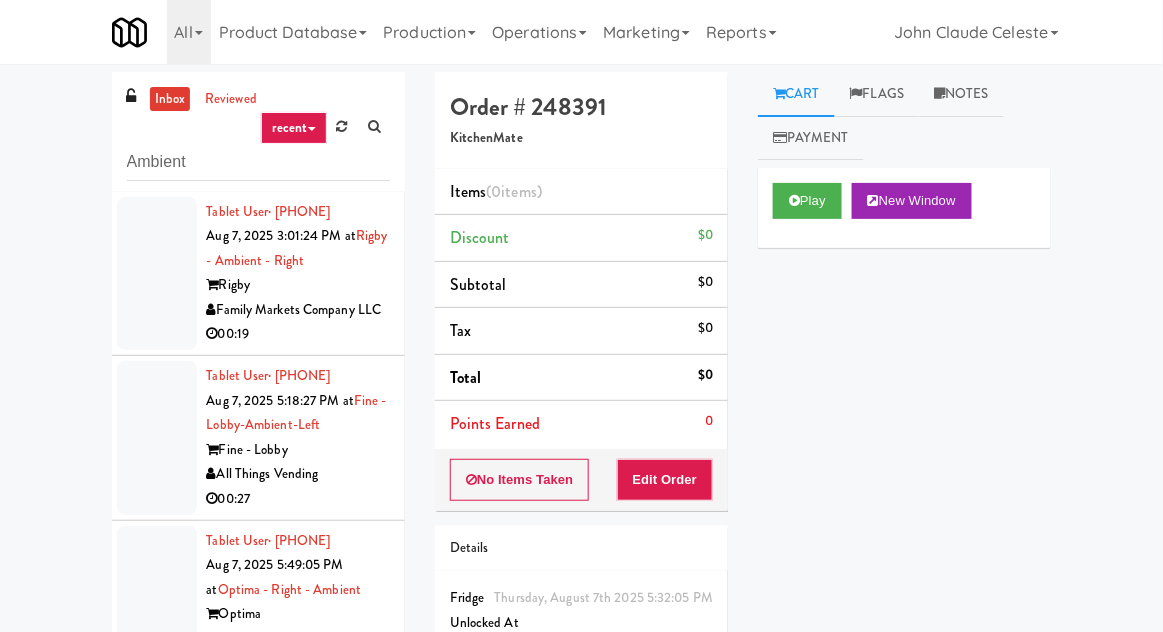click at bounding box center (157, 274) 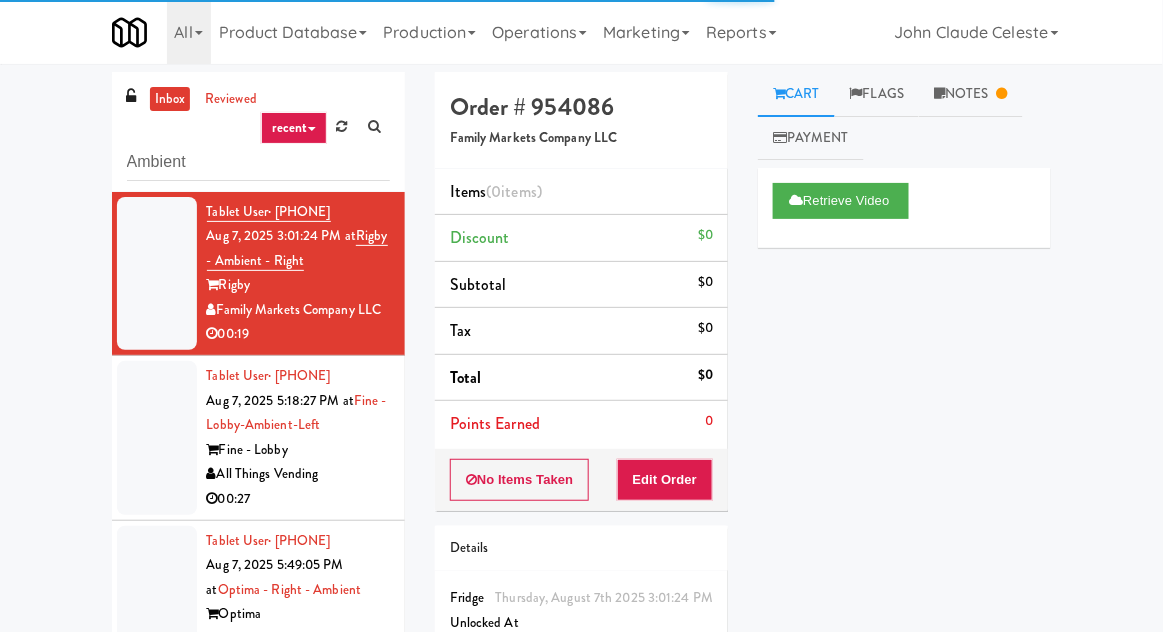 click at bounding box center [157, 438] 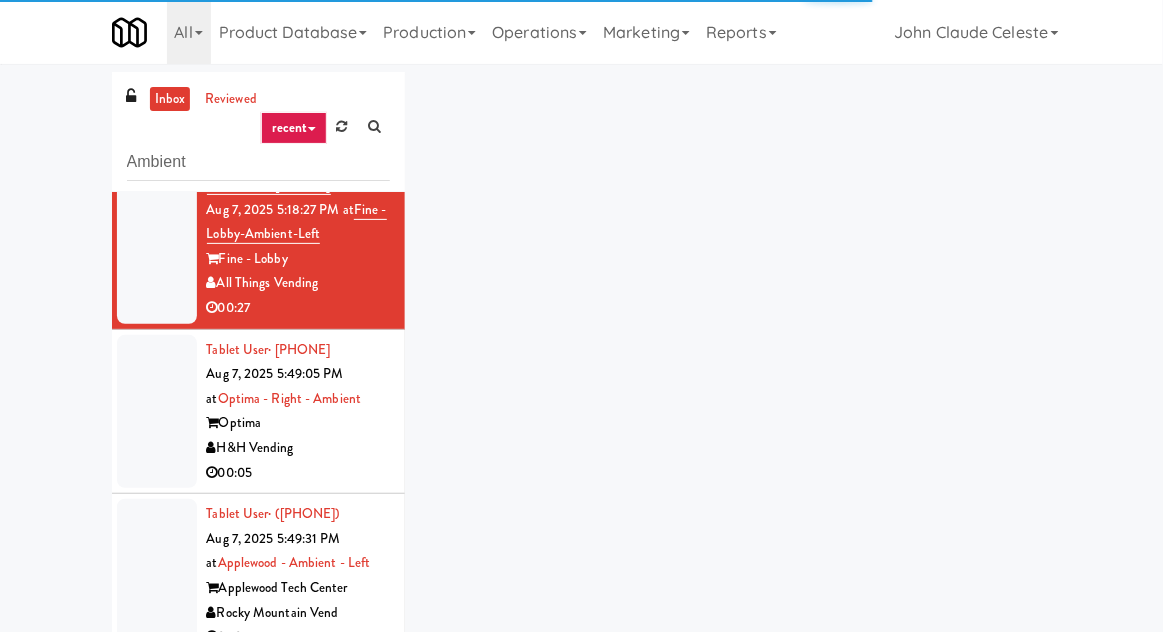 scroll, scrollTop: 192, scrollLeft: 0, axis: vertical 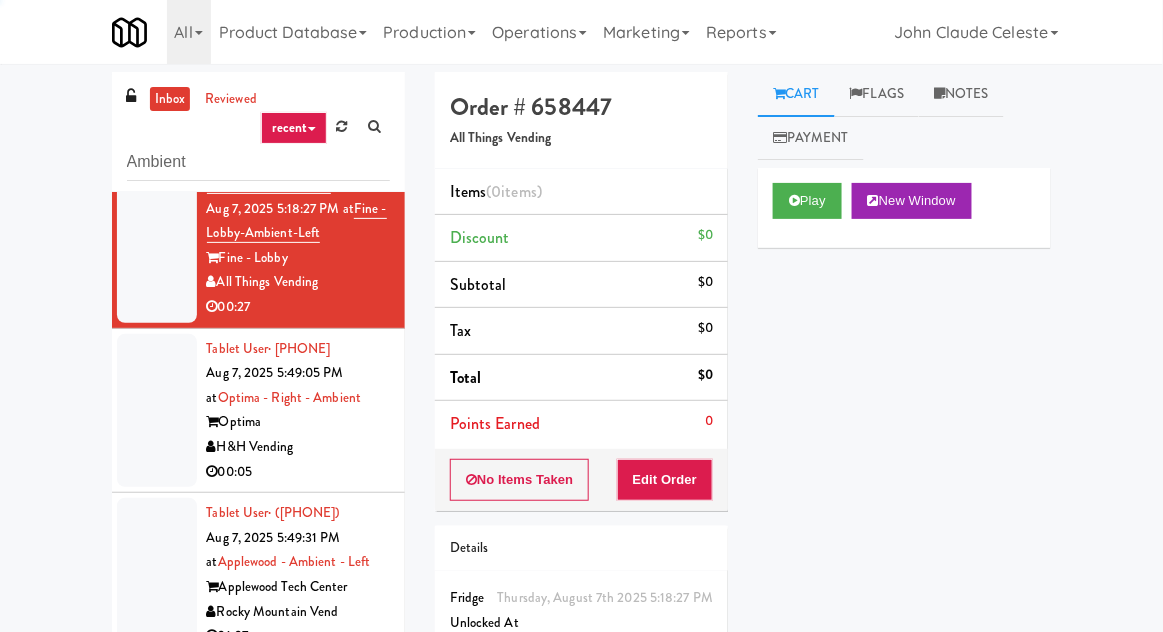 click at bounding box center (157, 411) 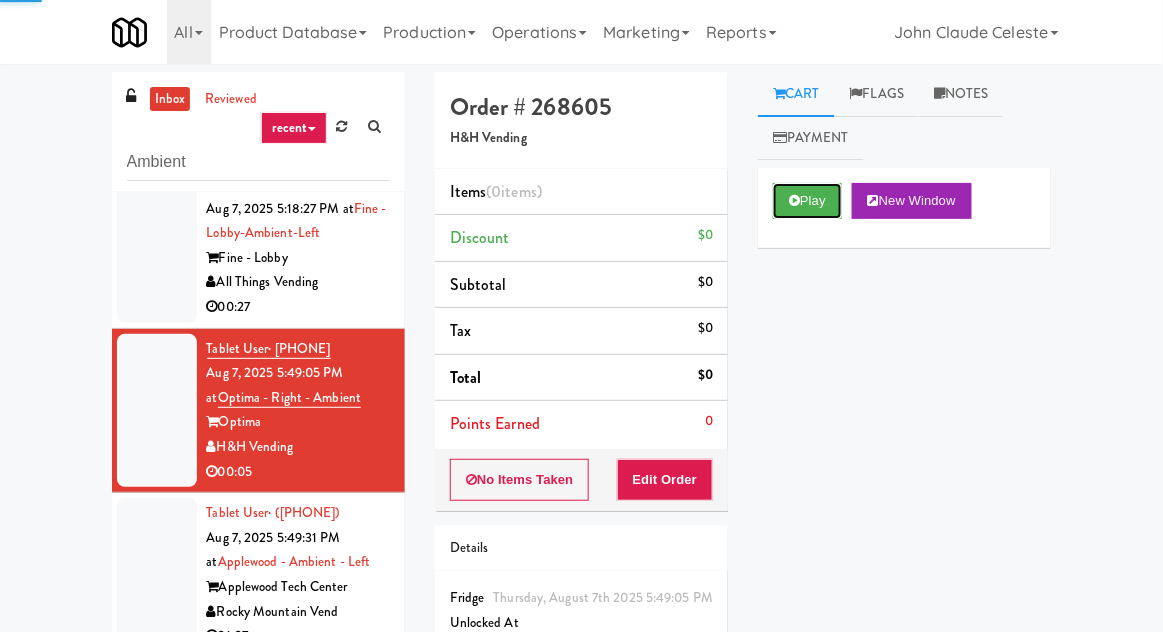 click on "Play" at bounding box center [807, 201] 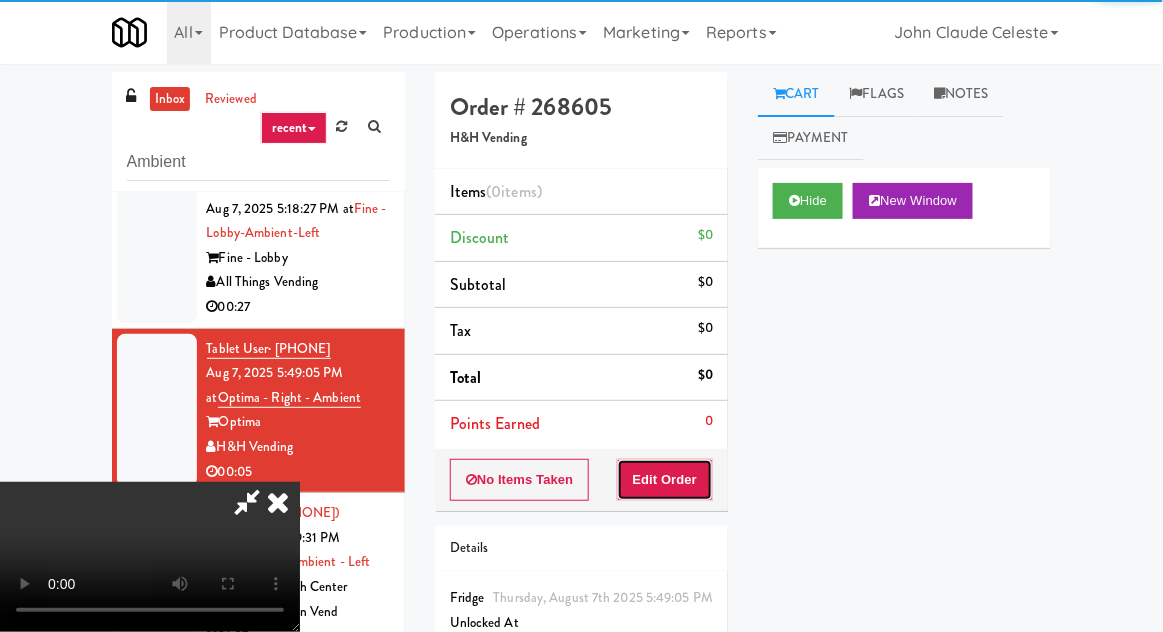 click on "Edit Order" at bounding box center [665, 480] 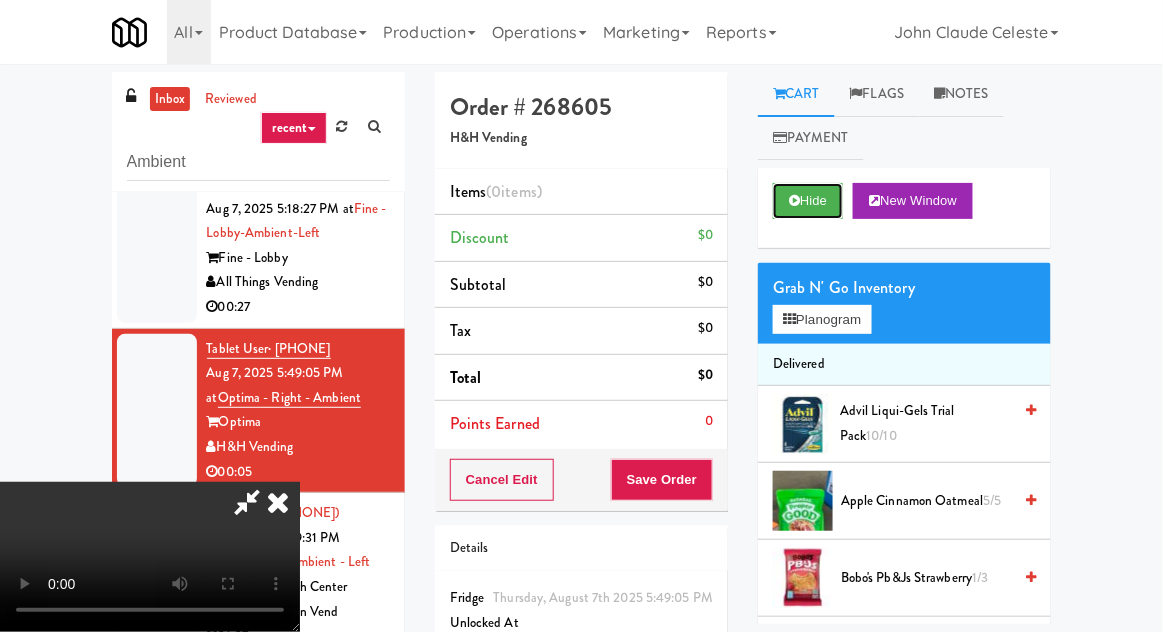 click on "Hide" at bounding box center [808, 201] 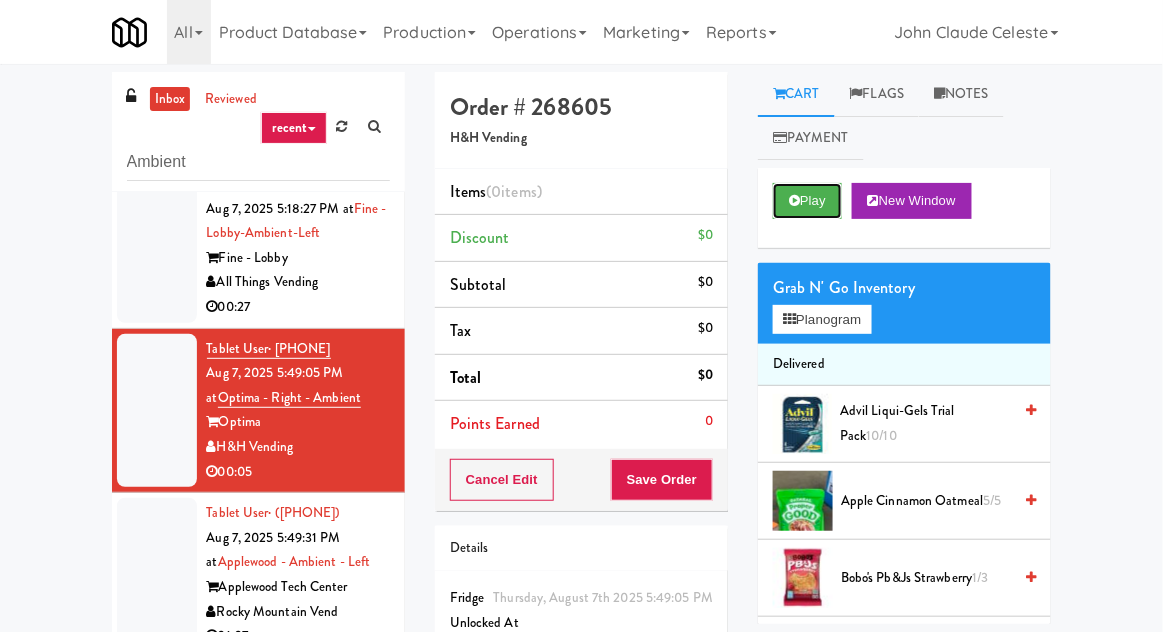 click on "Play" at bounding box center [807, 201] 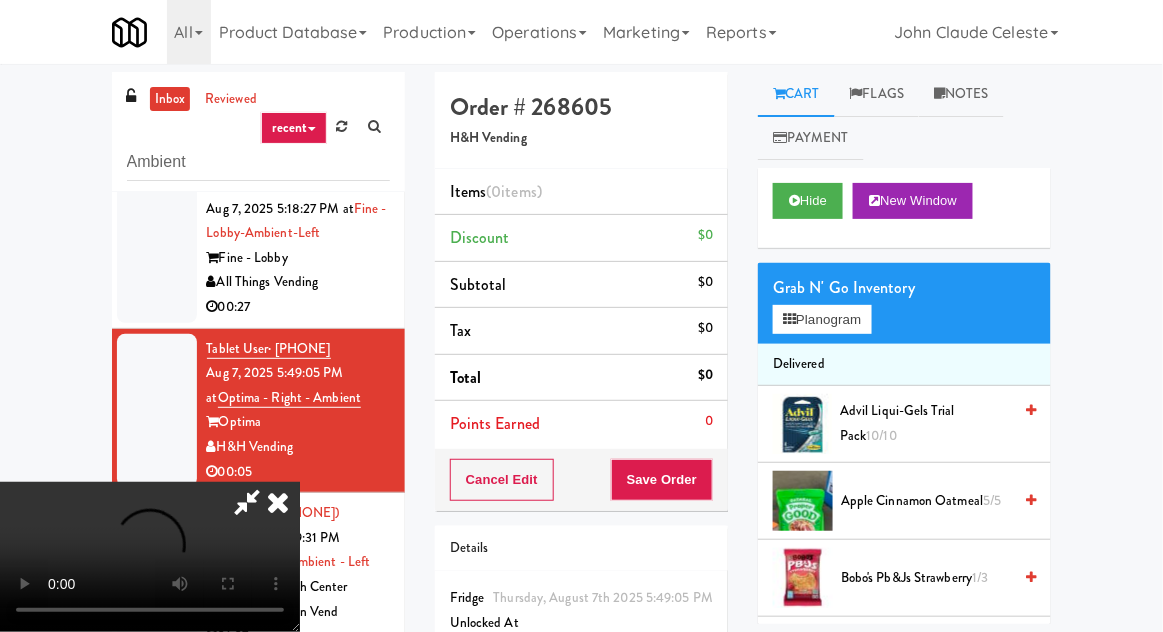 type 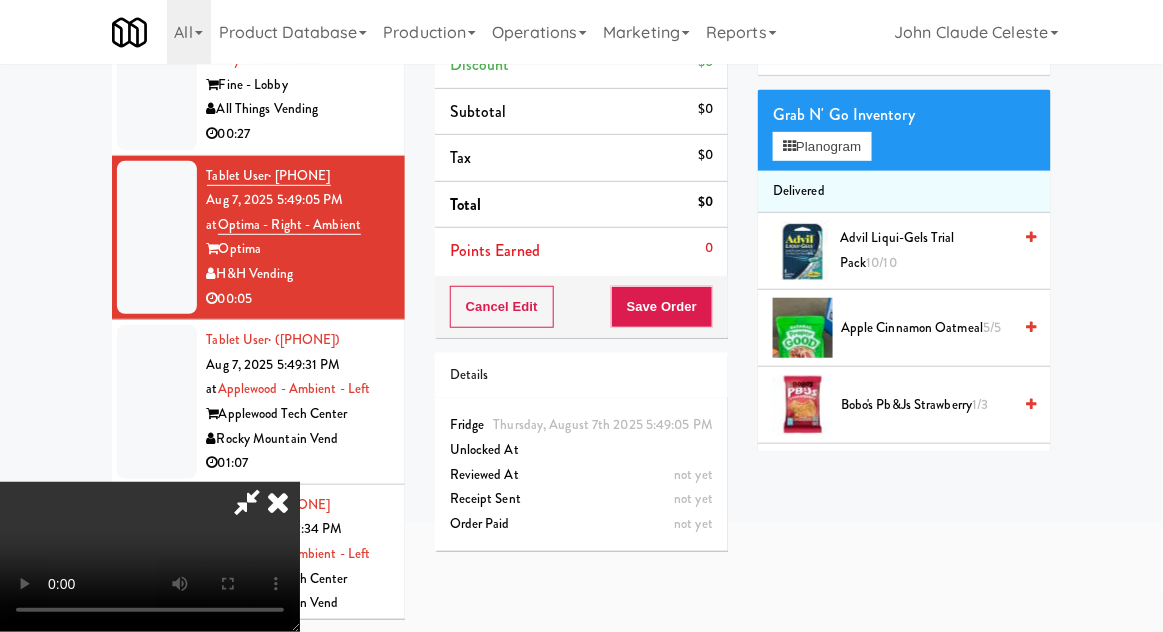scroll, scrollTop: 0, scrollLeft: 0, axis: both 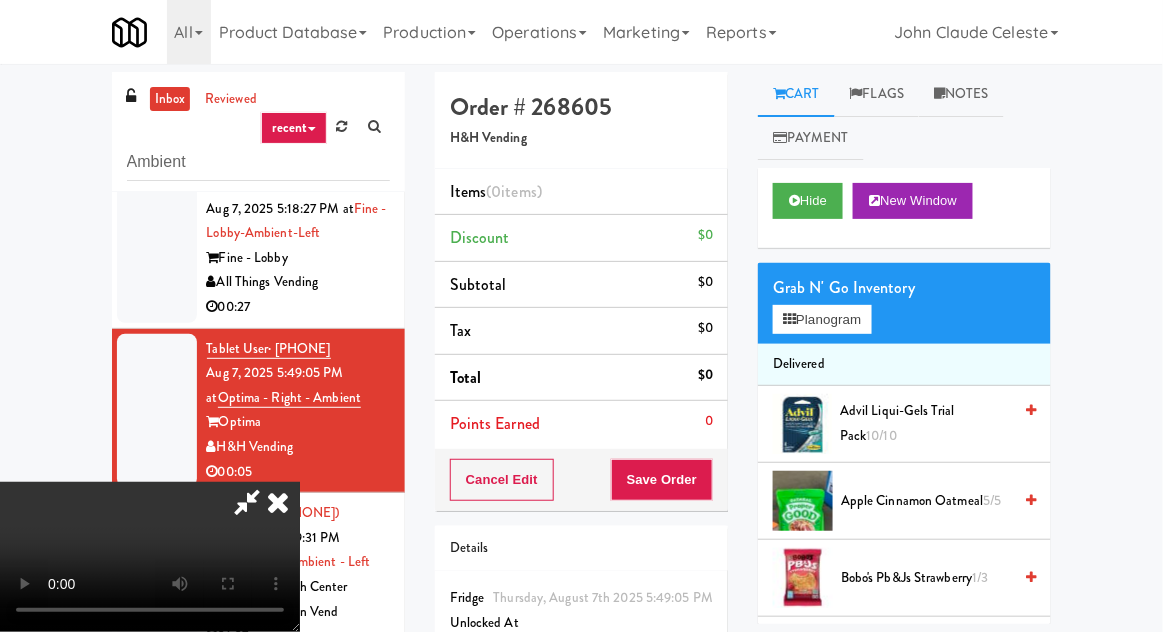 click at bounding box center (278, 502) 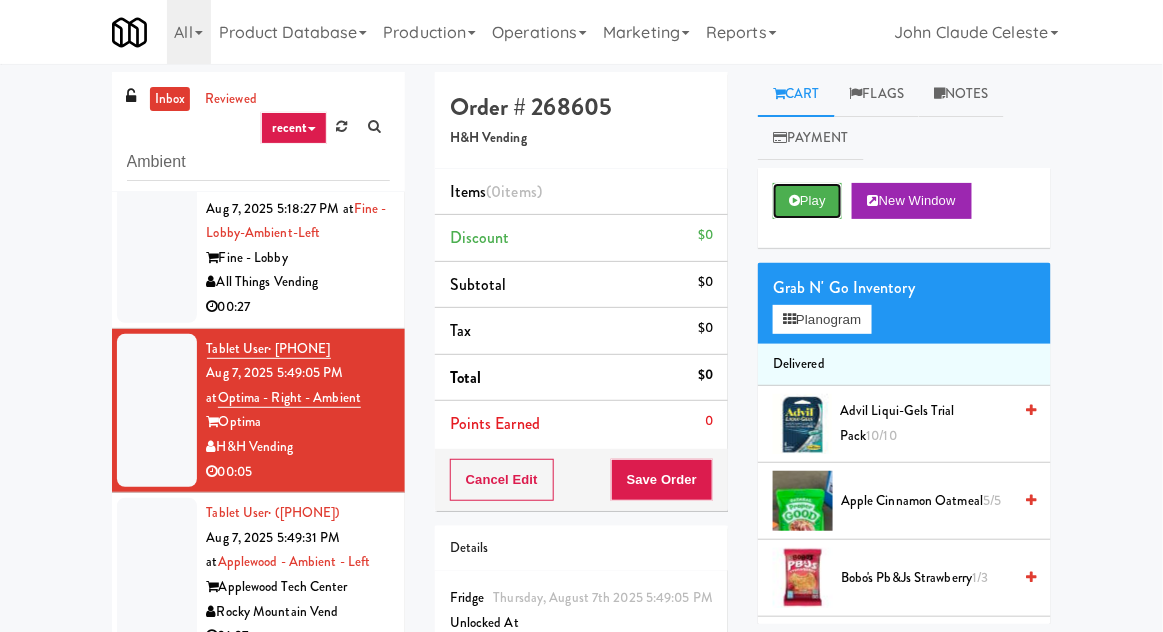 click at bounding box center (794, 200) 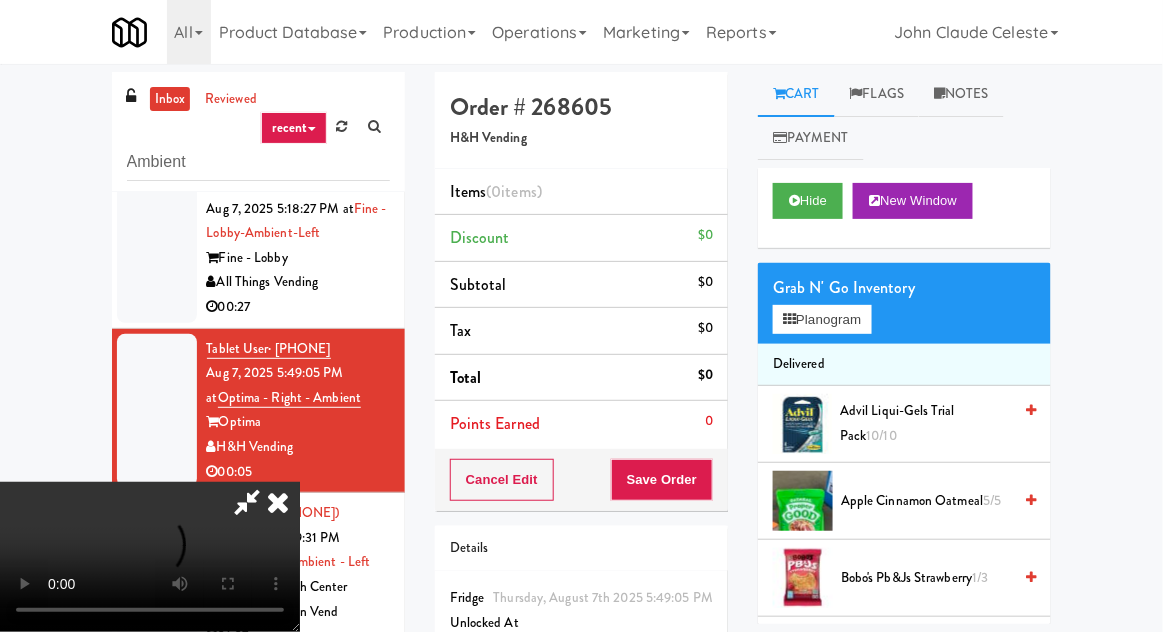 type 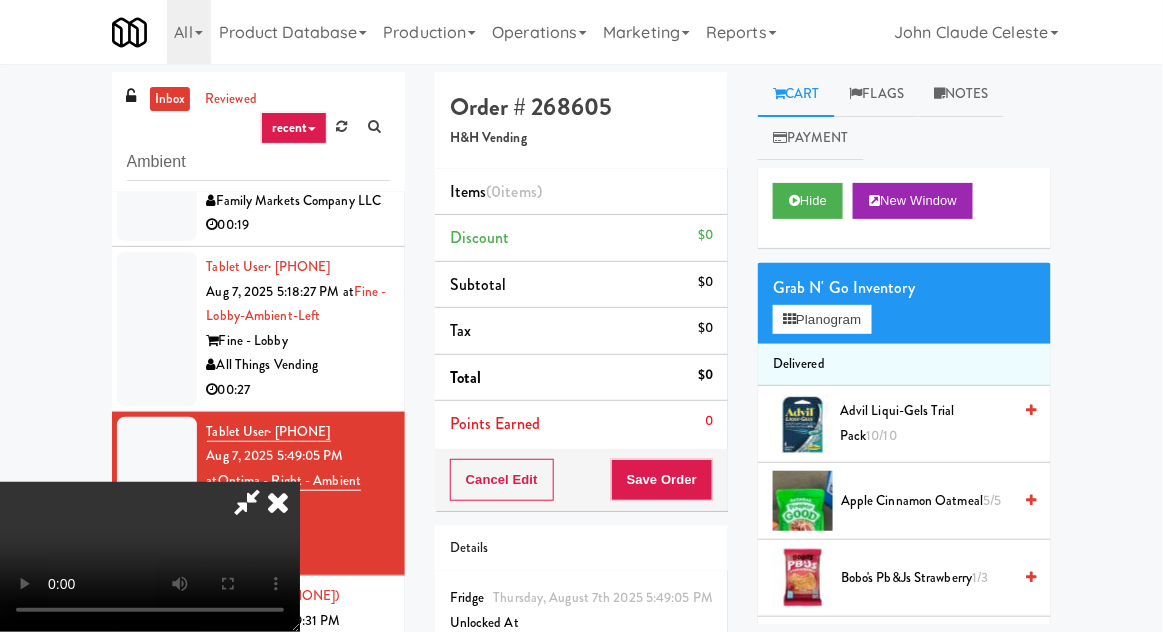 scroll, scrollTop: 0, scrollLeft: 0, axis: both 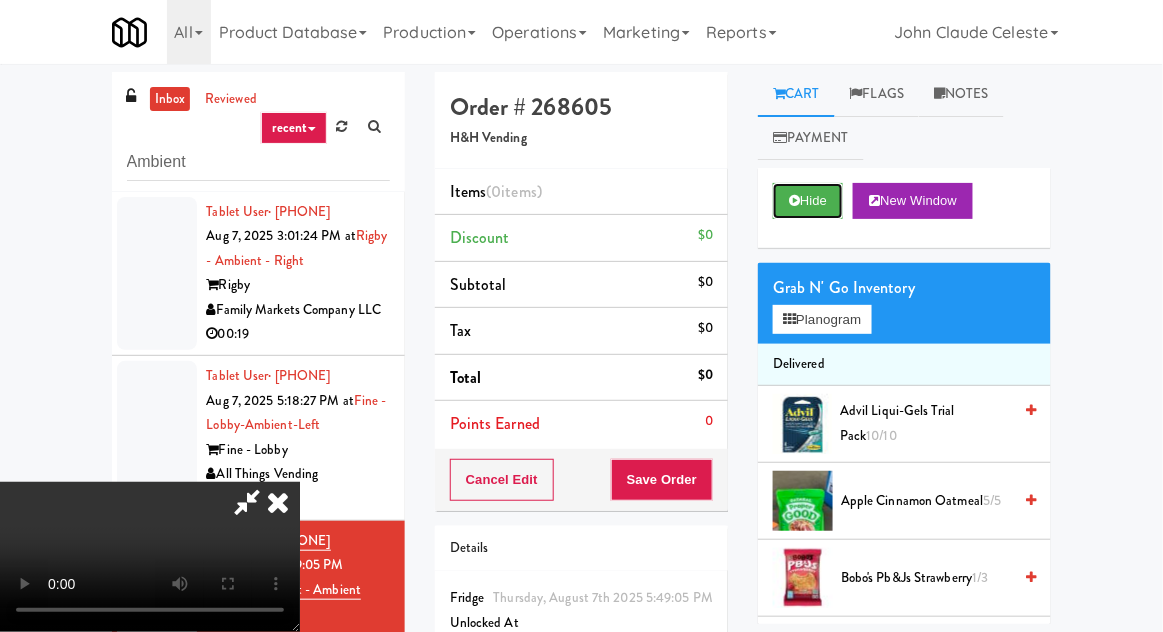 click on "Hide" at bounding box center [808, 201] 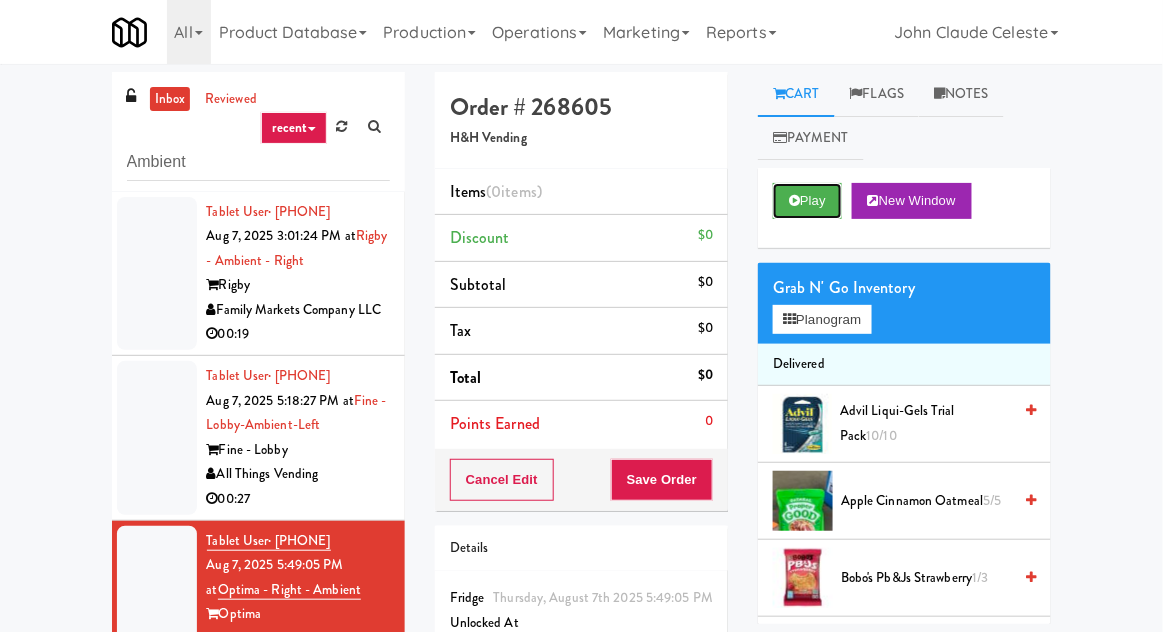 click on "Play" at bounding box center (807, 201) 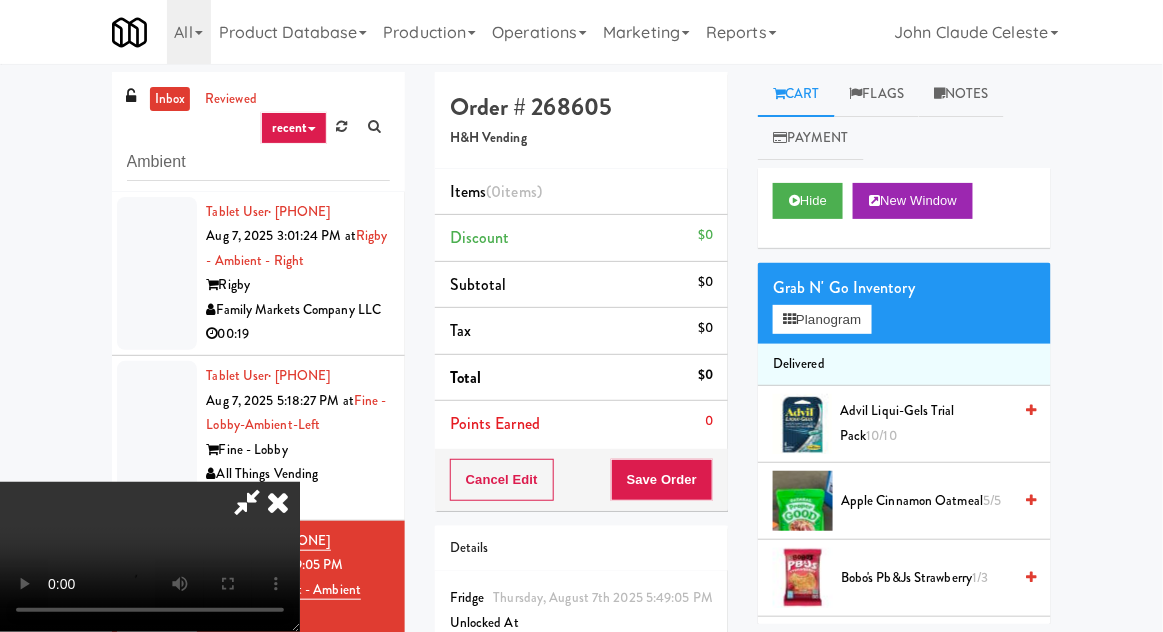 type 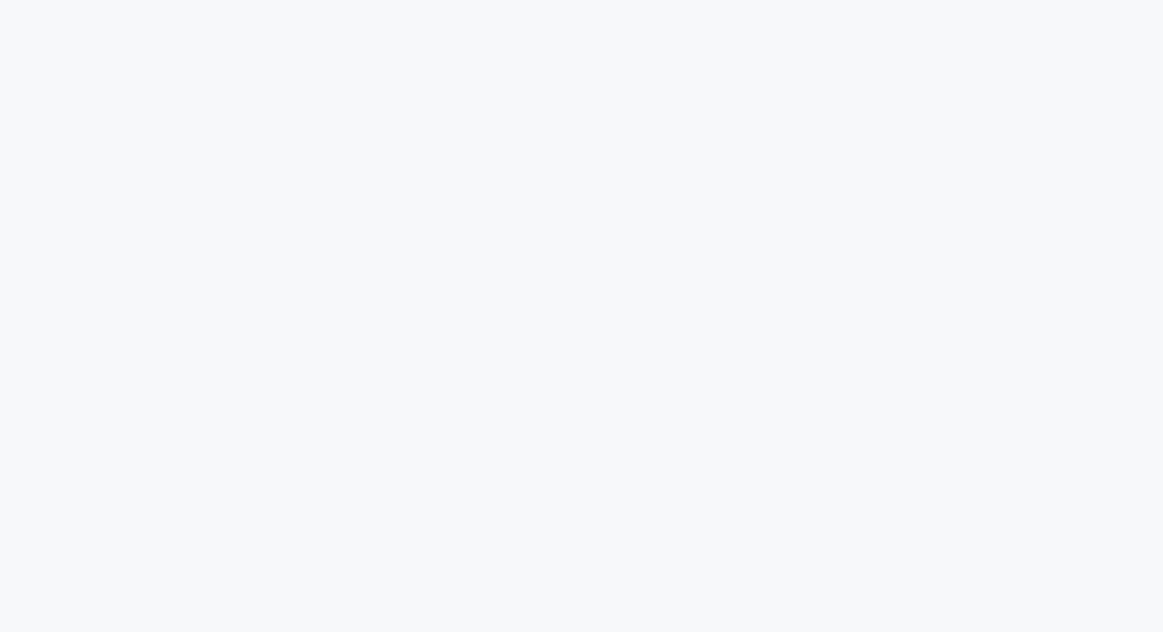 scroll, scrollTop: 0, scrollLeft: 0, axis: both 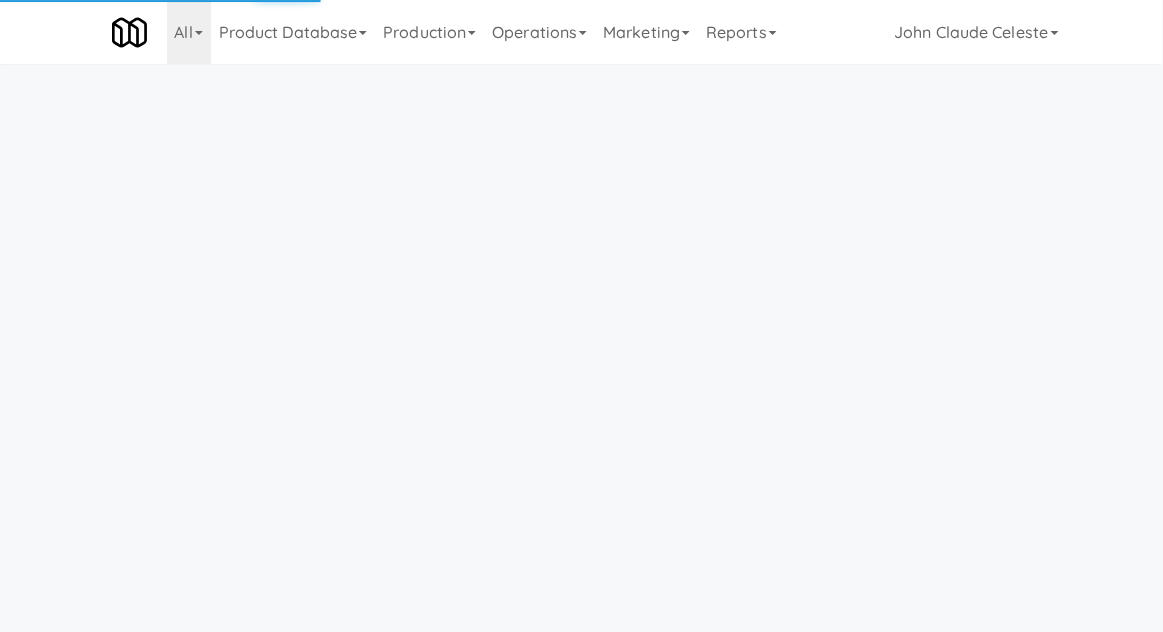 click on "Operations" at bounding box center [539, 32] 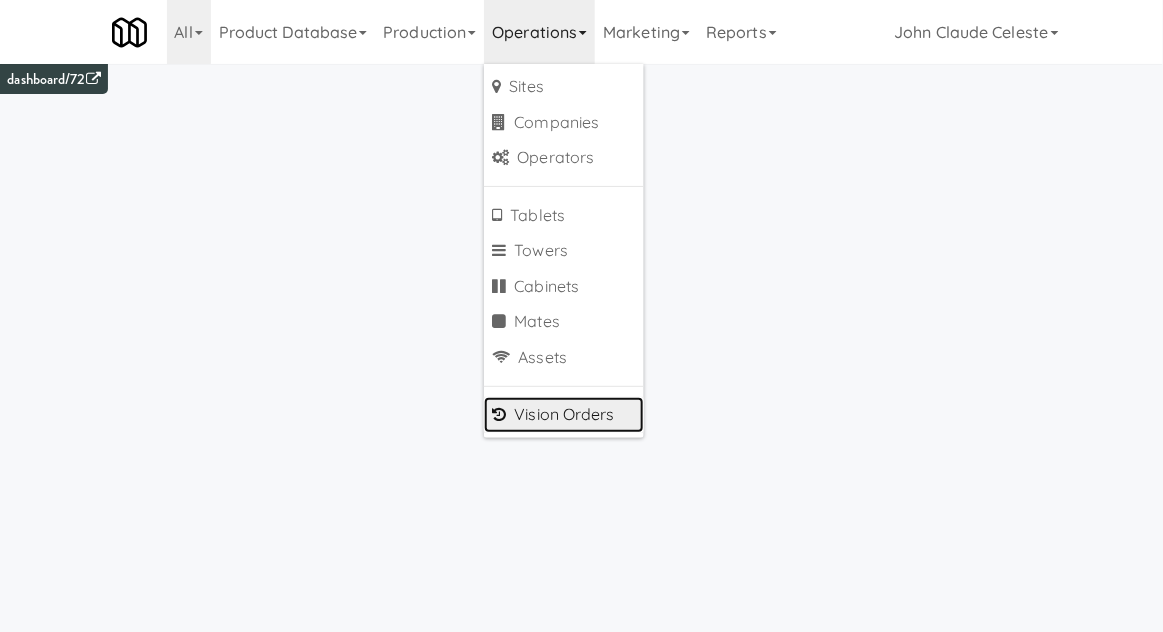 click on "Vision Orders" at bounding box center [564, 415] 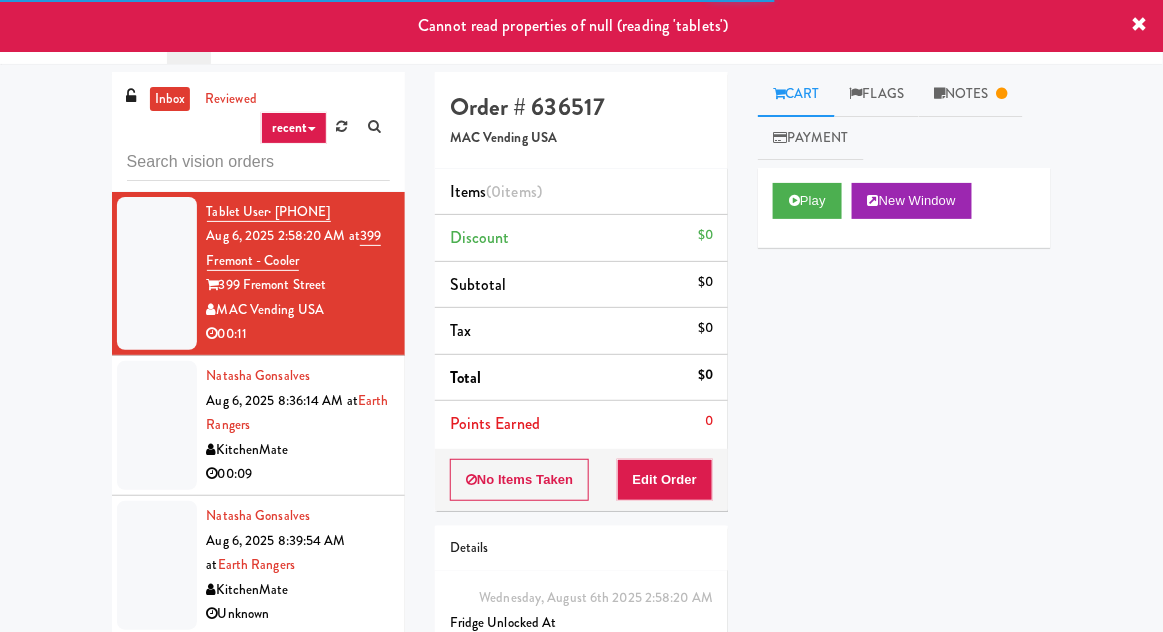 click on "inbox reviewed recent all   unclear take   inventory issue   suspicious   failed   recent Tablet User · [PHONE] Aug 6, 2025 2:58:20 AM at 399 Fremont - Cooler 399 Fremont Street MAC Vending USA 00:11 Natasha Gonsalves Aug 6, 2025 8:36:14 AM at Earth Rangers KitchenMate 00:09 Natasha Gonsalves Aug 6, 2025 8:39:54 AM at Earth Rangers KitchenMate Unknown Tablet User · [PHONE] Aug 6, 2025 10:18:58 AM at Earth Rangers KitchenMate 00:50 Steve Bruno Aug 6, 2025 10:48:28 AM at Earth Rangers KitchenMate 00:04 Colwyn Alletson Aug 6, 2025 10:50:33 AM at Earth Rangers KitchenMate 00:10 Jeff Vandenberg Aug 6, 2025 11:30:05 AM at Earth Rangers KitchenMate 00:12 Tablet User · [PHONE] Aug 6, 2025 12:31:44 PM at Earth Rangers KitchenMate Unknown Tablet User · [PHONE] Aug 6, 2025 12:33:52 PM at Earth Rangers KitchenMate 00:13 Michelle Diraimo Aug 6, 2025 12:54:39 PM at Earth Rangers" at bounding box center (581, 439) 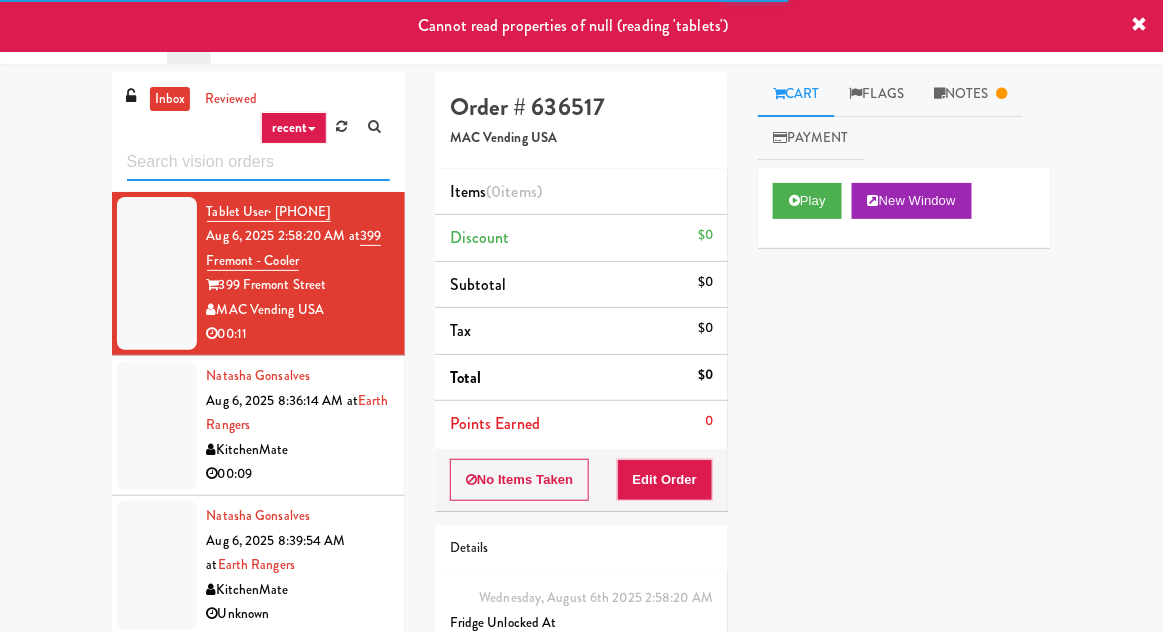 click at bounding box center (258, 162) 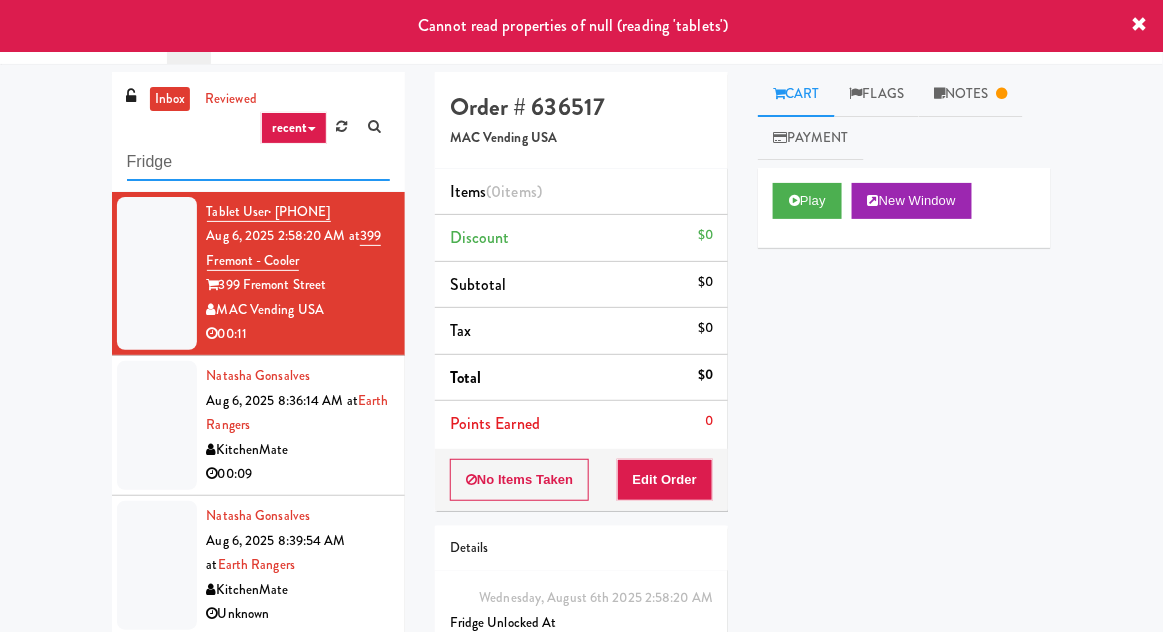 type on "Fridge" 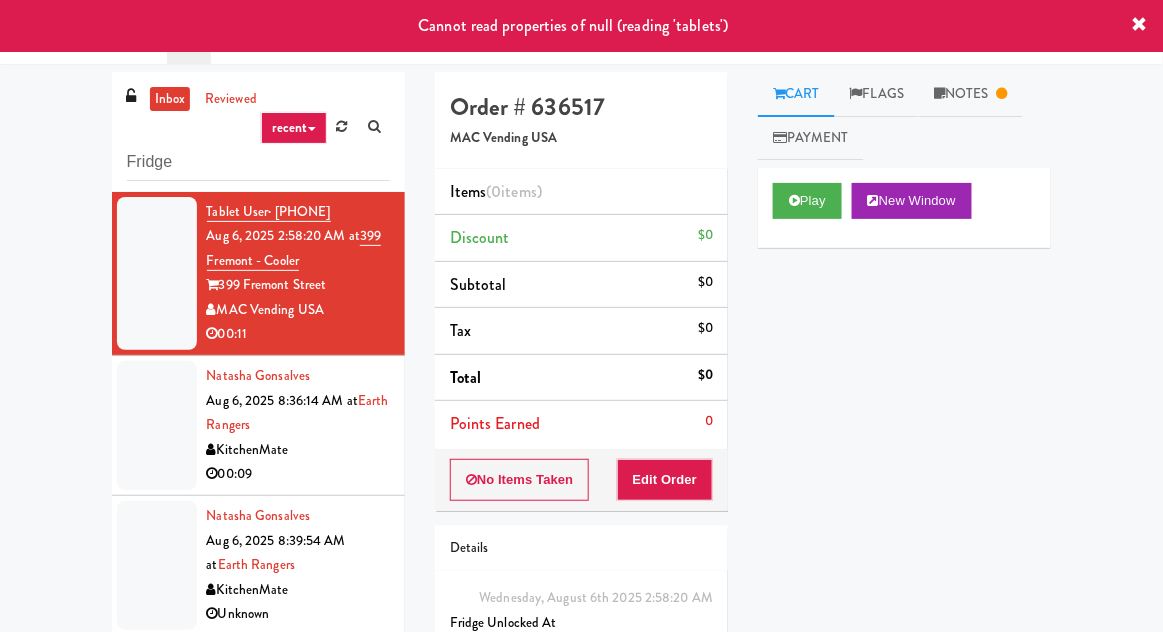 click on "inbox reviewed recent all   unclear take   inventory issue   suspicious   failed   recent Fridge Tablet User · [PHONE] Aug 6, 2025 2:58:20 AM at 399 Fremont - Cooler 399 Fremont Street MAC Vending USA 00:11 Natasha Gonsalves Aug 6, 2025 8:36:14 AM at Earth Rangers KitchenMate 00:09 Natasha Gonsalves Aug 6, 2025 8:39:54 AM at Earth Rangers KitchenMate Unknown Tablet User · [PHONE] Aug 6, 2025 10:18:58 AM at Earth Rangers KitchenMate 00:50 Steve Bruno Aug 6, 2025 10:48:28 AM at Earth Rangers KitchenMate 00:04 Colwyn Alletson Aug 6, 2025 10:50:33 AM at Earth Rangers KitchenMate 00:10 Jeff Vandenberg Aug 6, 2025 11:30:05 AM at Earth Rangers KitchenMate 00:12 Tablet User · [PHONE] Aug 6, 2025 12:31:44 PM at Earth Rangers KitchenMate Unknown Tablet User · [PHONE] Aug 6, 2025 12:33:52 PM at Earth Rangers KitchenMate 00:13 Michelle Diraimo Aug 6, 2025 12:54:39 PM at Earth Rangers" at bounding box center [581, 439] 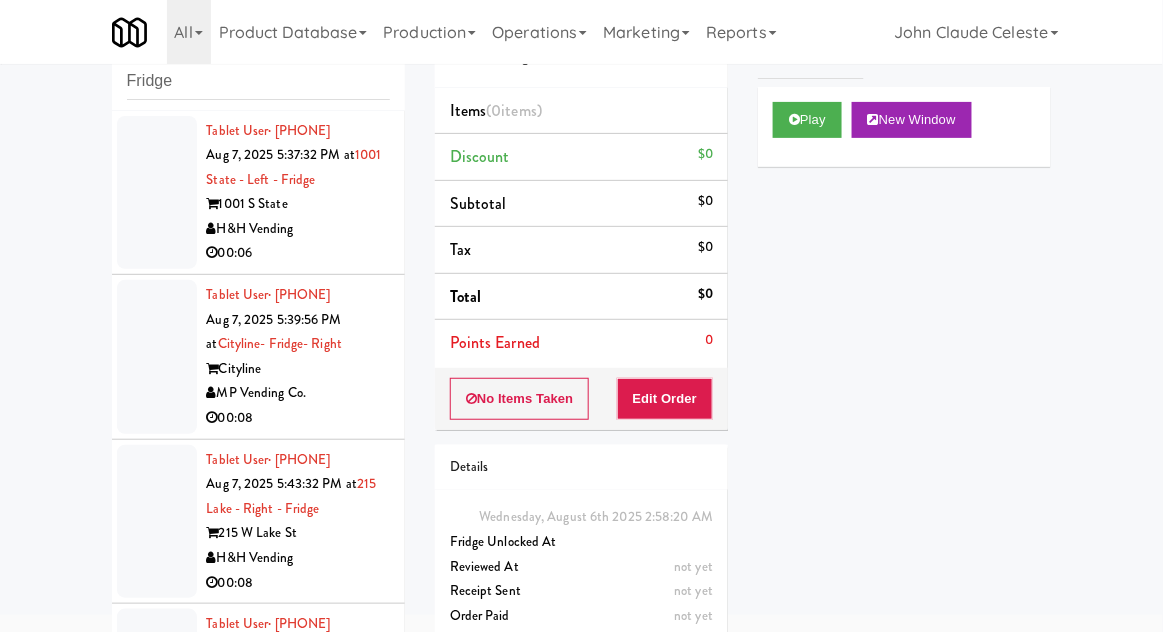scroll, scrollTop: 0, scrollLeft: 0, axis: both 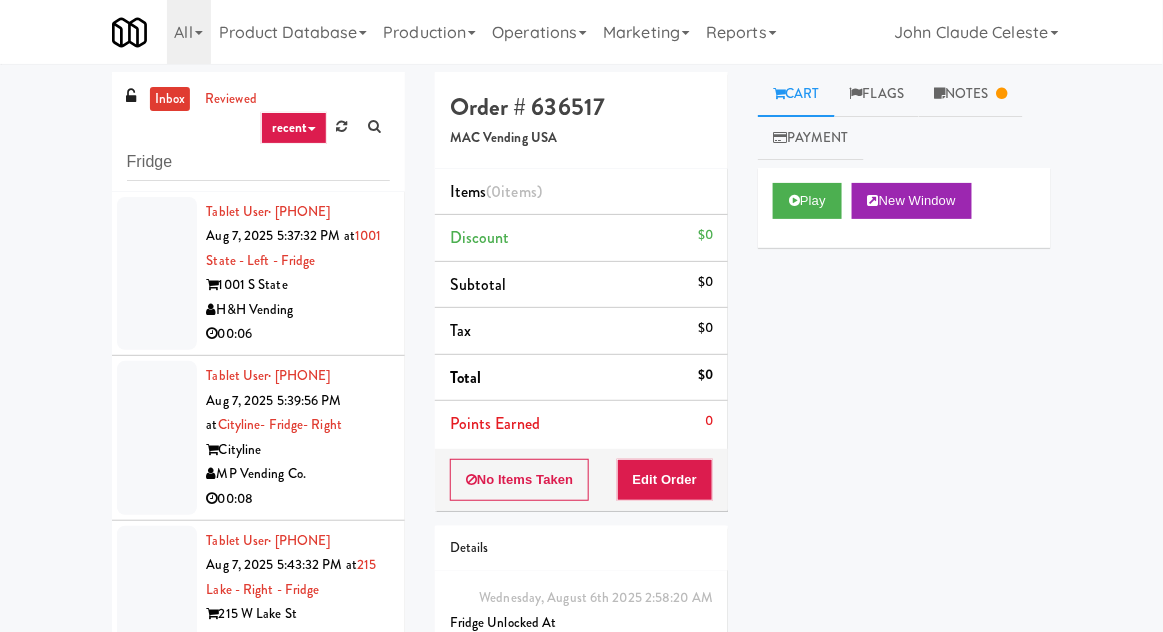 click at bounding box center (157, 274) 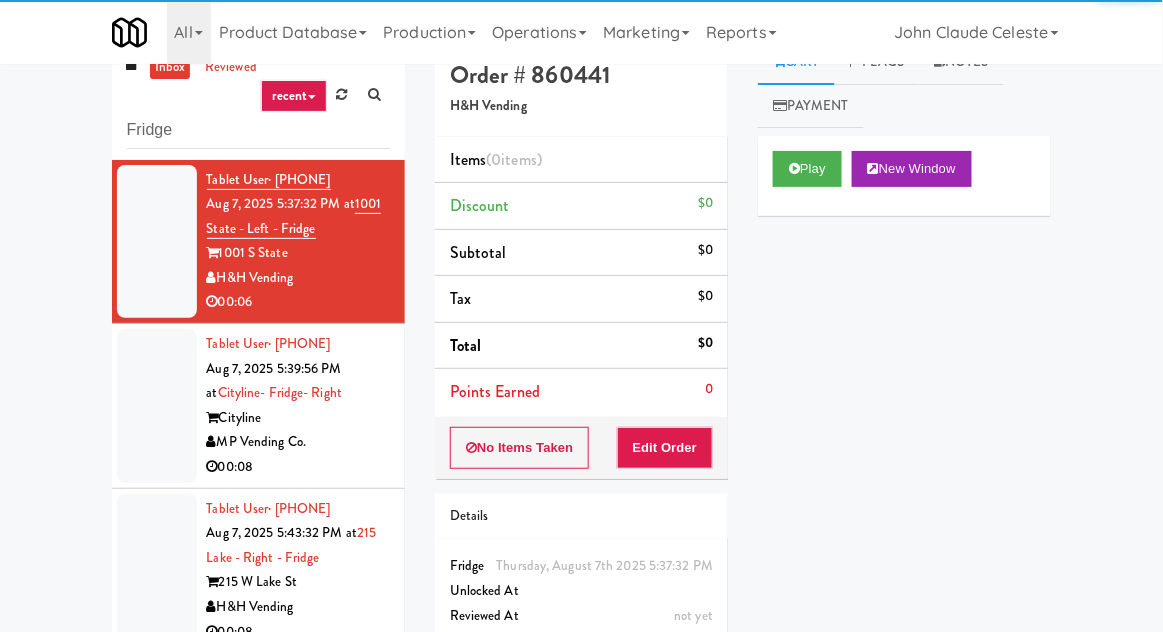 scroll, scrollTop: 35, scrollLeft: 0, axis: vertical 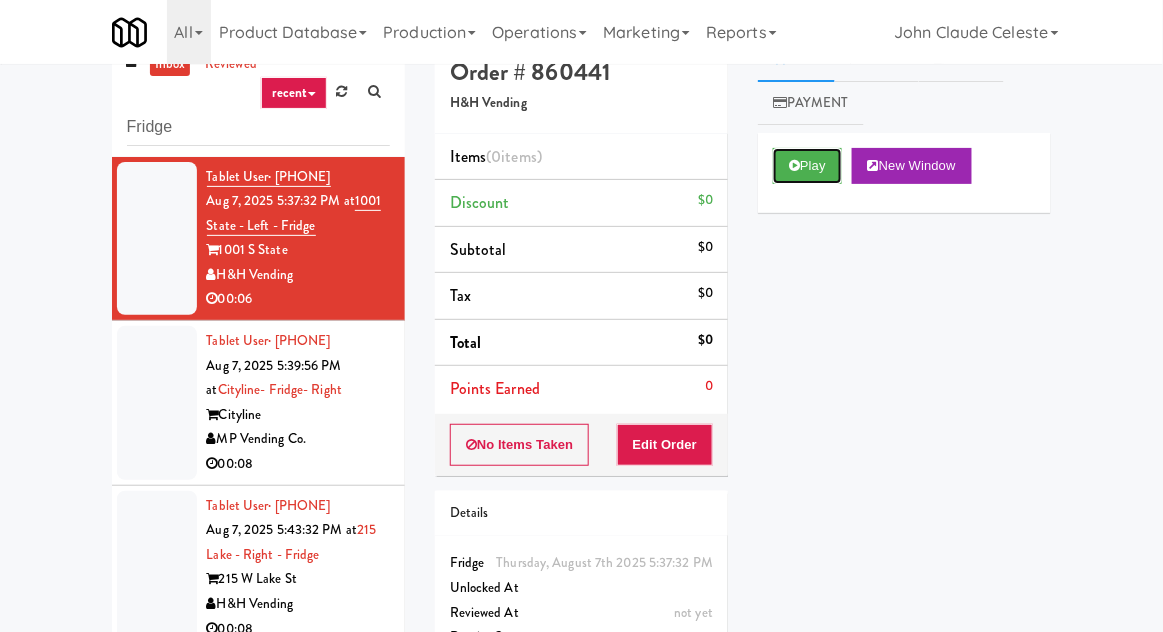 click on "Play" at bounding box center (807, 166) 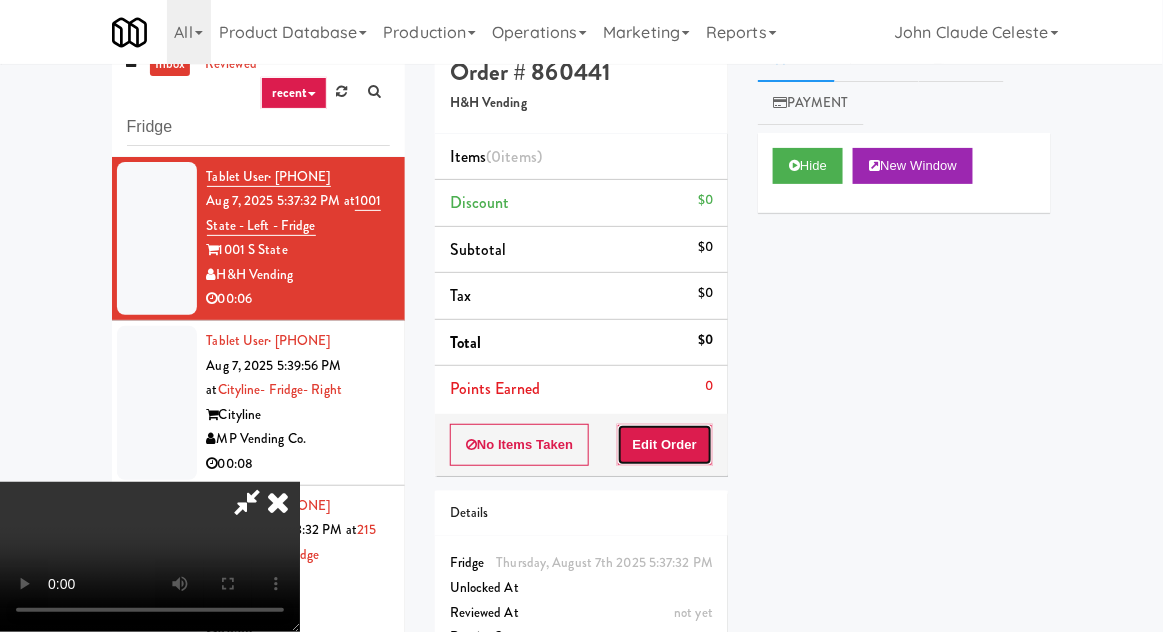 click on "Edit Order" at bounding box center (665, 445) 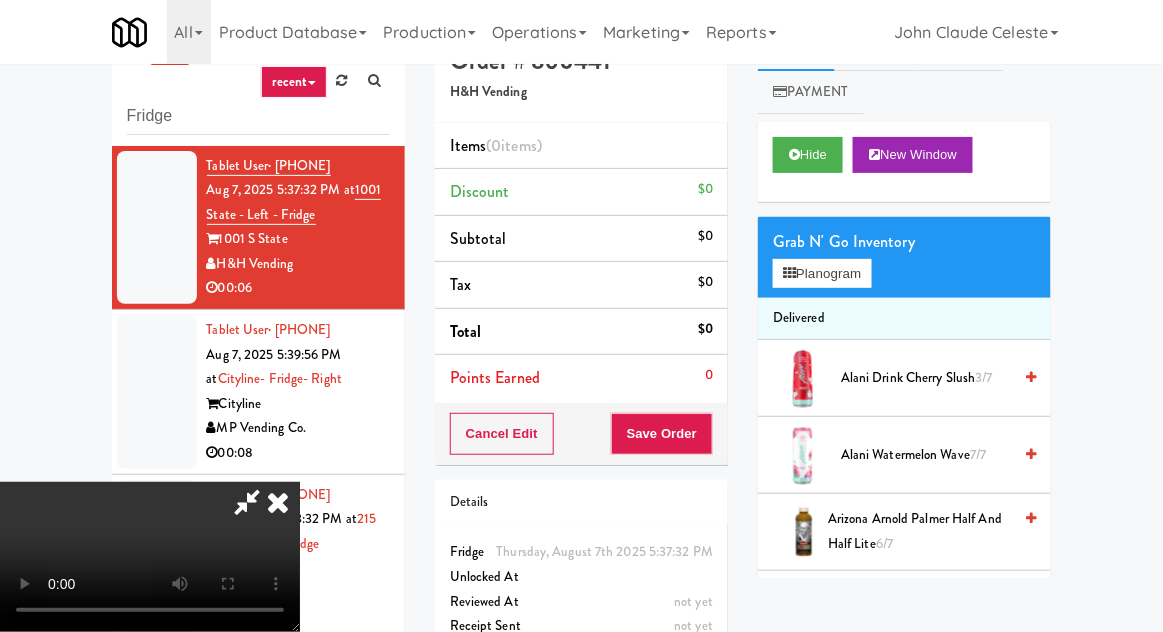 scroll, scrollTop: 77, scrollLeft: 0, axis: vertical 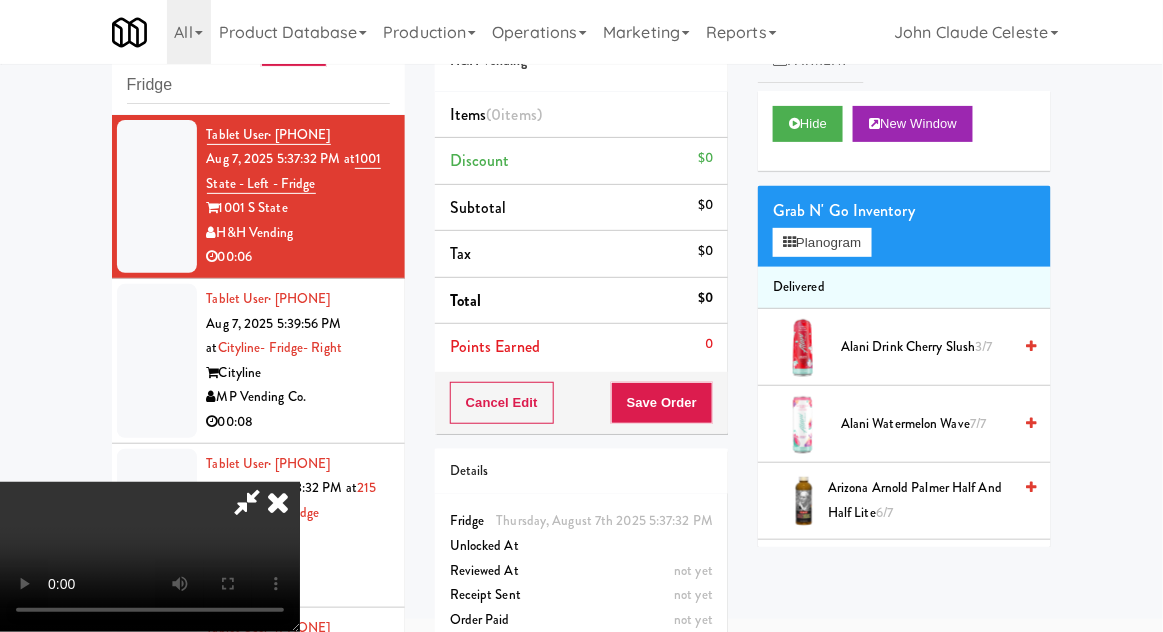 type 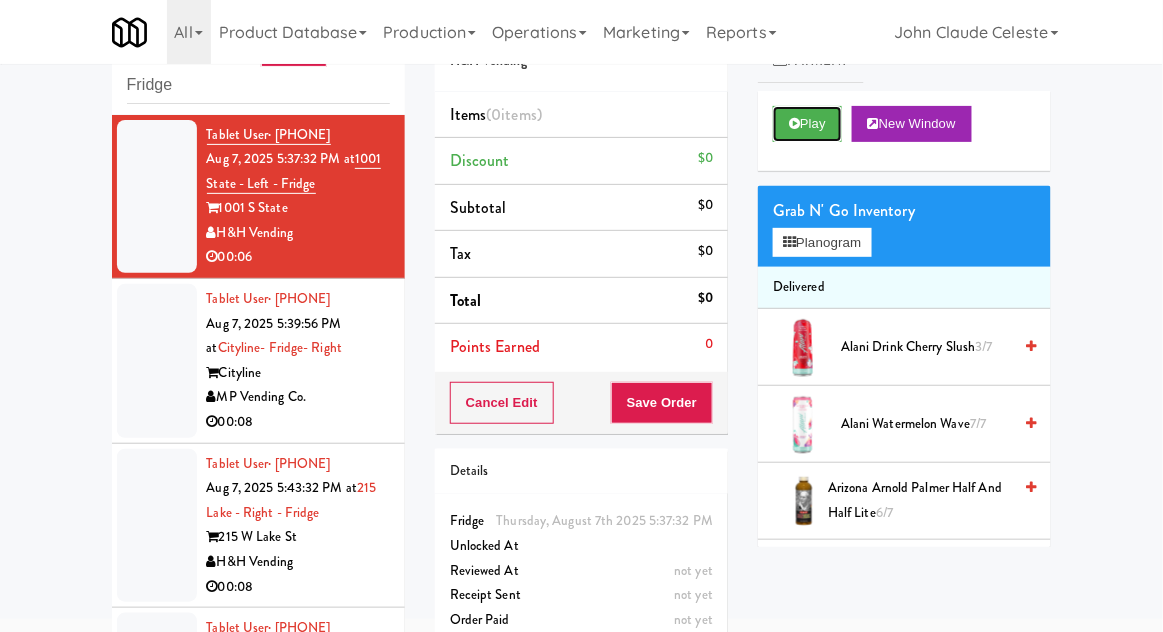 click on "Play" at bounding box center (807, 124) 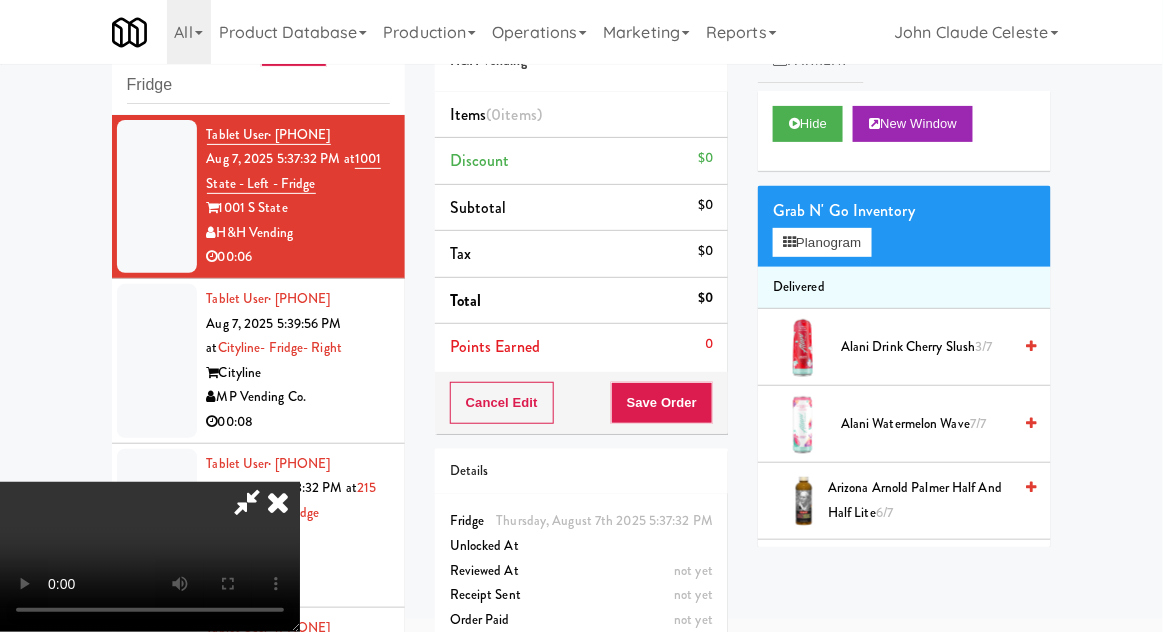type 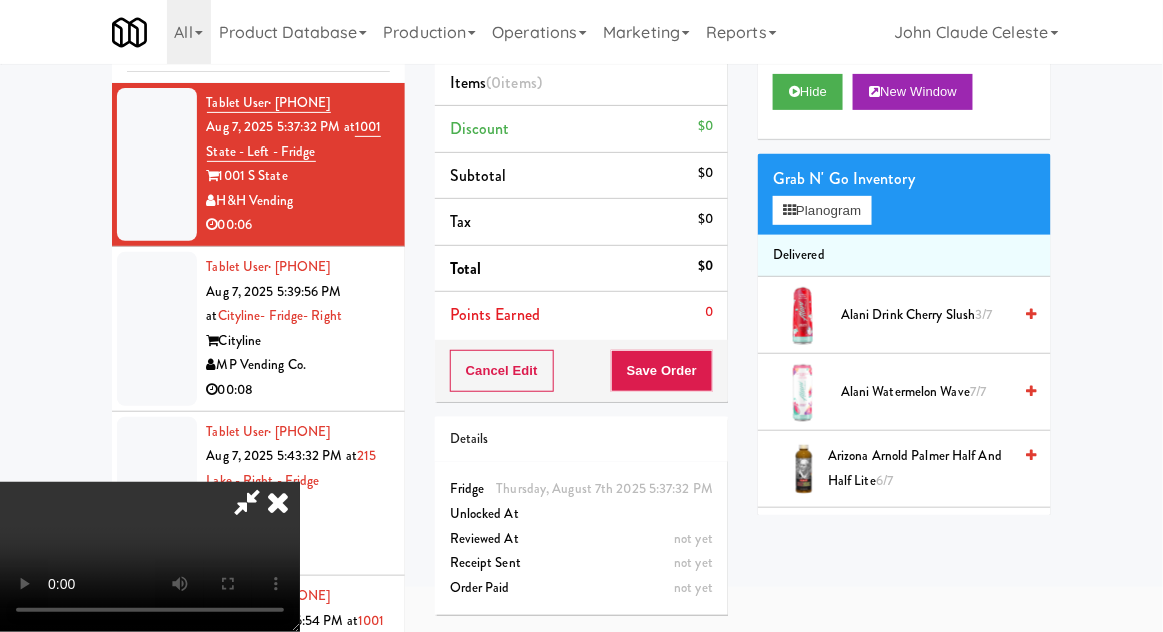 scroll, scrollTop: 141, scrollLeft: 0, axis: vertical 